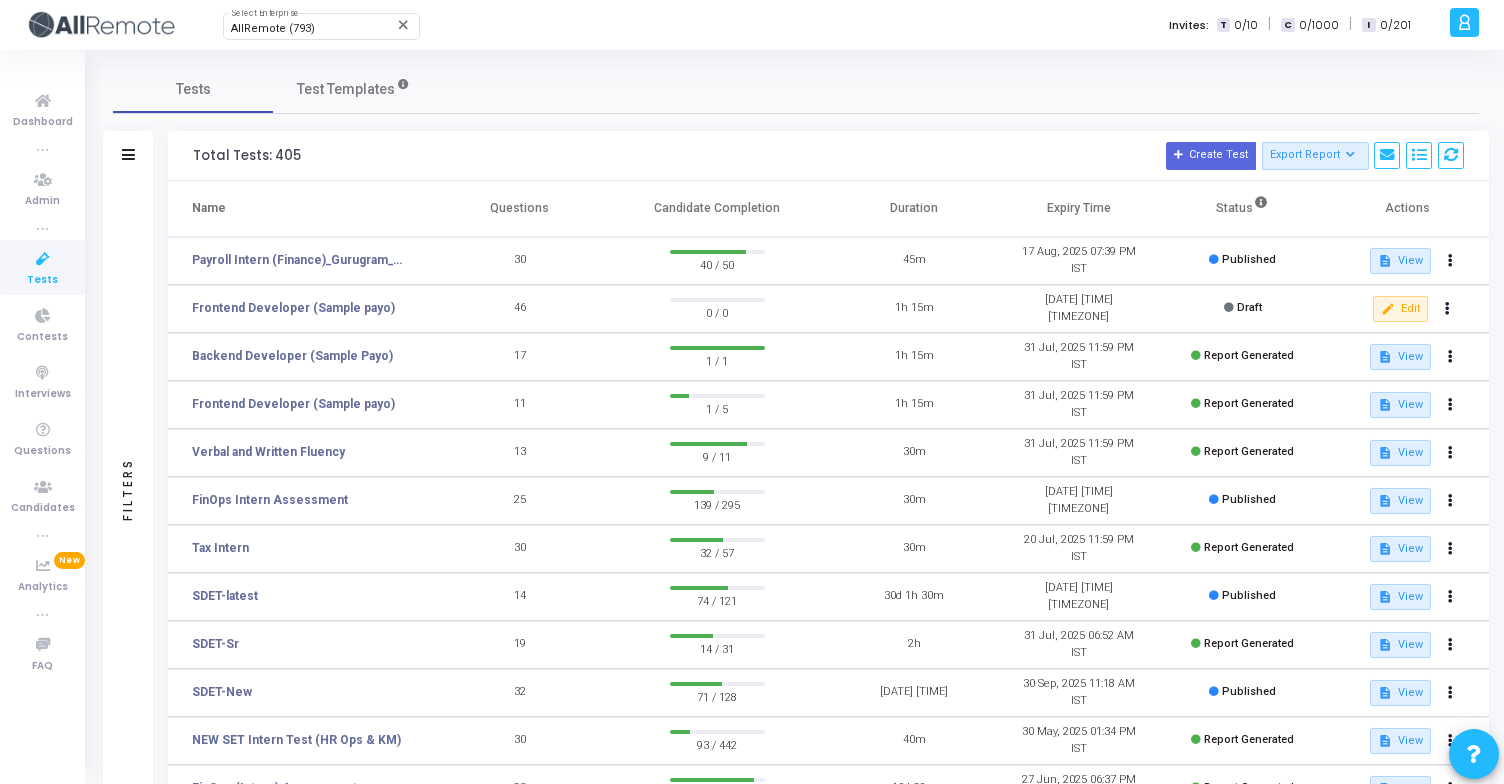 scroll, scrollTop: 0, scrollLeft: 0, axis: both 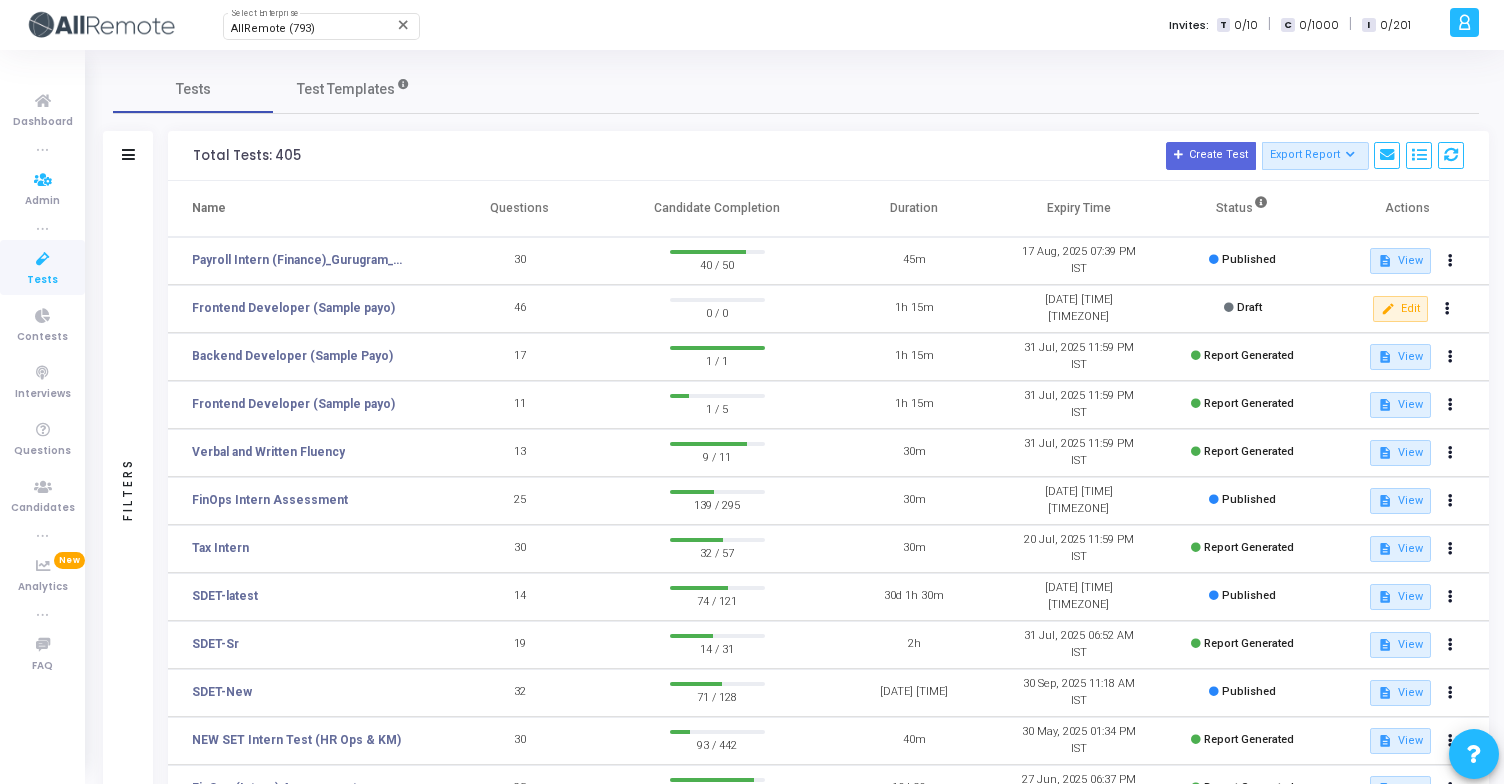 click at bounding box center (43, 259) 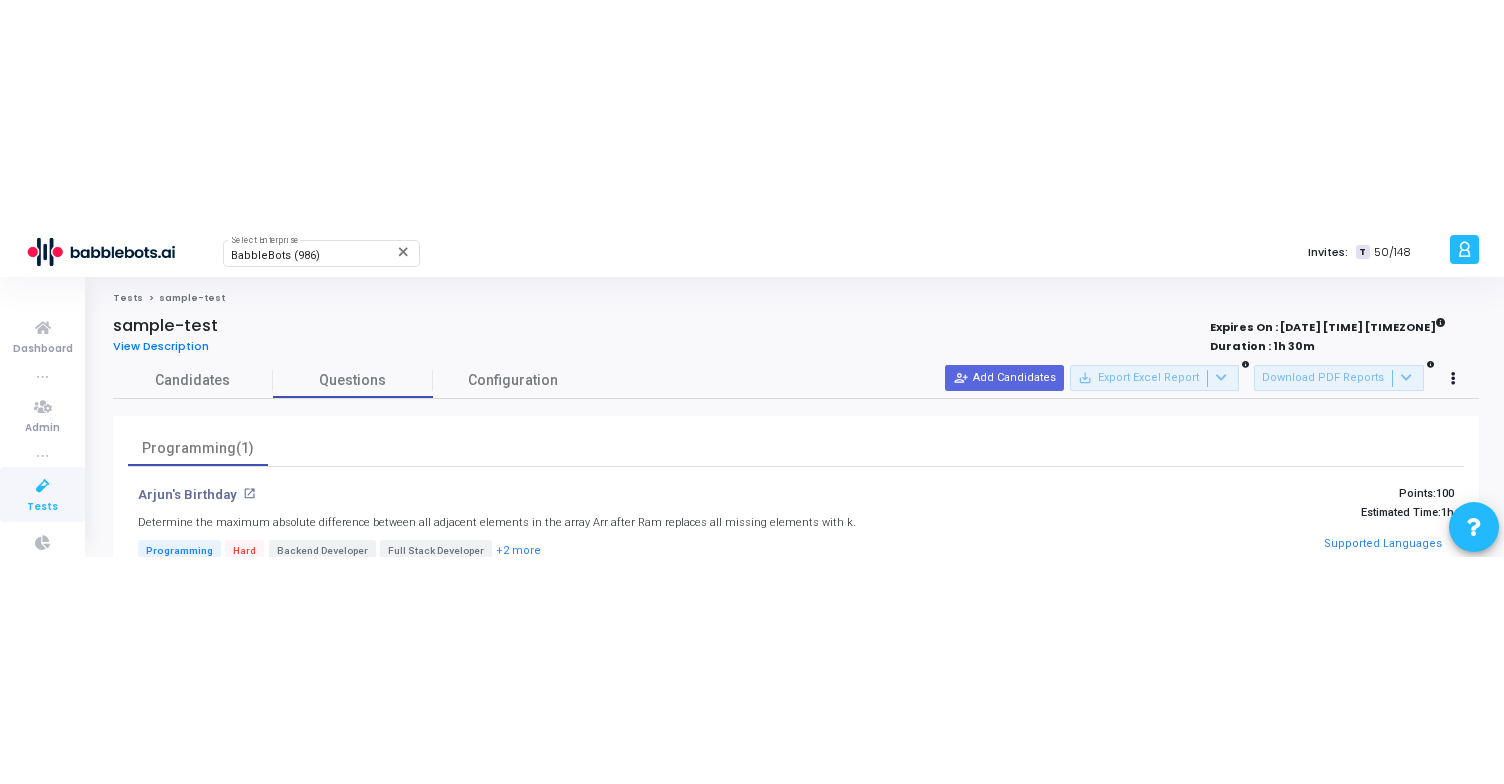 scroll, scrollTop: 0, scrollLeft: 0, axis: both 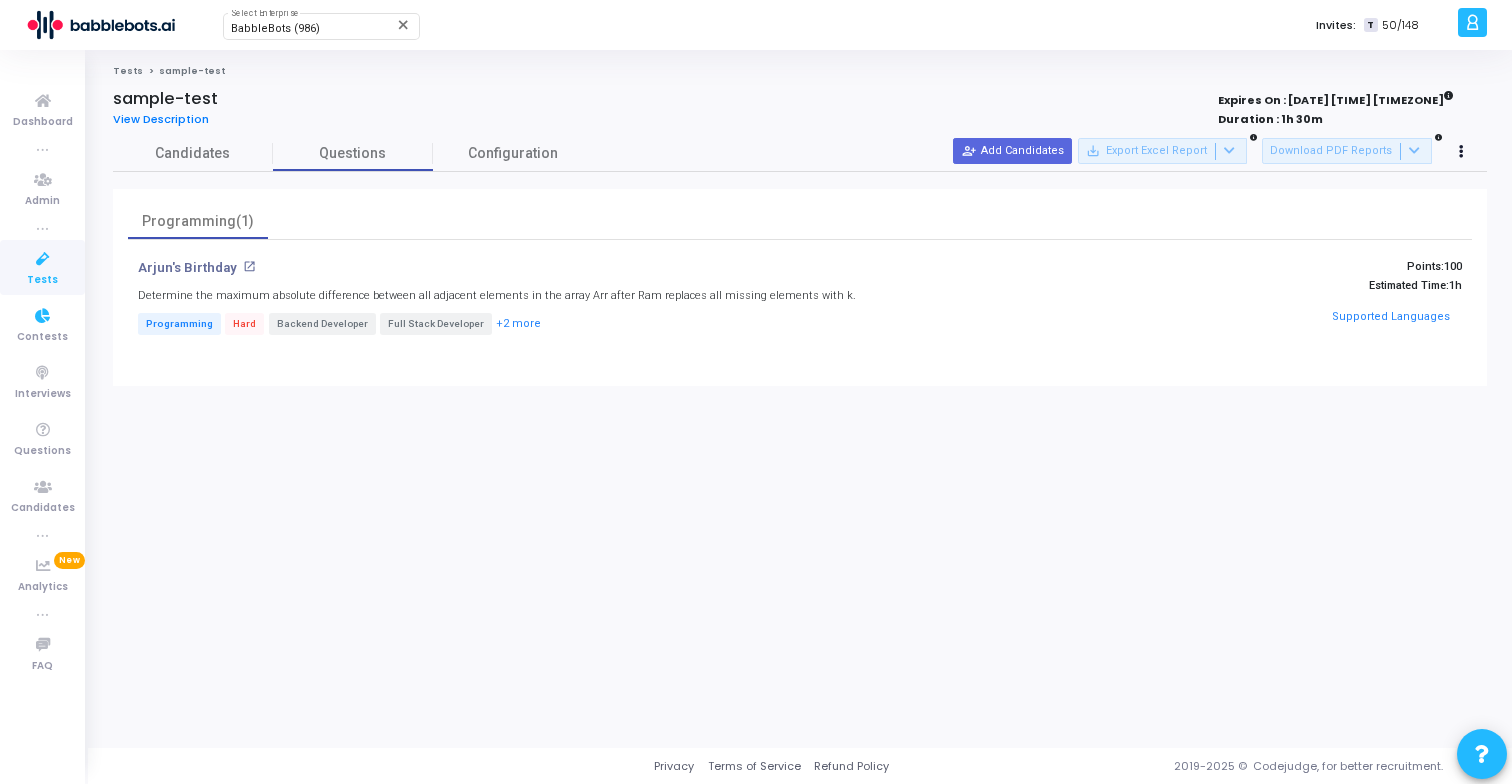 click at bounding box center [43, 259] 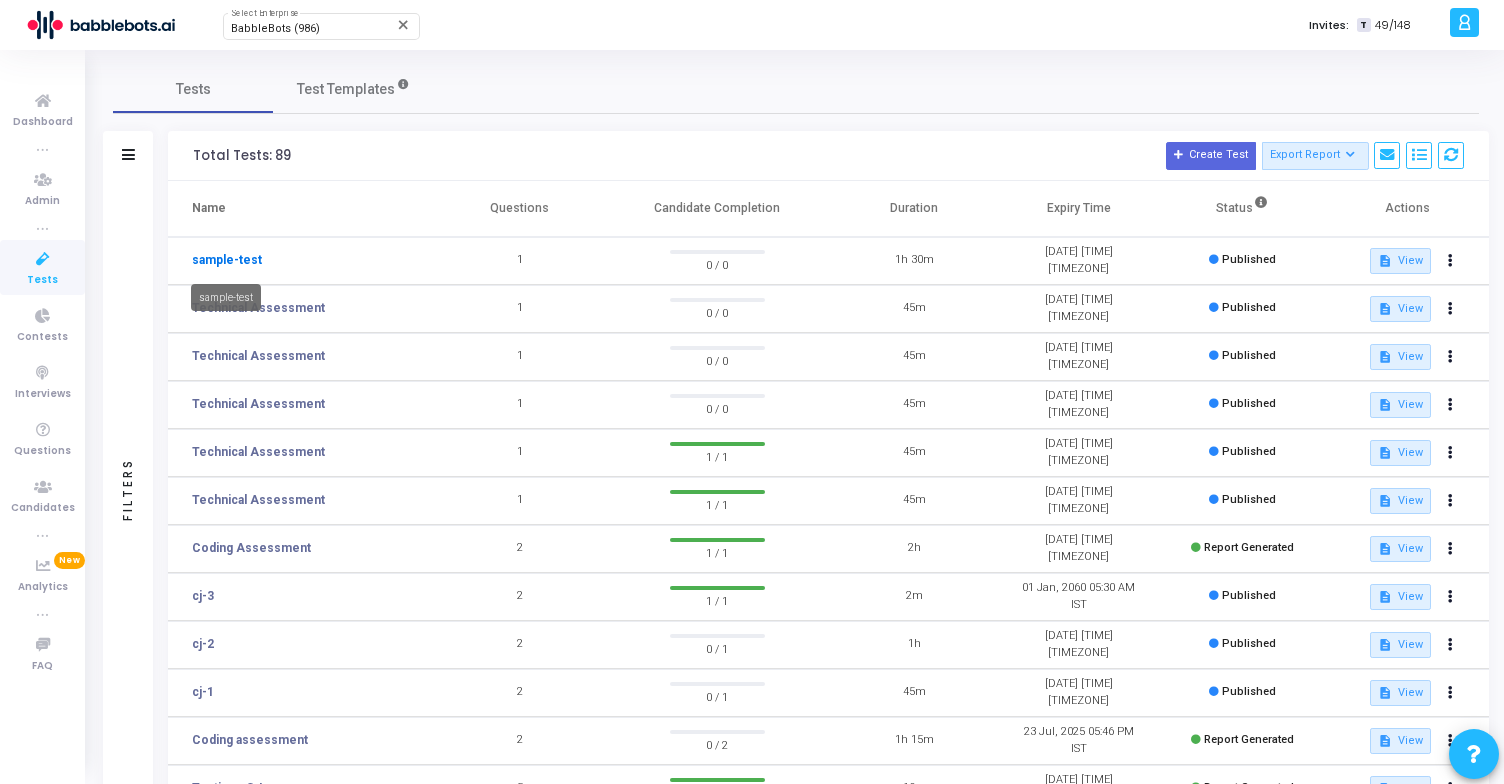 click on "sample-test" at bounding box center (227, 260) 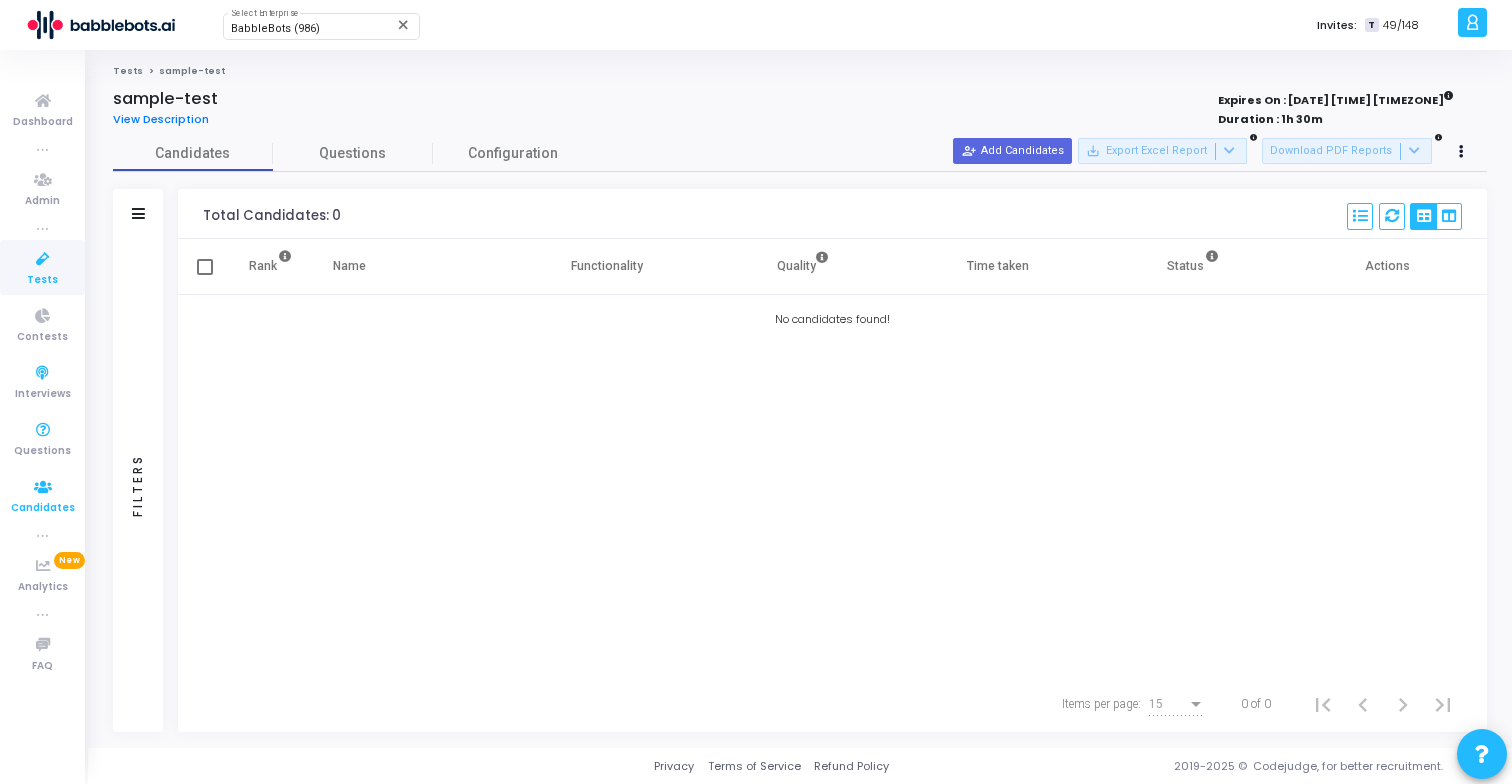 click on "Candidates" at bounding box center [43, 508] 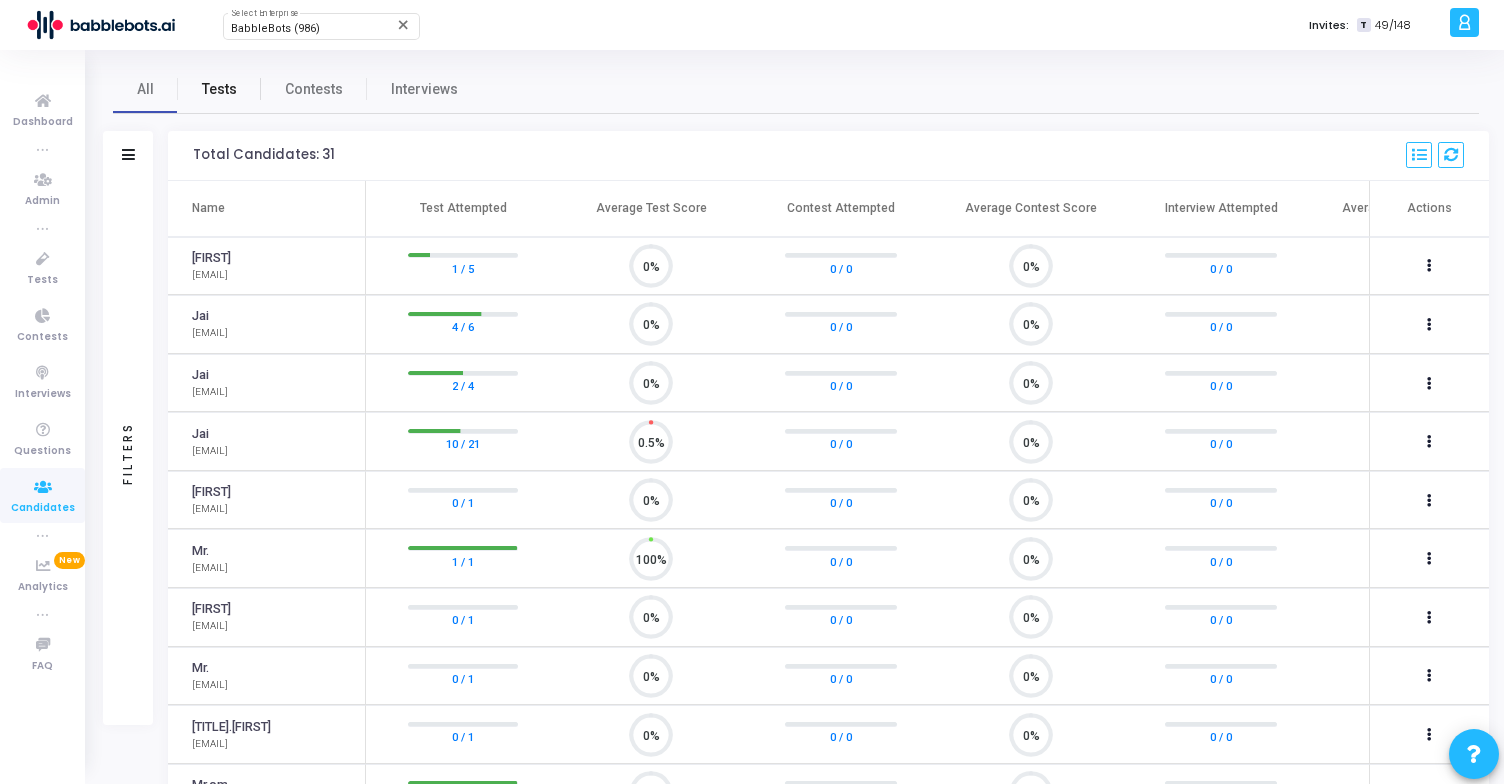 scroll, scrollTop: 9, scrollLeft: 9, axis: both 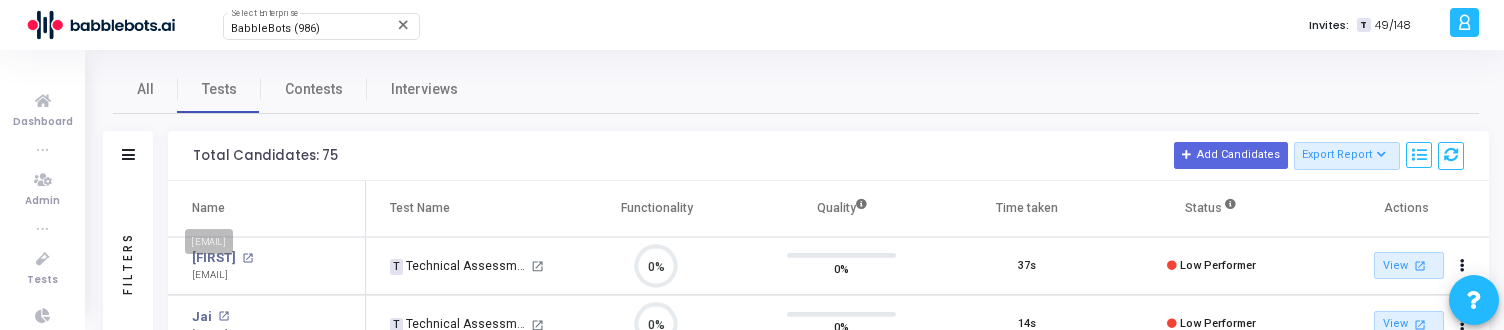 click on "omkar@babblebots.ai" at bounding box center [209, 240] 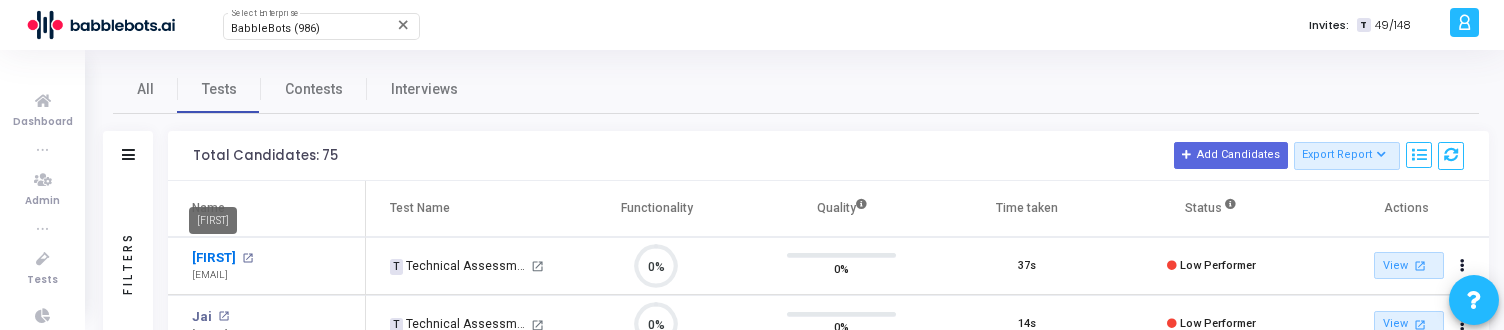 click on "Omkar" at bounding box center [214, 258] 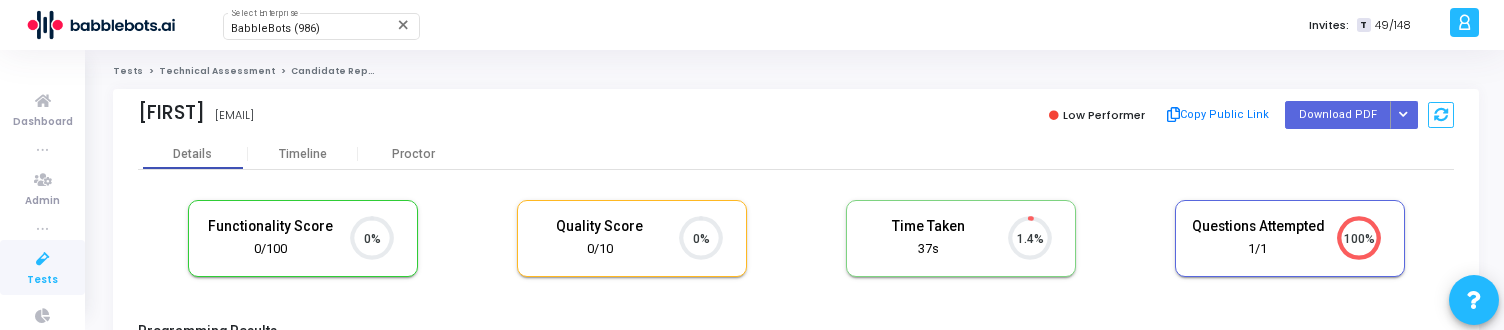 click on "Technical Assessment" 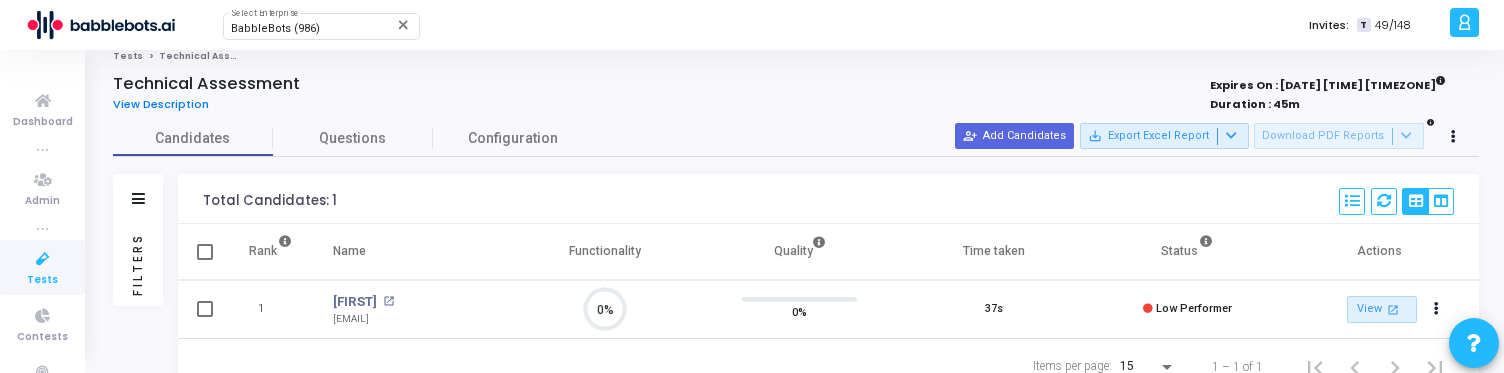 scroll, scrollTop: 0, scrollLeft: 0, axis: both 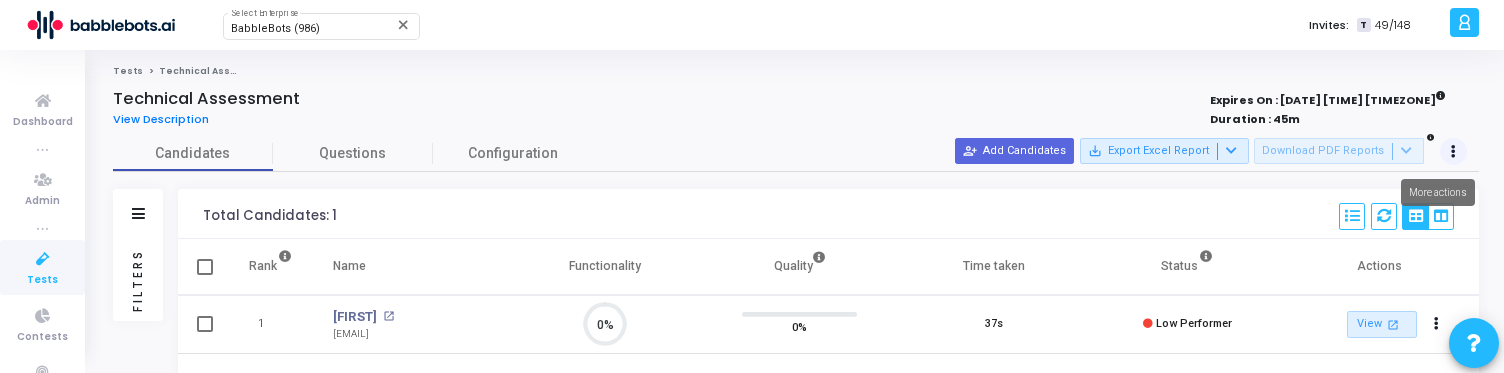click at bounding box center [1454, 152] 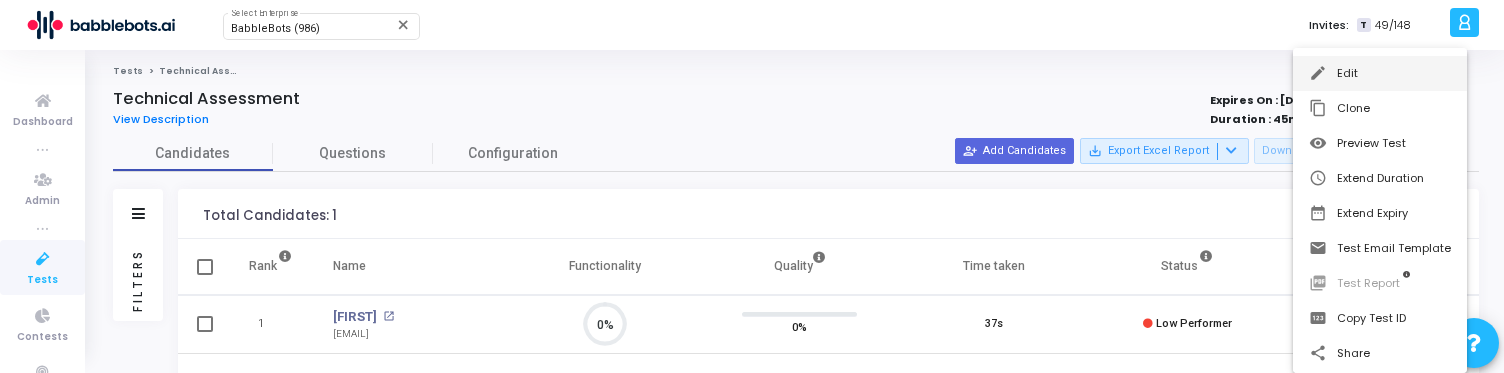 click on "edit  Edit" at bounding box center (1380, 73) 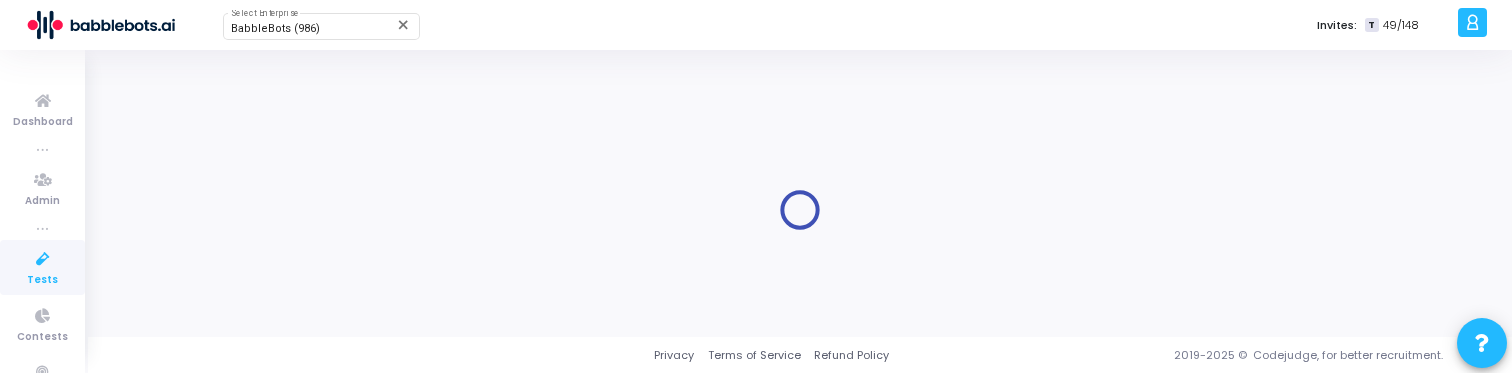 type on "Technical Assessment" 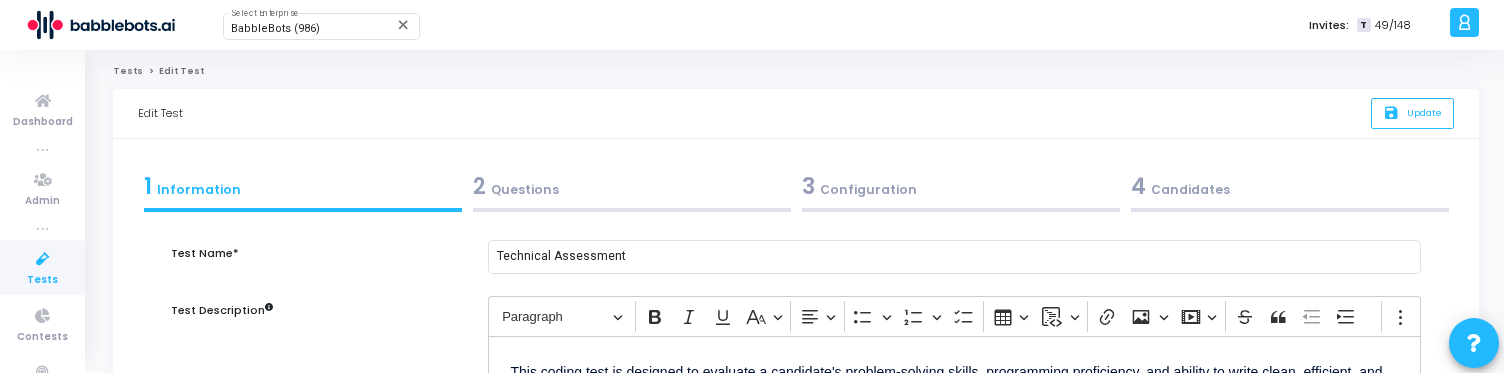 click at bounding box center [43, 259] 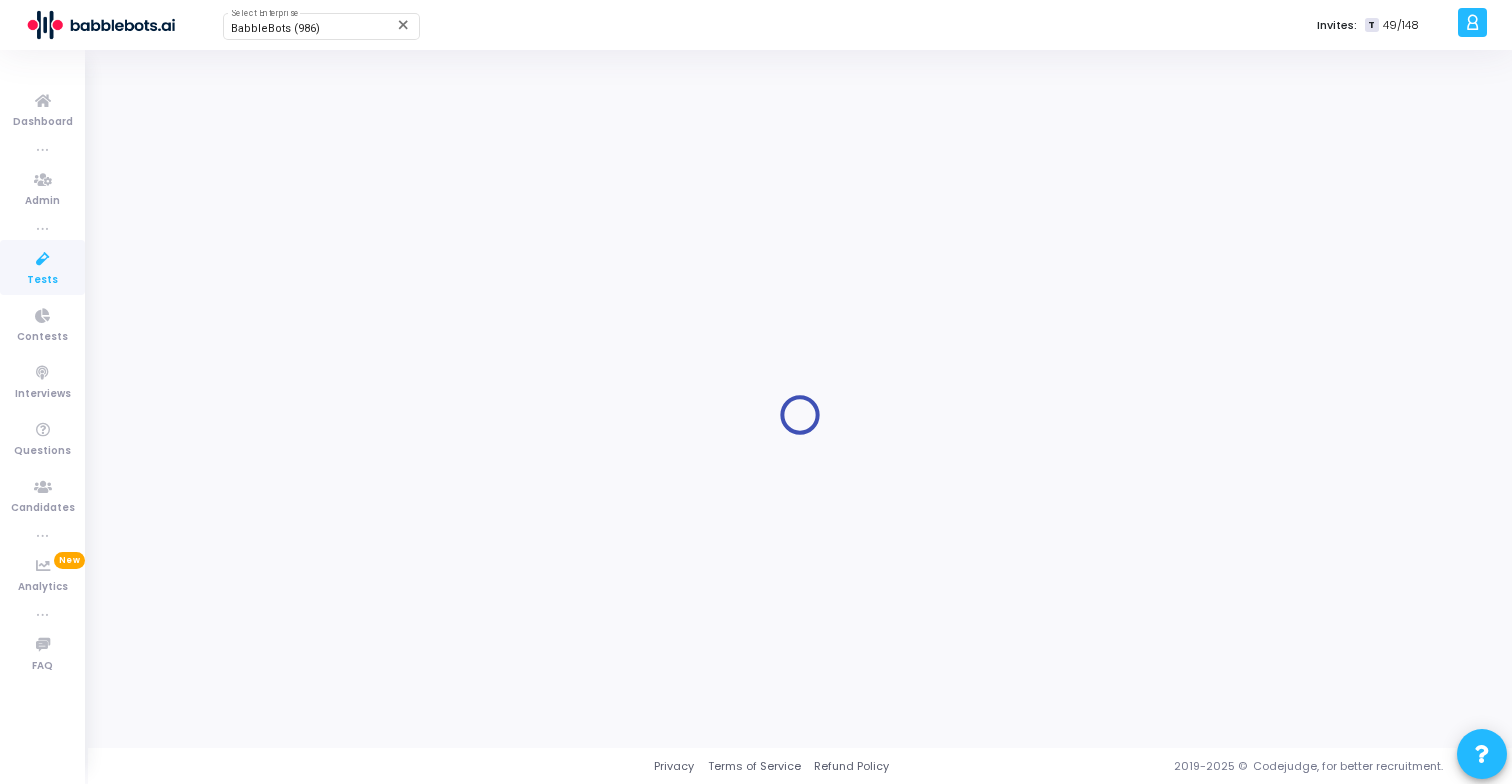 type on "Technical Assessment" 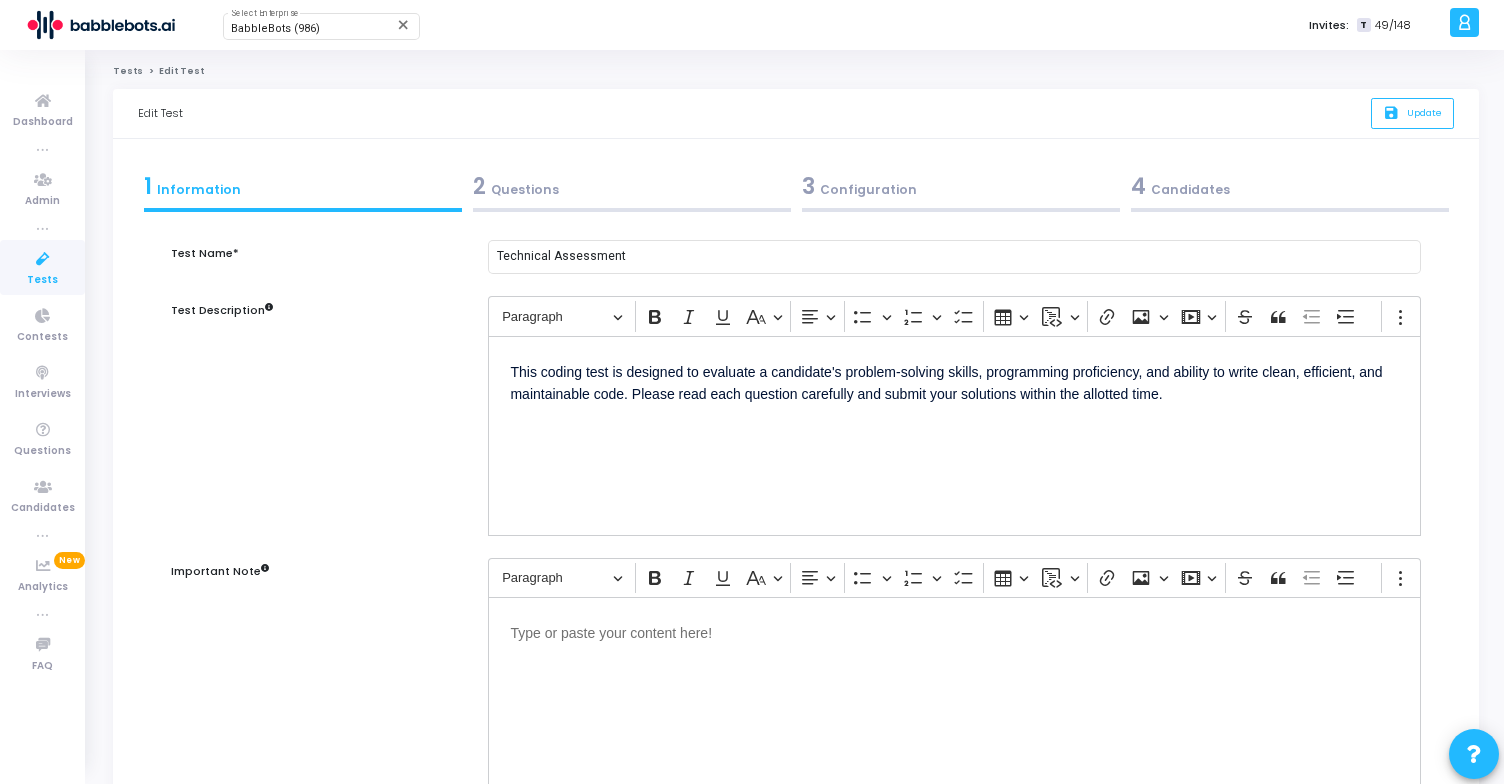 click on "3  Configuration" at bounding box center (961, 186) 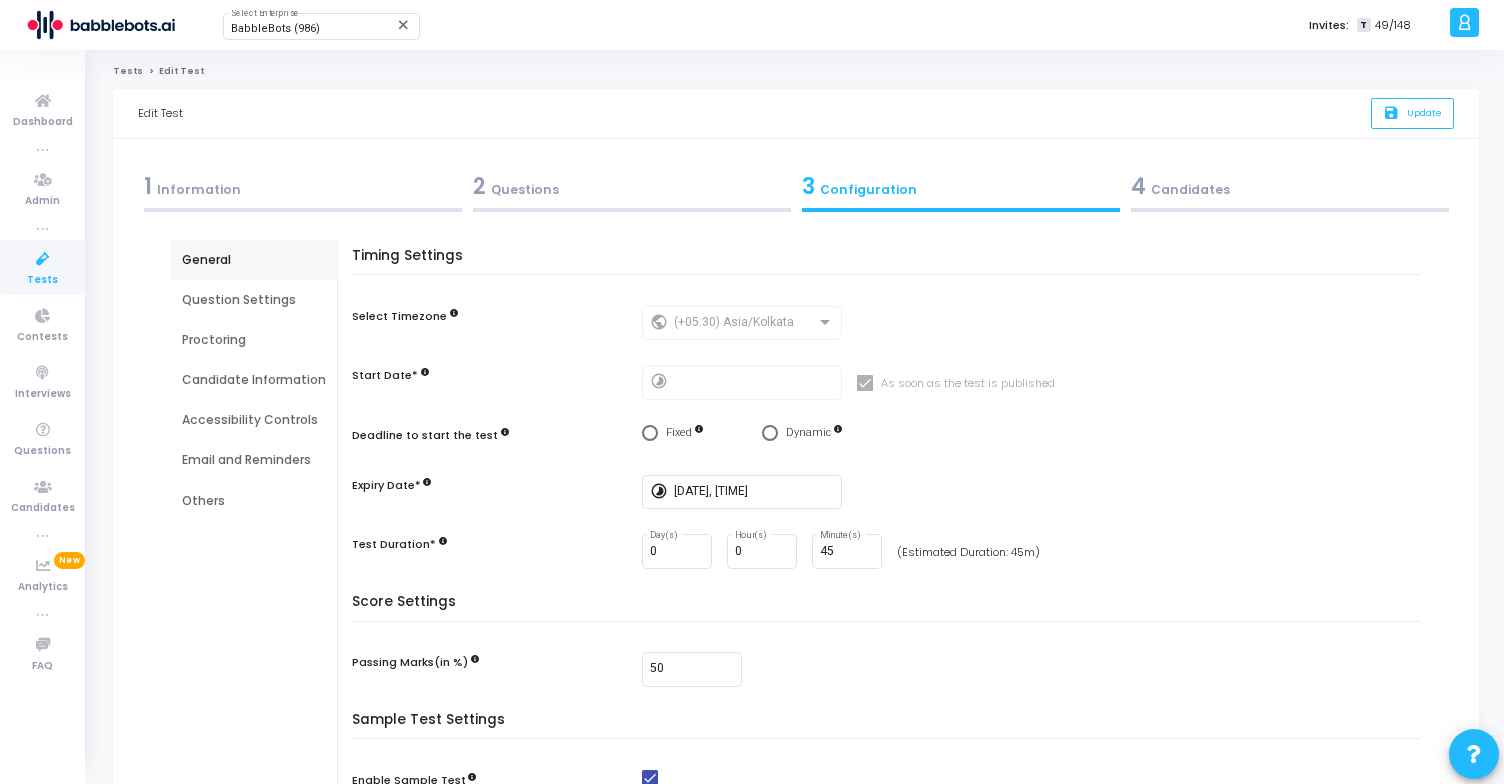 click on "Accessibility Controls" at bounding box center [254, 420] 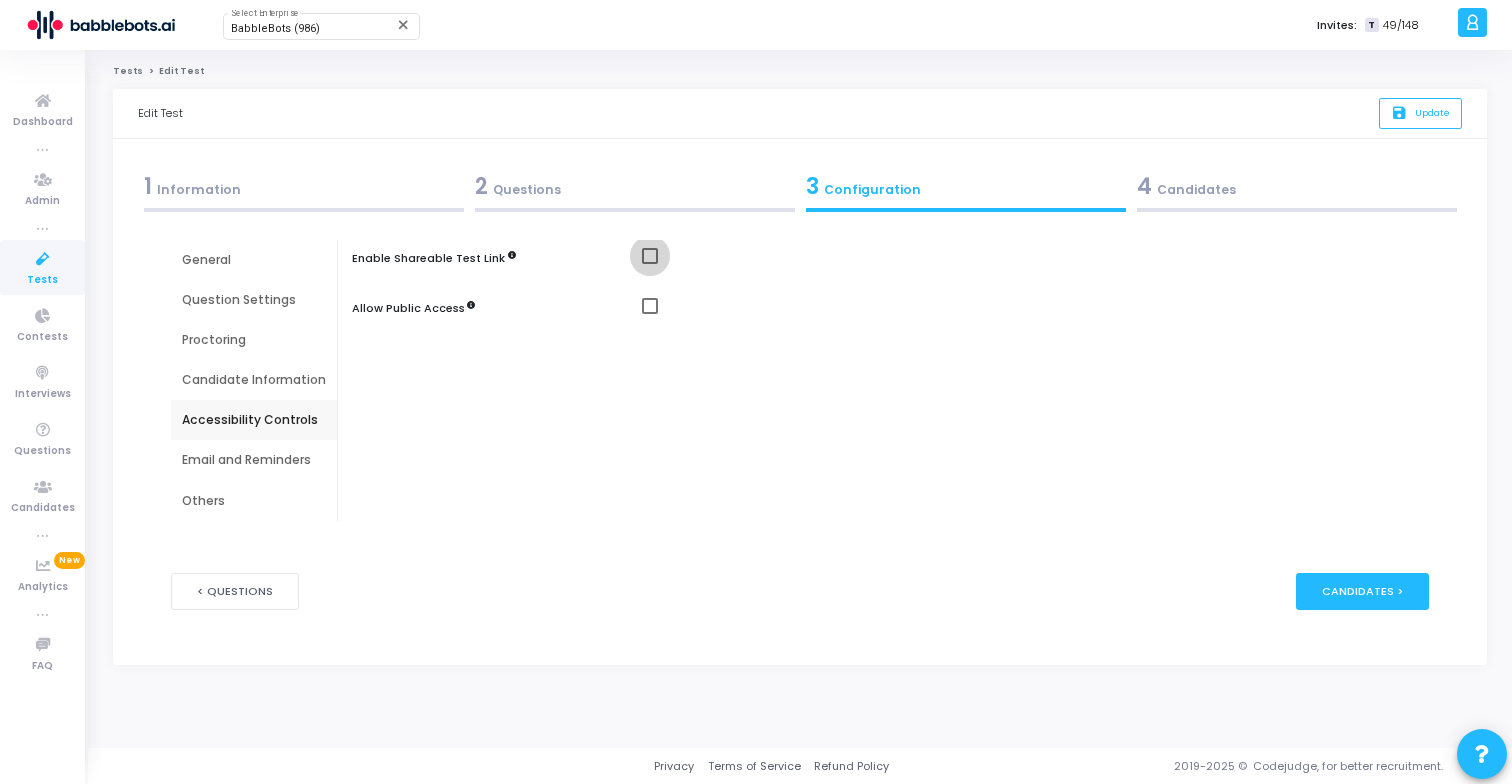 click at bounding box center [650, 256] 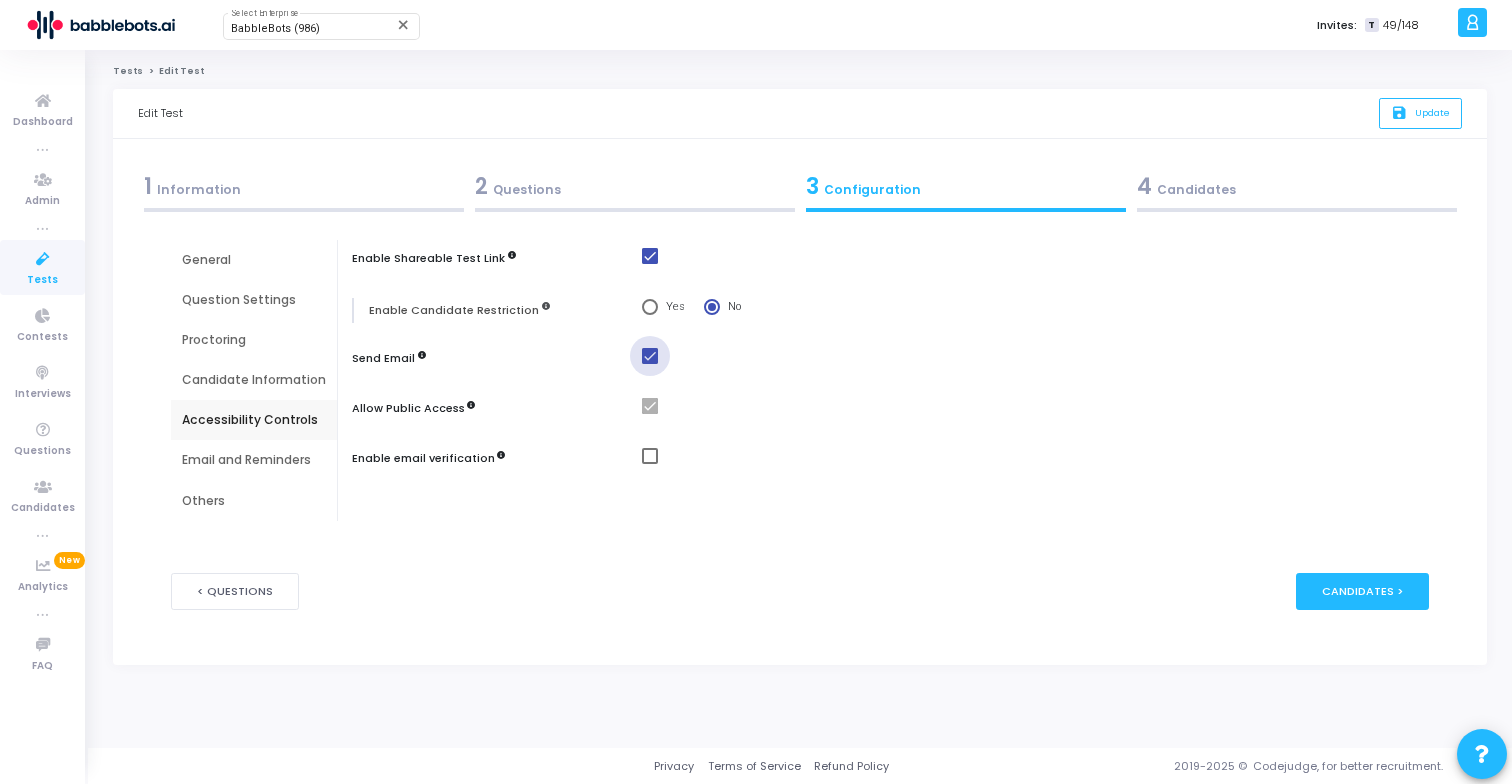 click at bounding box center [650, 356] 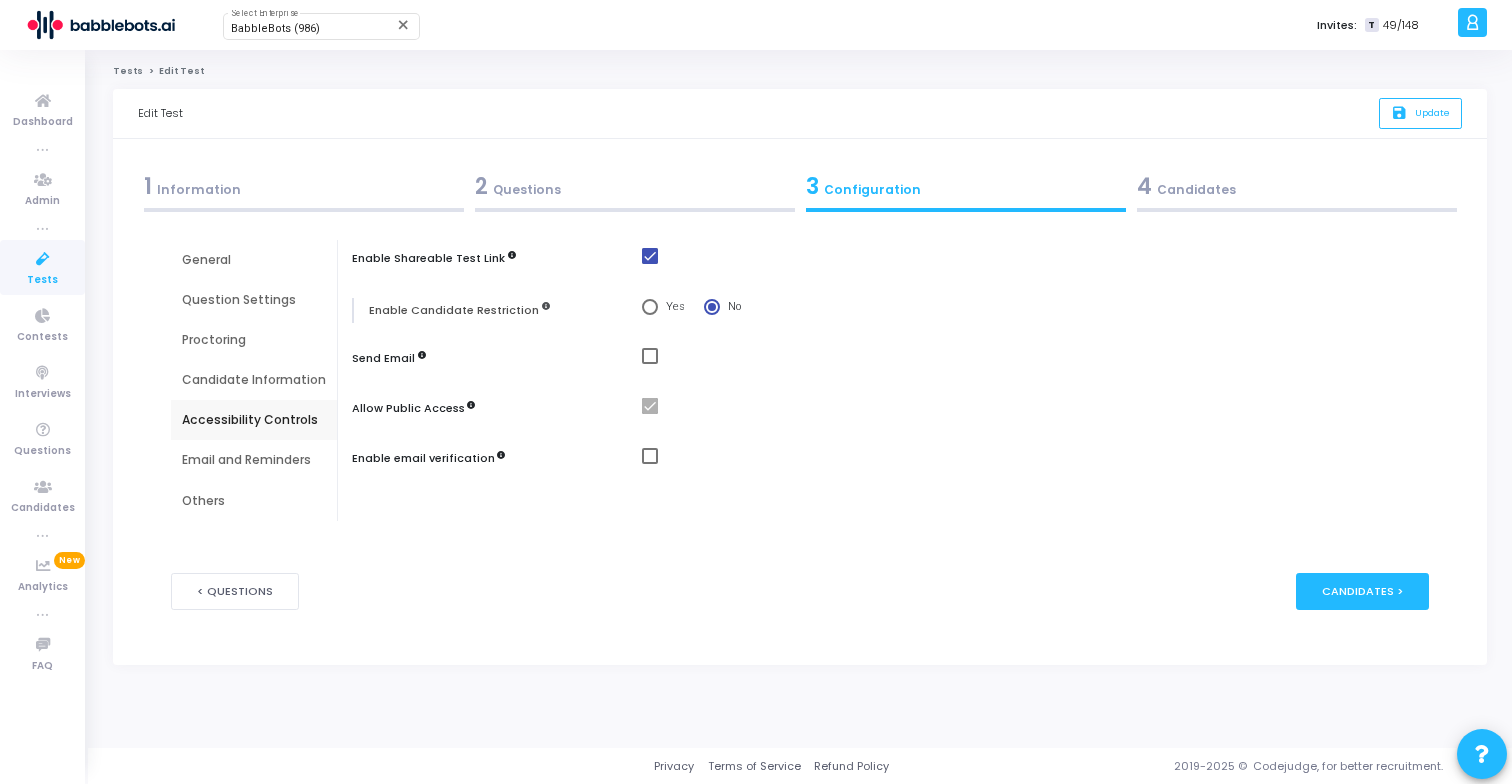 click on "Tests" at bounding box center (42, 280) 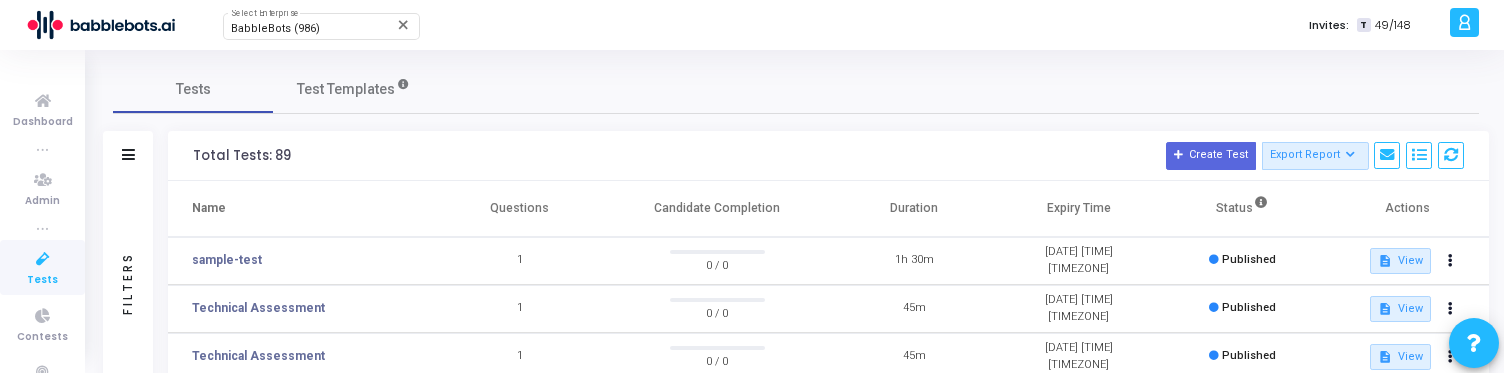 scroll, scrollTop: 7, scrollLeft: 0, axis: vertical 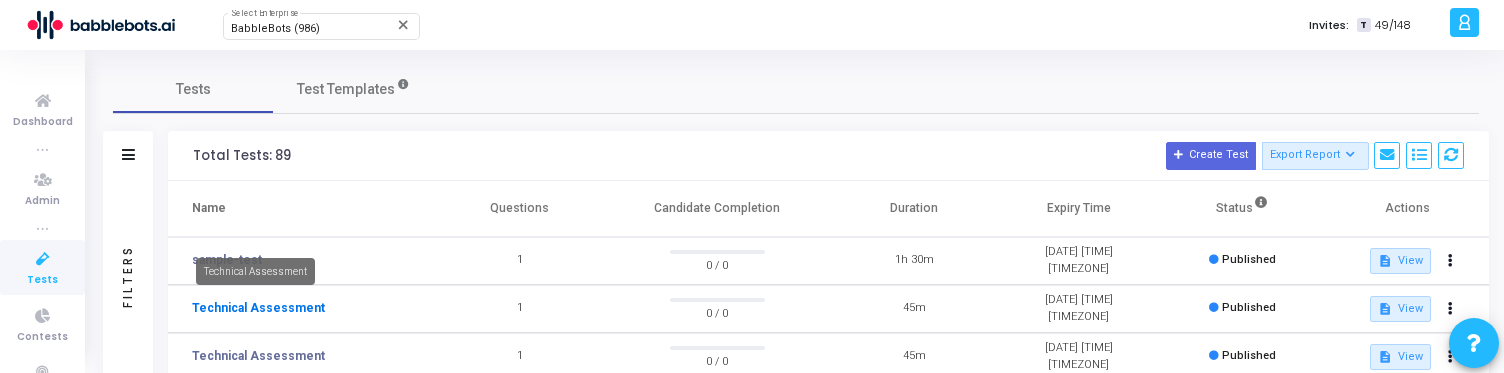 click on "Technical Assessment" 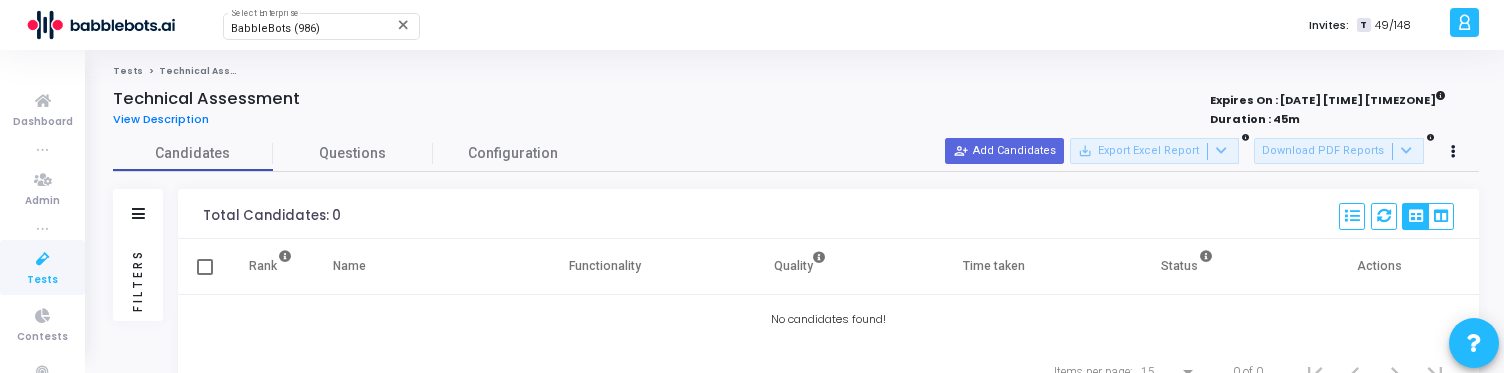 scroll, scrollTop: 79, scrollLeft: 0, axis: vertical 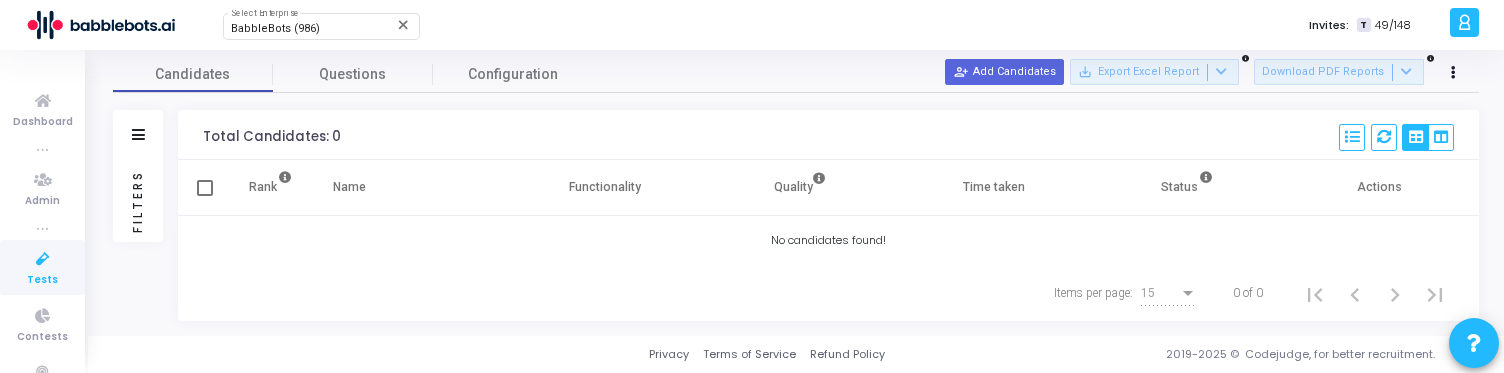 click at bounding box center (43, 259) 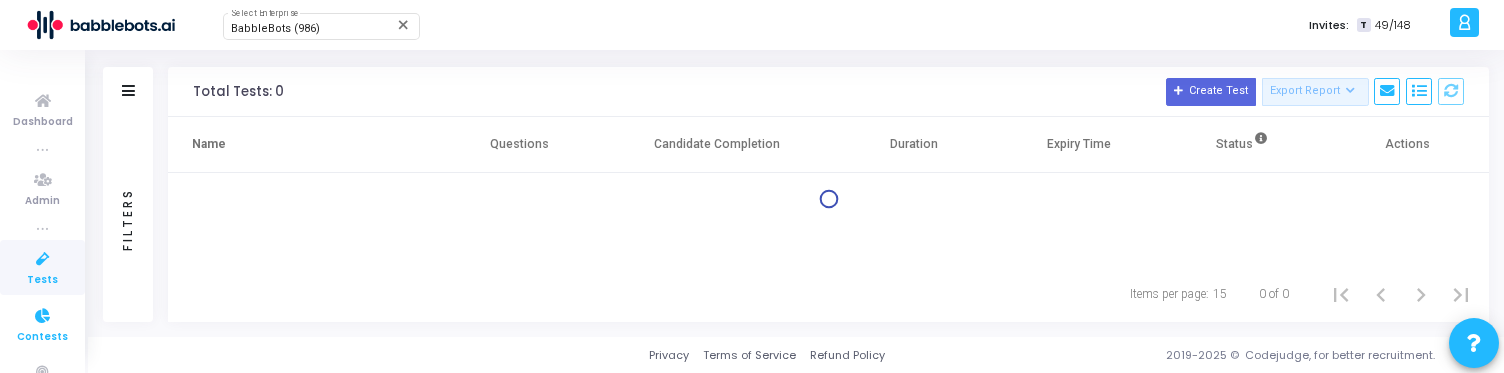 scroll, scrollTop: 0, scrollLeft: 0, axis: both 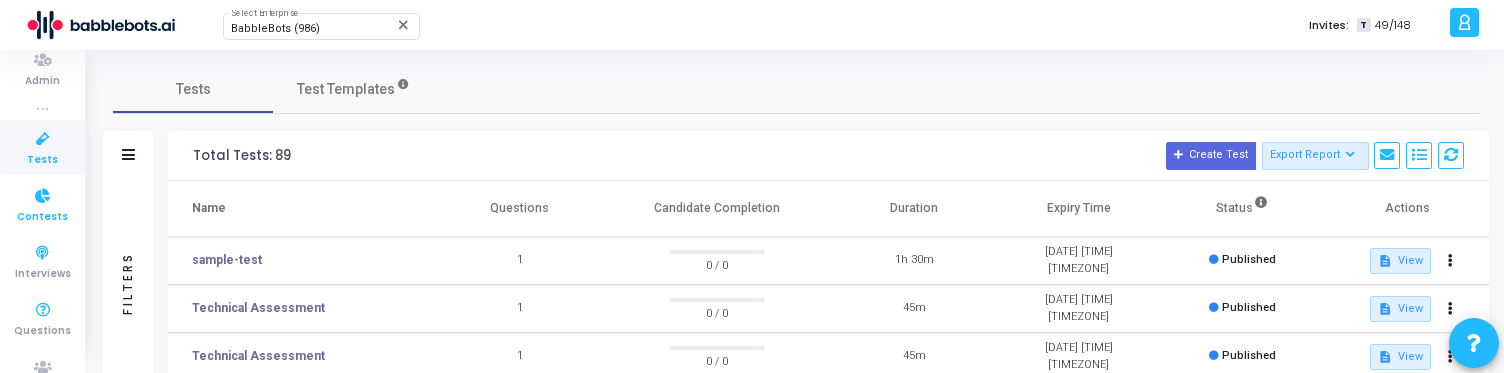 click on "Contests" at bounding box center [42, 217] 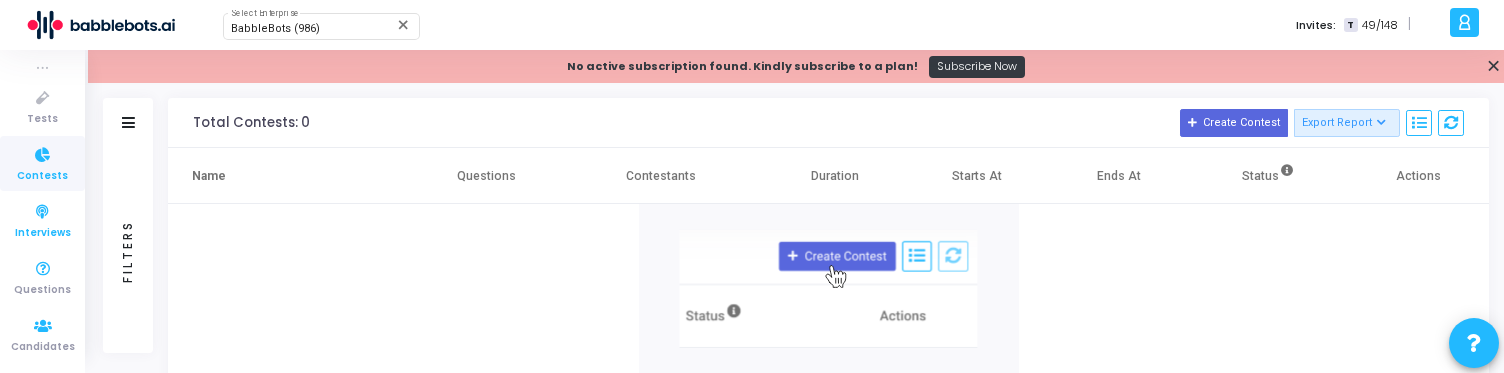 scroll, scrollTop: 178, scrollLeft: 0, axis: vertical 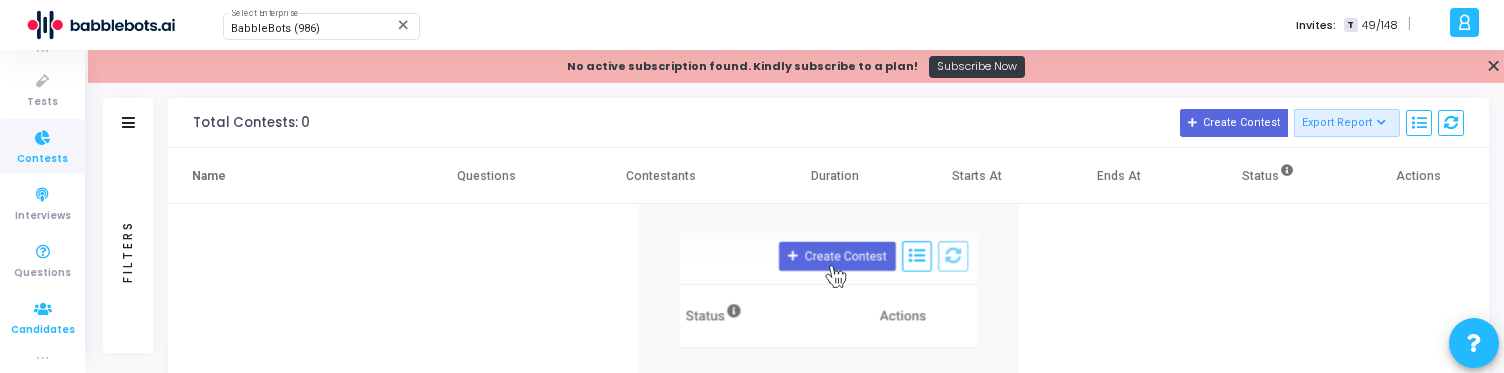 click on "Candidates" at bounding box center [43, 330] 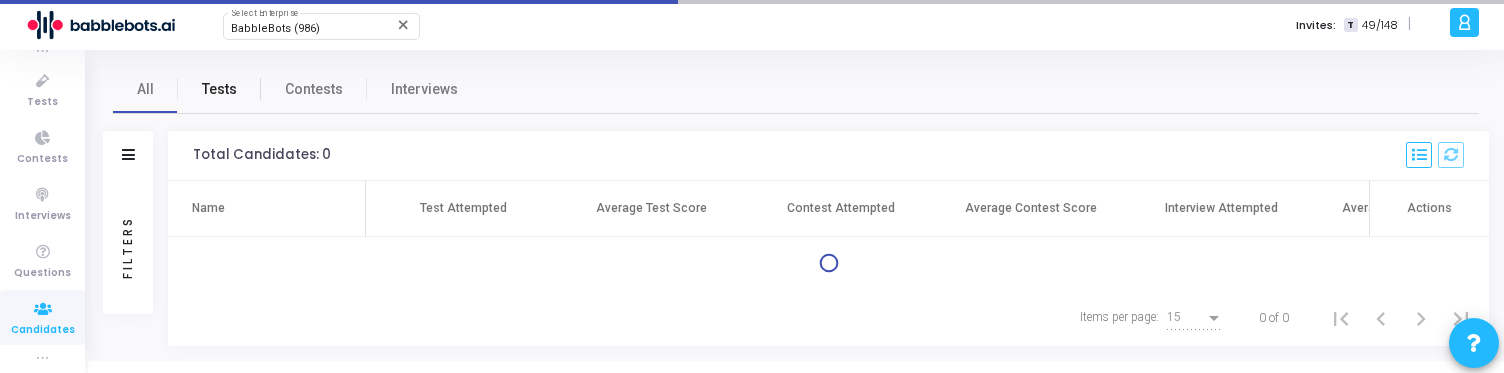 click on "Tests" at bounding box center (219, 89) 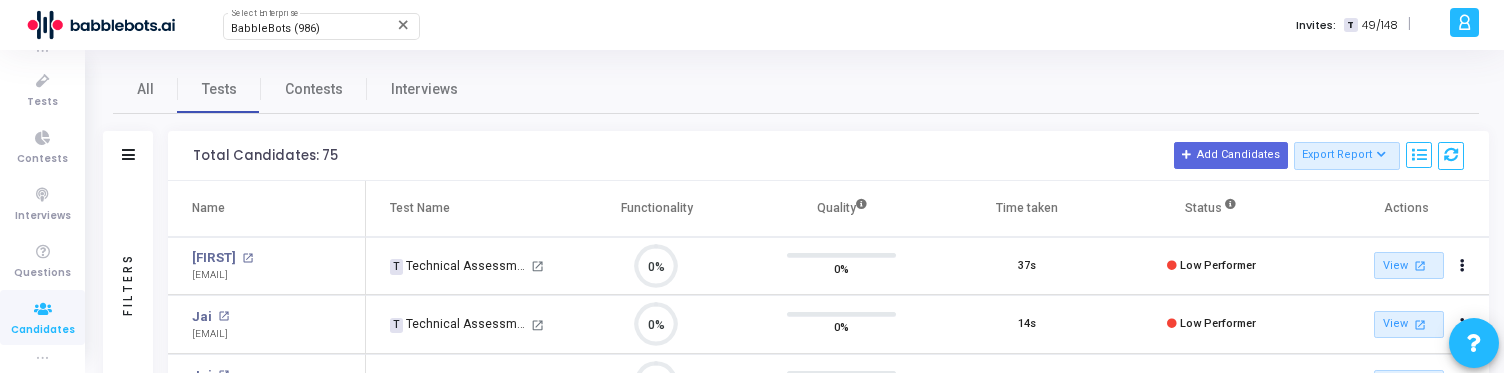 scroll, scrollTop: 9, scrollLeft: 9, axis: both 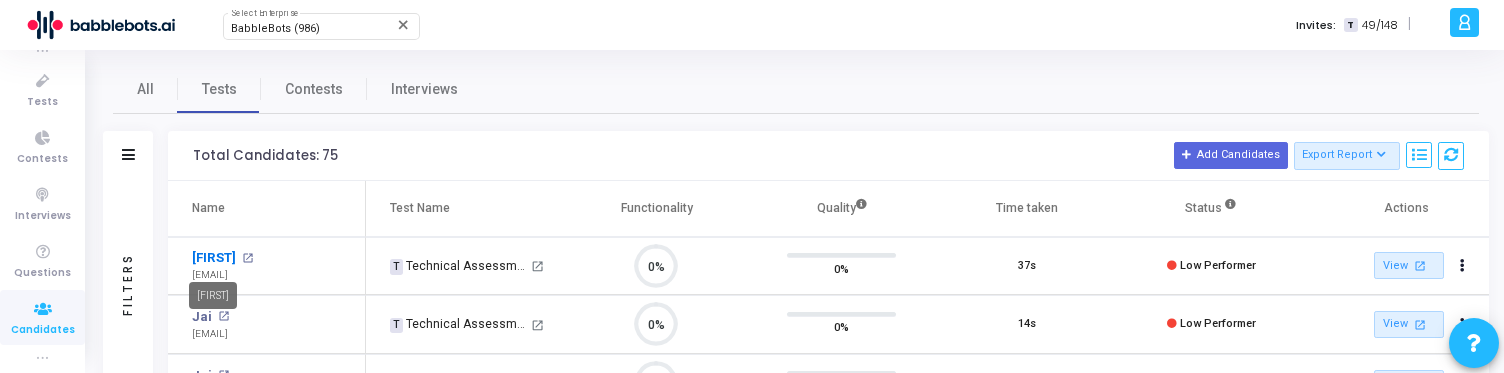 click on "Omkar" at bounding box center [214, 258] 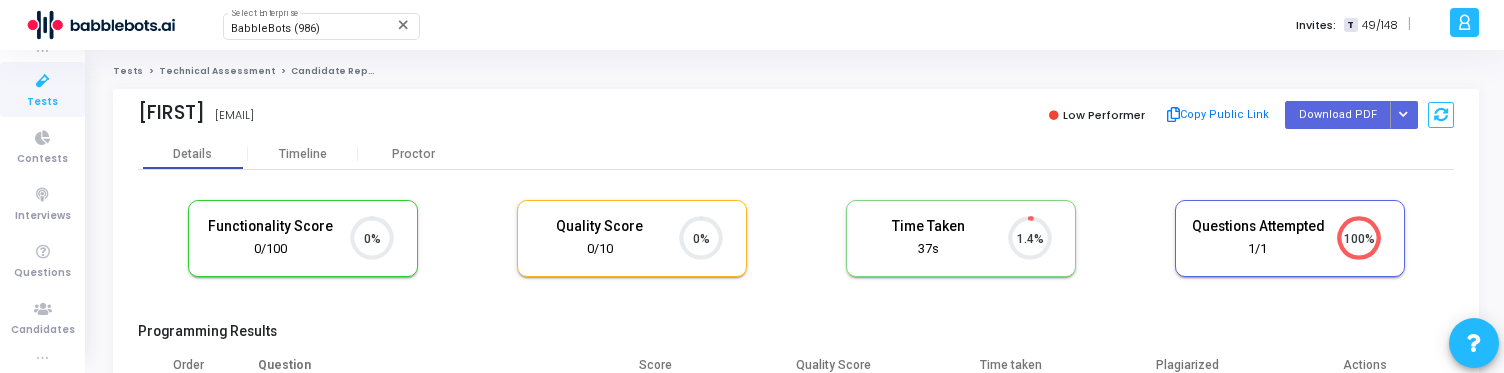 click on "Technical Assessment" 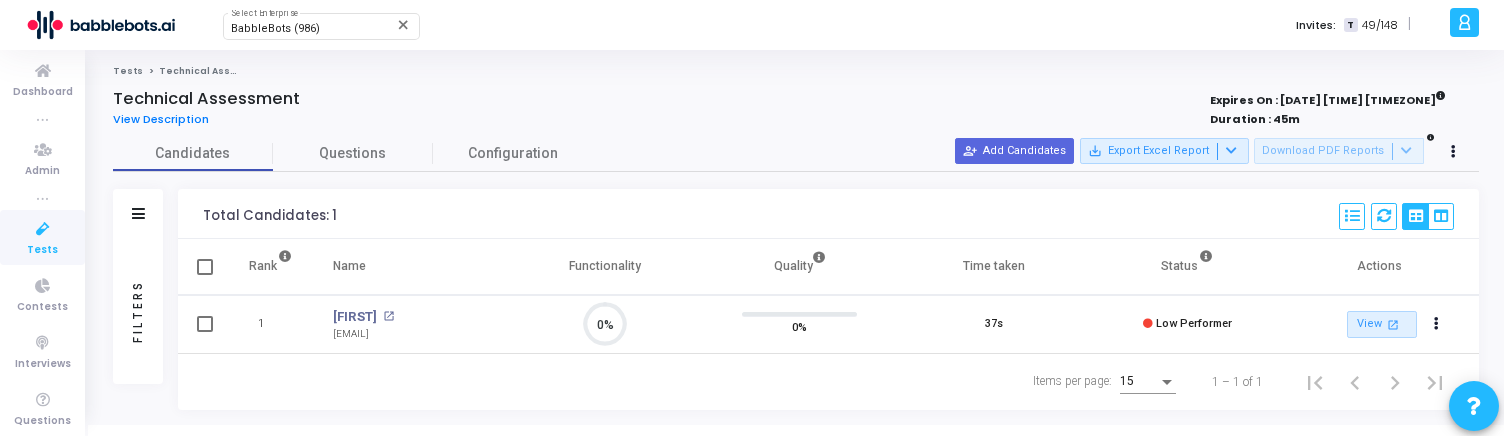 click on "Candidates Questions Configuration  Filters   Filters   Candidate Name/Email  search  Candidate Status     Invite Sent     Read Instructions     Currently Active     Project Submitted     Evaluation Pending   View more   Candidate Selection Status   Functionality(in %)   Select Time Range   Left full-screen mode   Switched tab or window   IP address change   Proctoring stopped   Plagiarism Percentage   No face detected   Multiple faces detected   Face is out of frame   Face is covered   Looking away from the webcam   Unrecognised face detected   Face not towards webcam   Total Candidates: 1   Select   S No   Name   Questions   Functionality   Quality   Time Taken   Created At   Shared At   Started At   Completed At   Selection   Webcam Sharing   Screen Sharing   Plagiarized   Left full-screen mode   Switched tab or window   No face detected   Multiple faces detected   Face is out of frame   Face is covered   Looking away from the webcam   Face not towards webcam   Unrecognised face detected   Feedback  1" at bounding box center [796, 272] 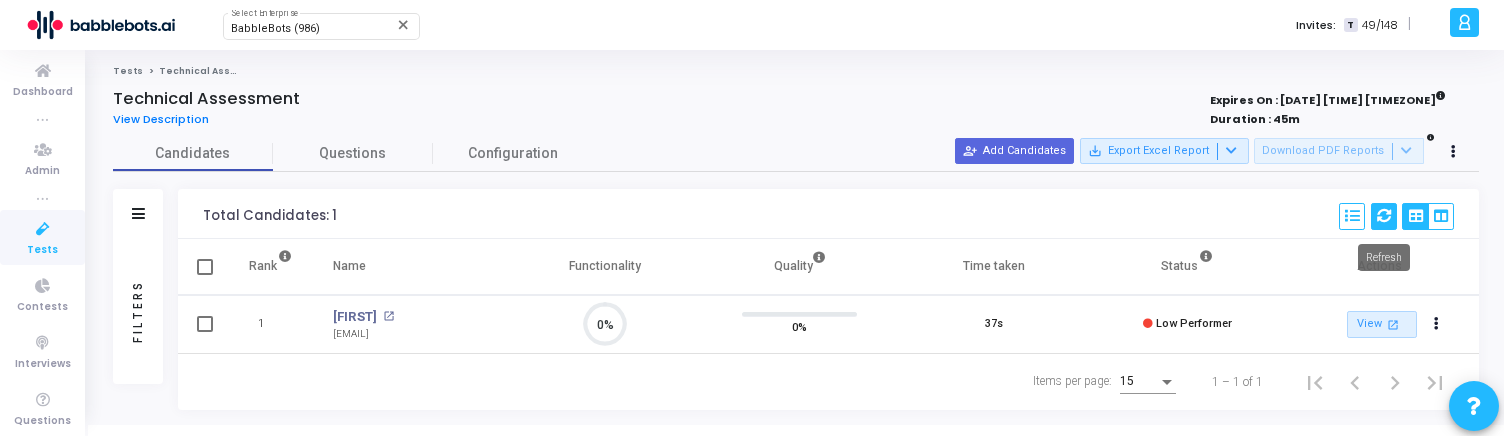 click at bounding box center (1384, 216) 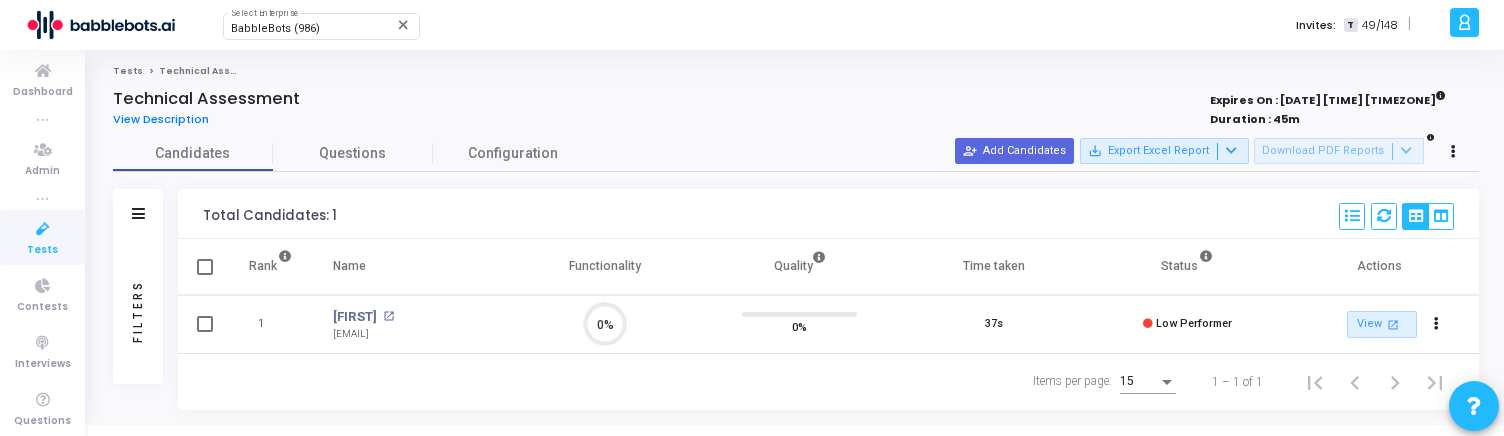 click 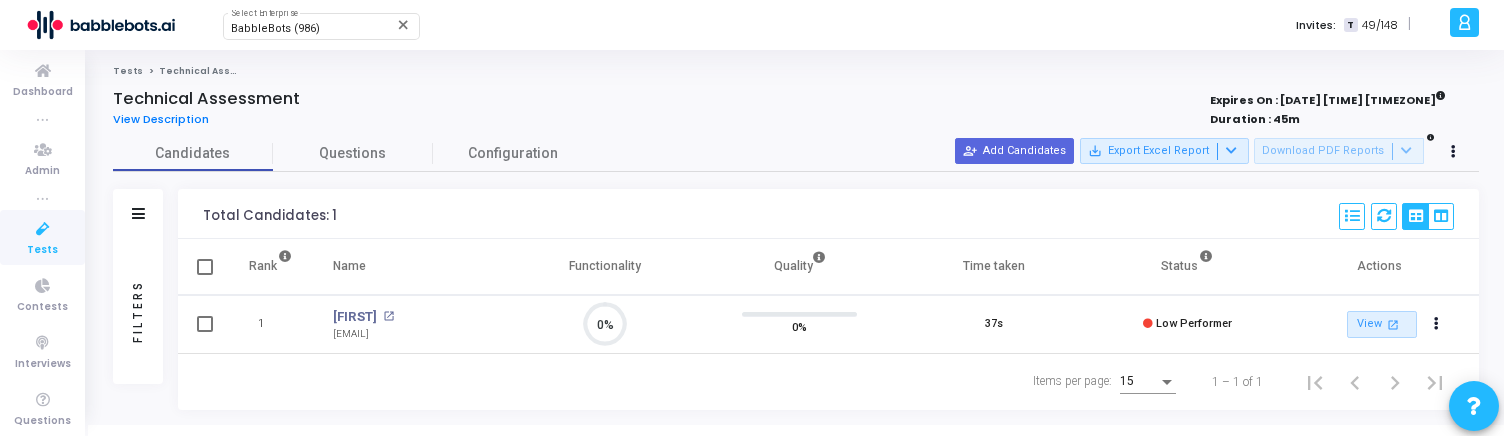 click on "Total Candidates: 1   Select   S No   Name   Questions   Functionality   Quality   Time Taken   Created At   Shared At   Started At   Completed At   Selection   Webcam Sharing   Screen Sharing   Plagiarized   Left full-screen mode   Switched tab or window   No face detected   Multiple faces detected   Face is out of frame   Face is covered   Looking away from the webcam   Face not towards webcam   Unrecognised face detected   IP Address Violations   Feedback   Code Changes   Status   Actions" at bounding box center [828, 214] 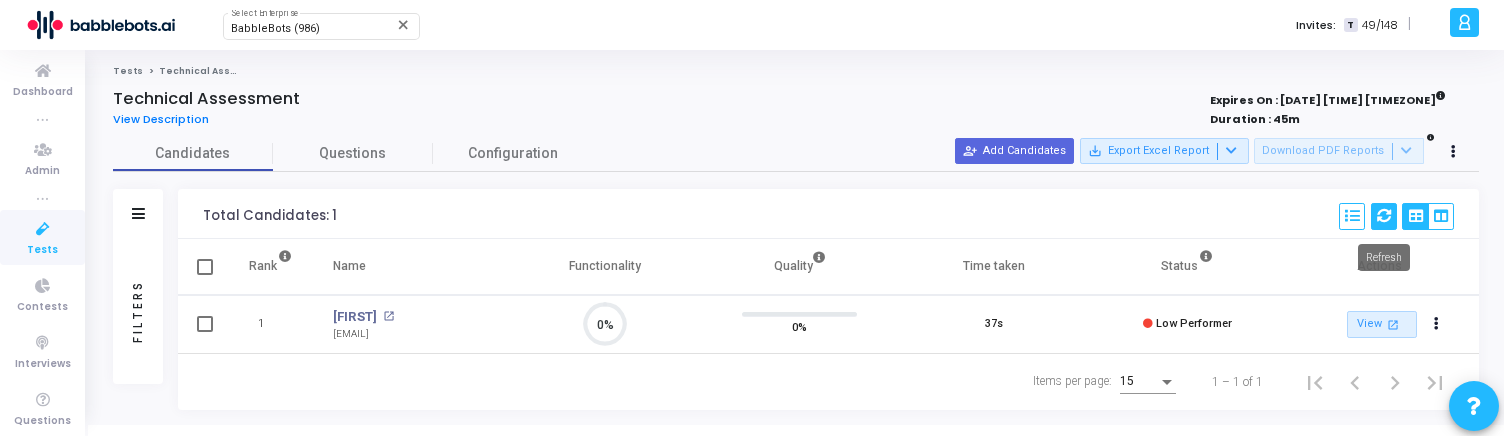 click at bounding box center (1384, 216) 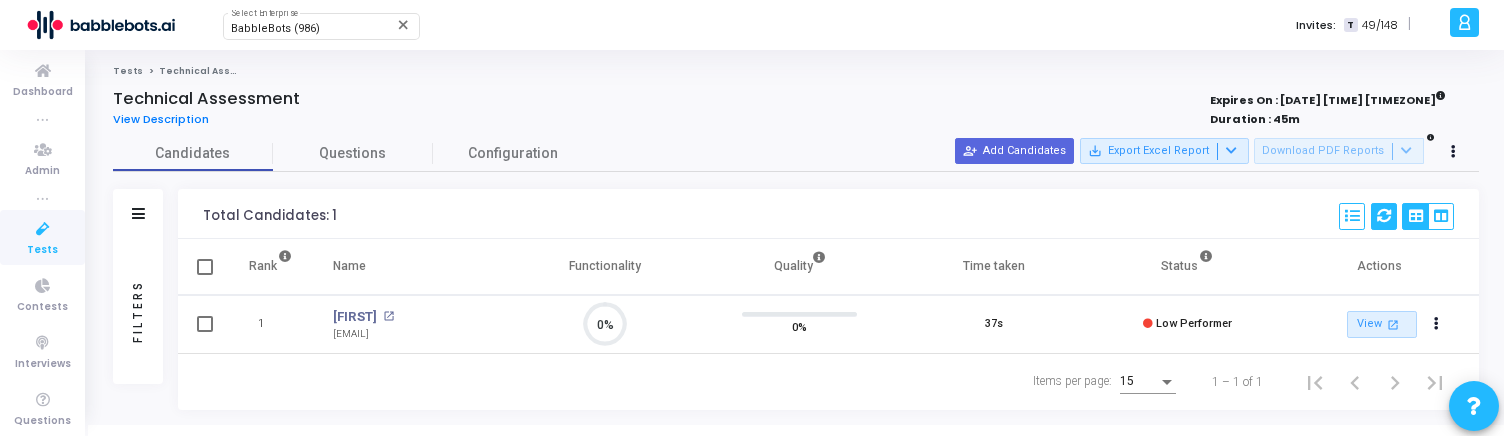 scroll, scrollTop: 9, scrollLeft: 9, axis: both 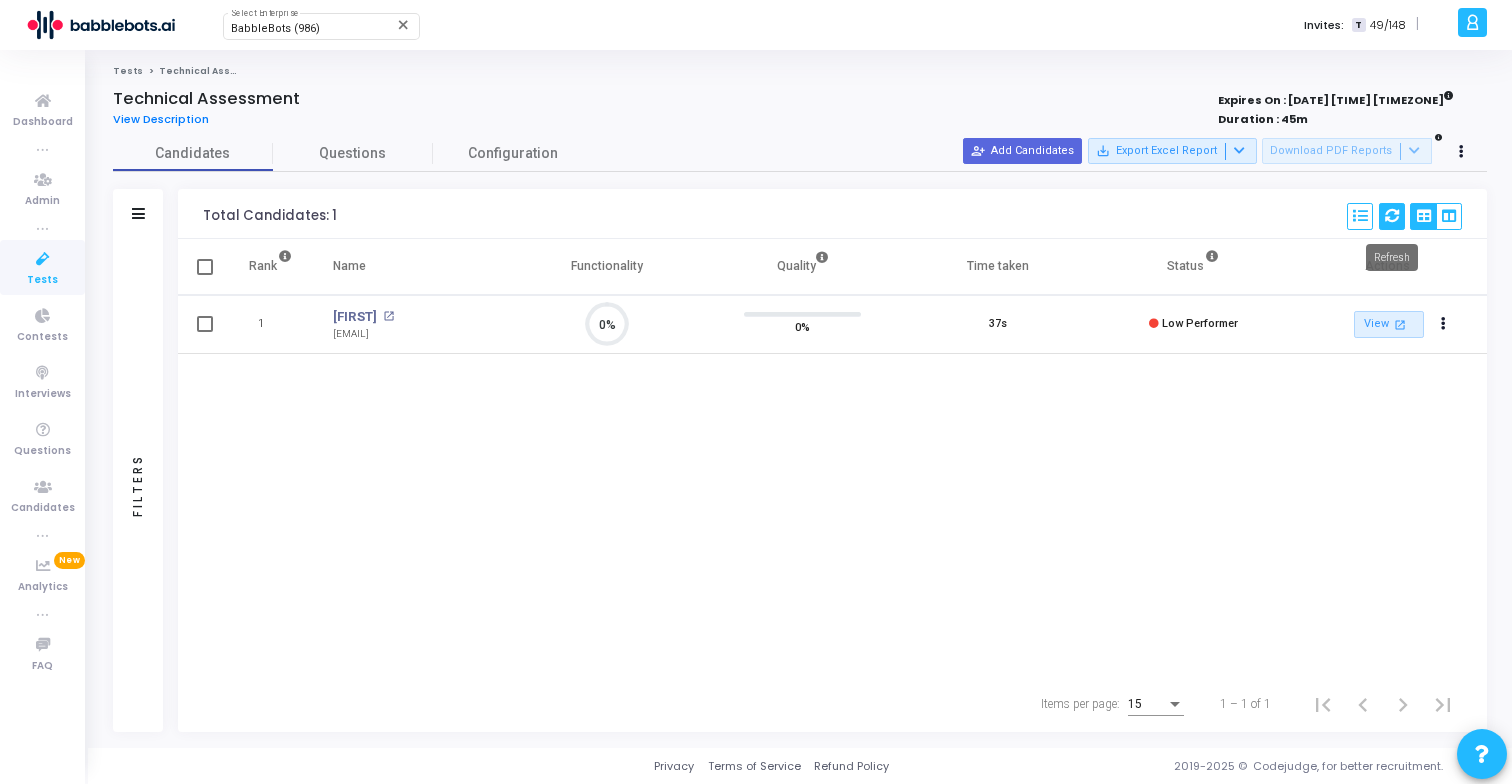 click at bounding box center [1392, 216] 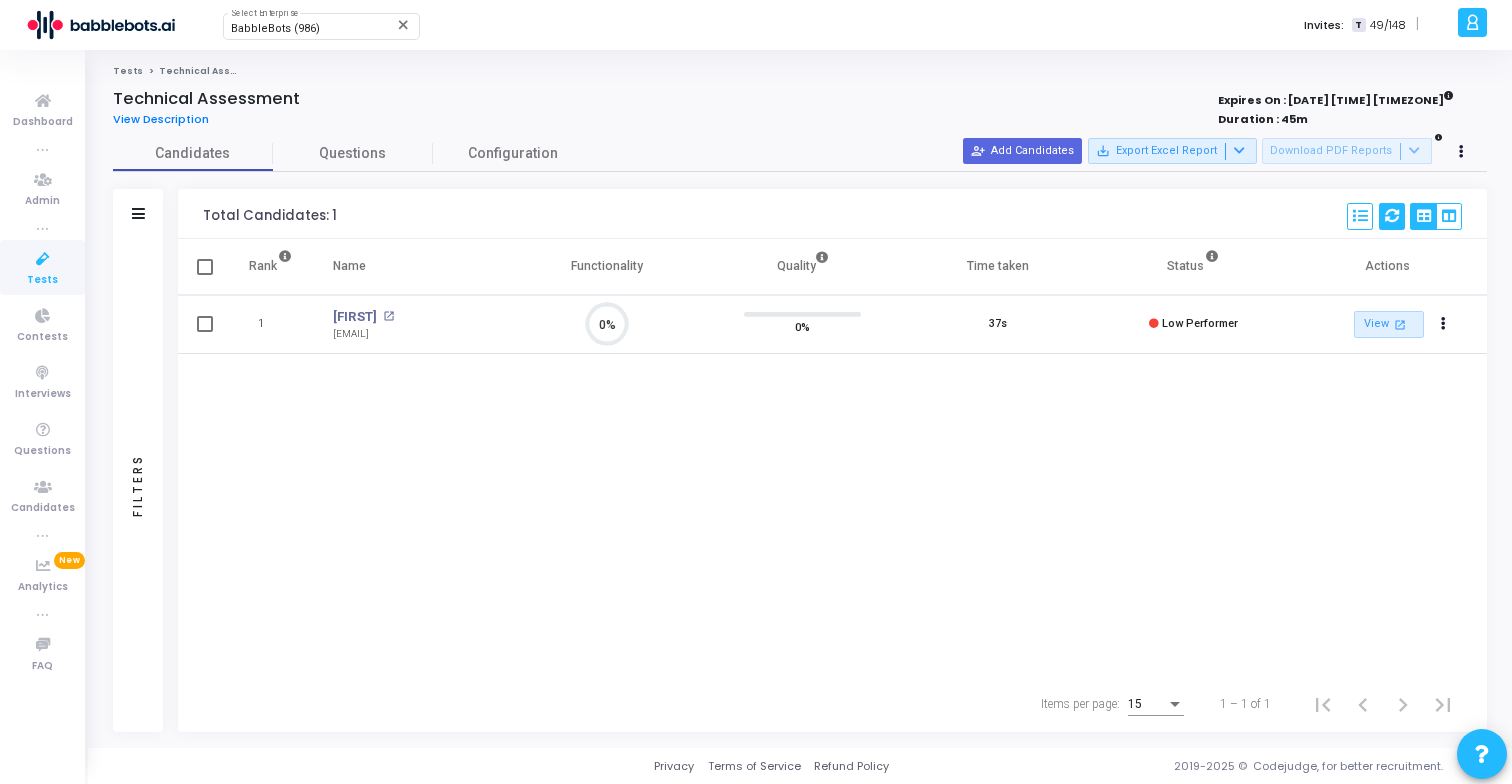 scroll, scrollTop: 9, scrollLeft: 9, axis: both 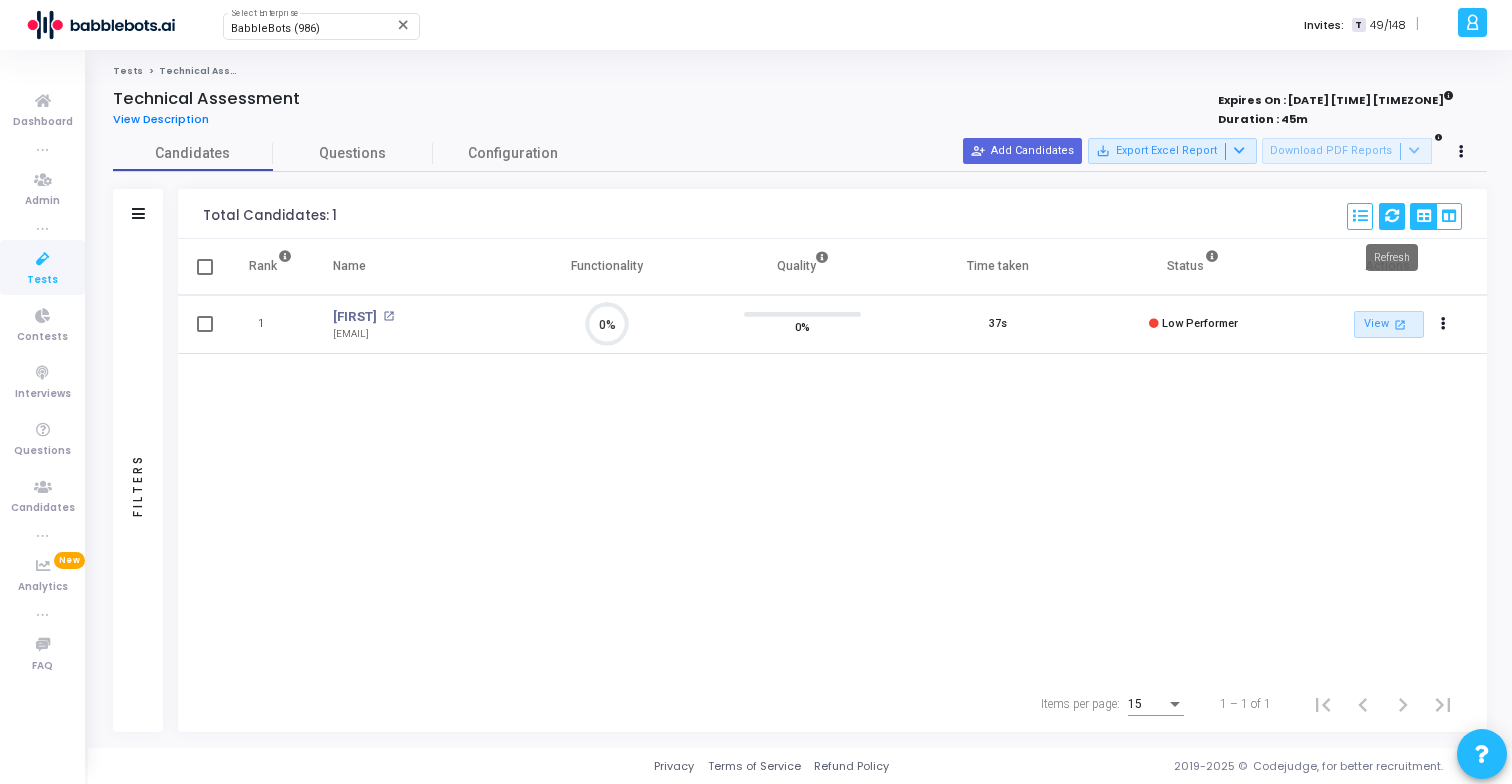 click at bounding box center (1392, 216) 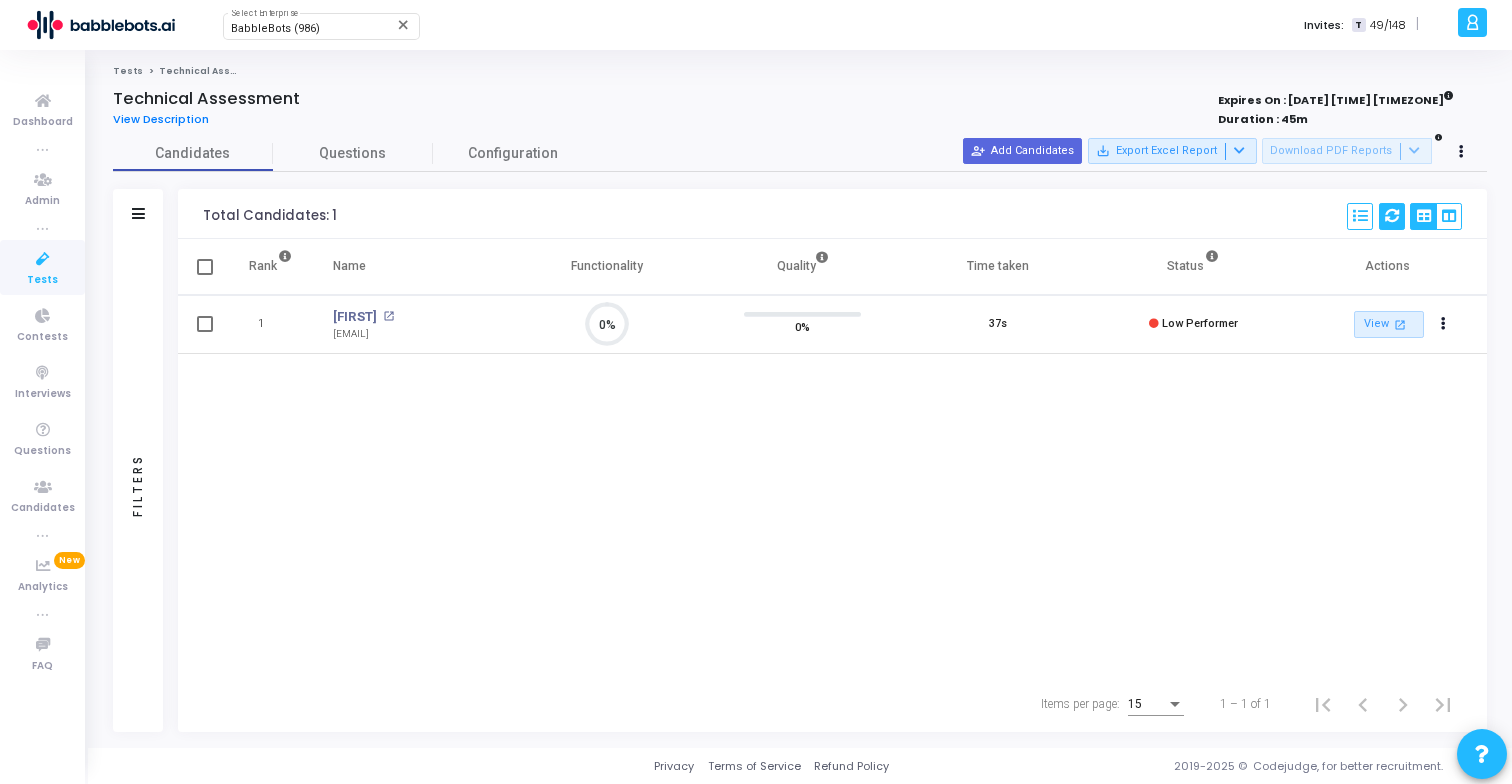 scroll, scrollTop: 9, scrollLeft: 9, axis: both 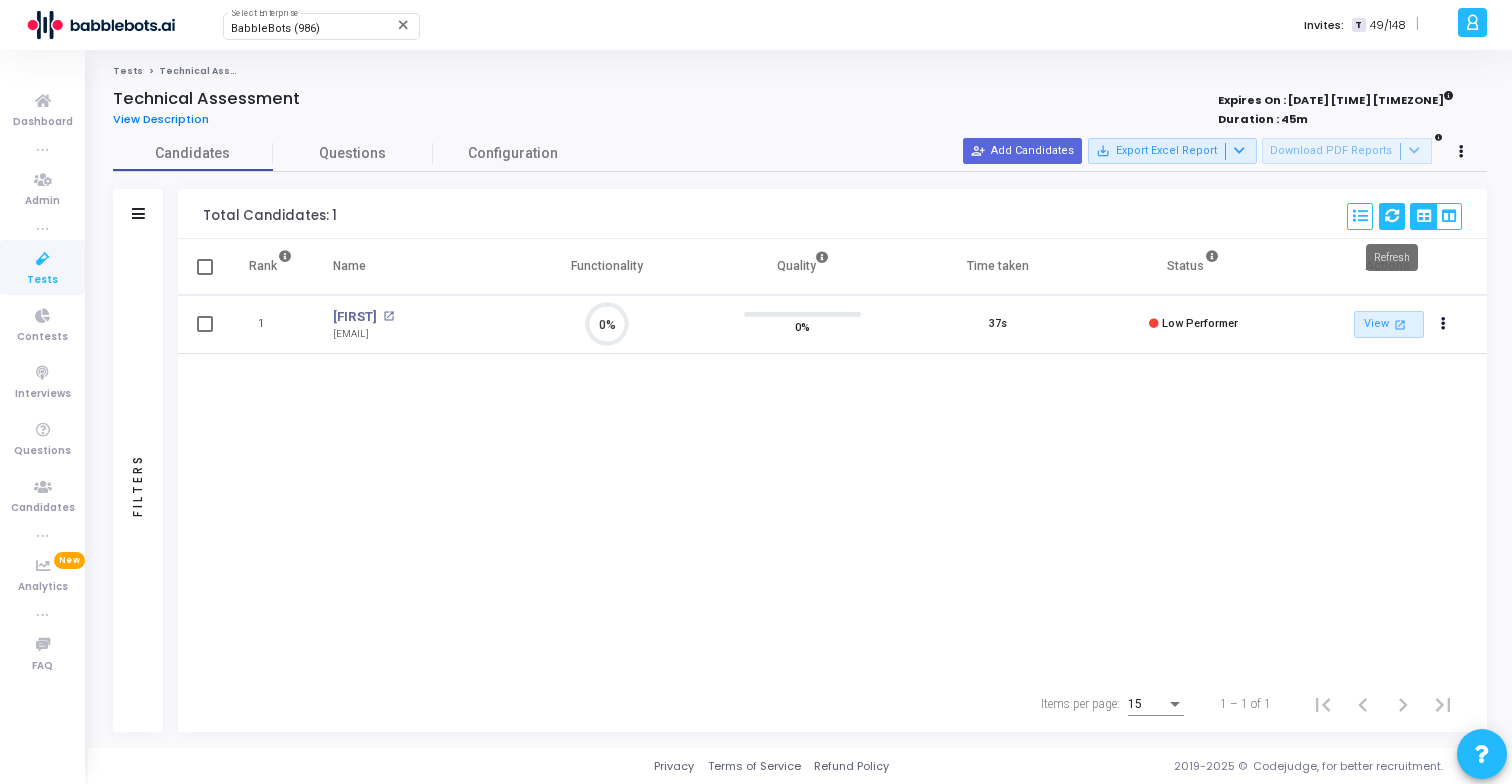 click at bounding box center (1392, 216) 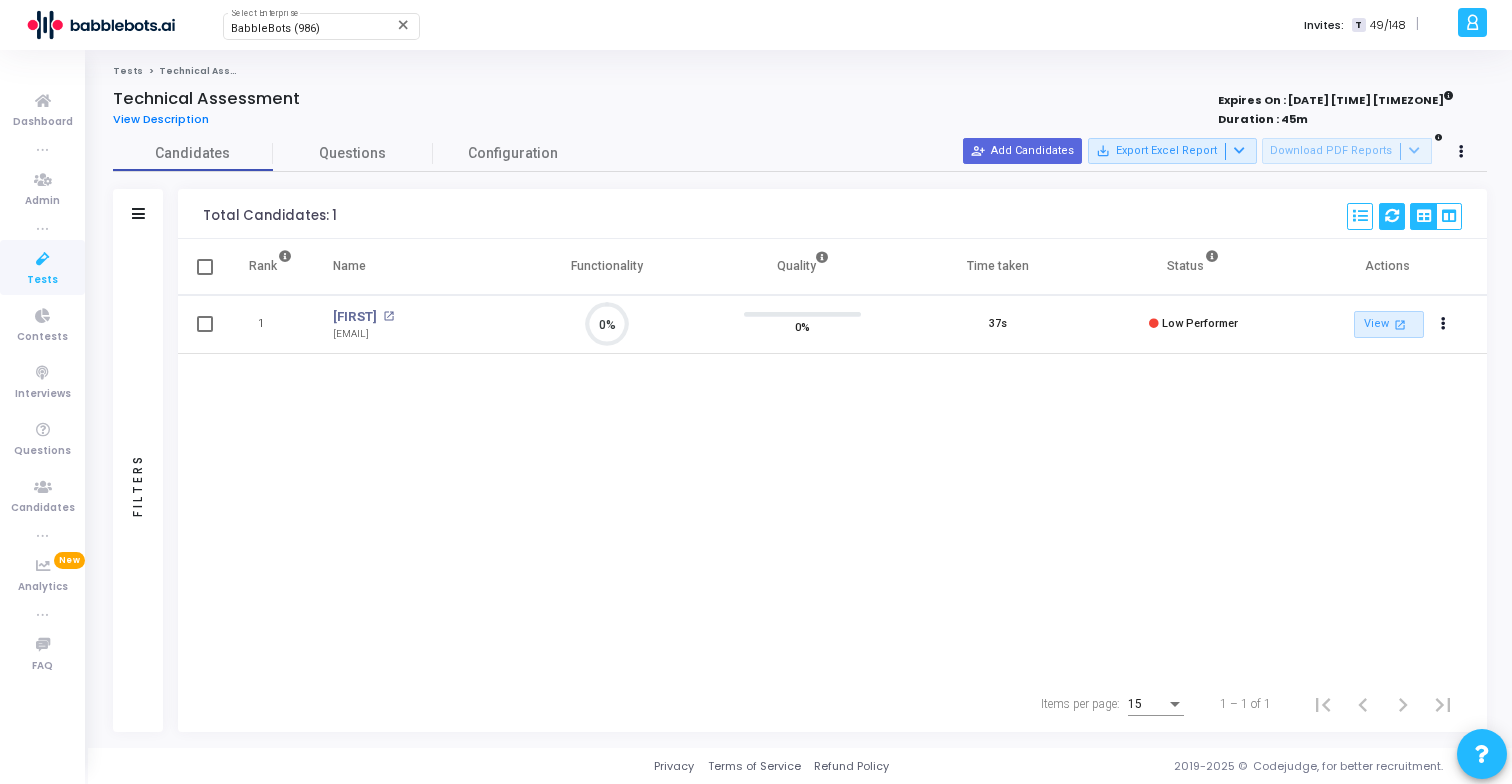 scroll, scrollTop: 9, scrollLeft: 9, axis: both 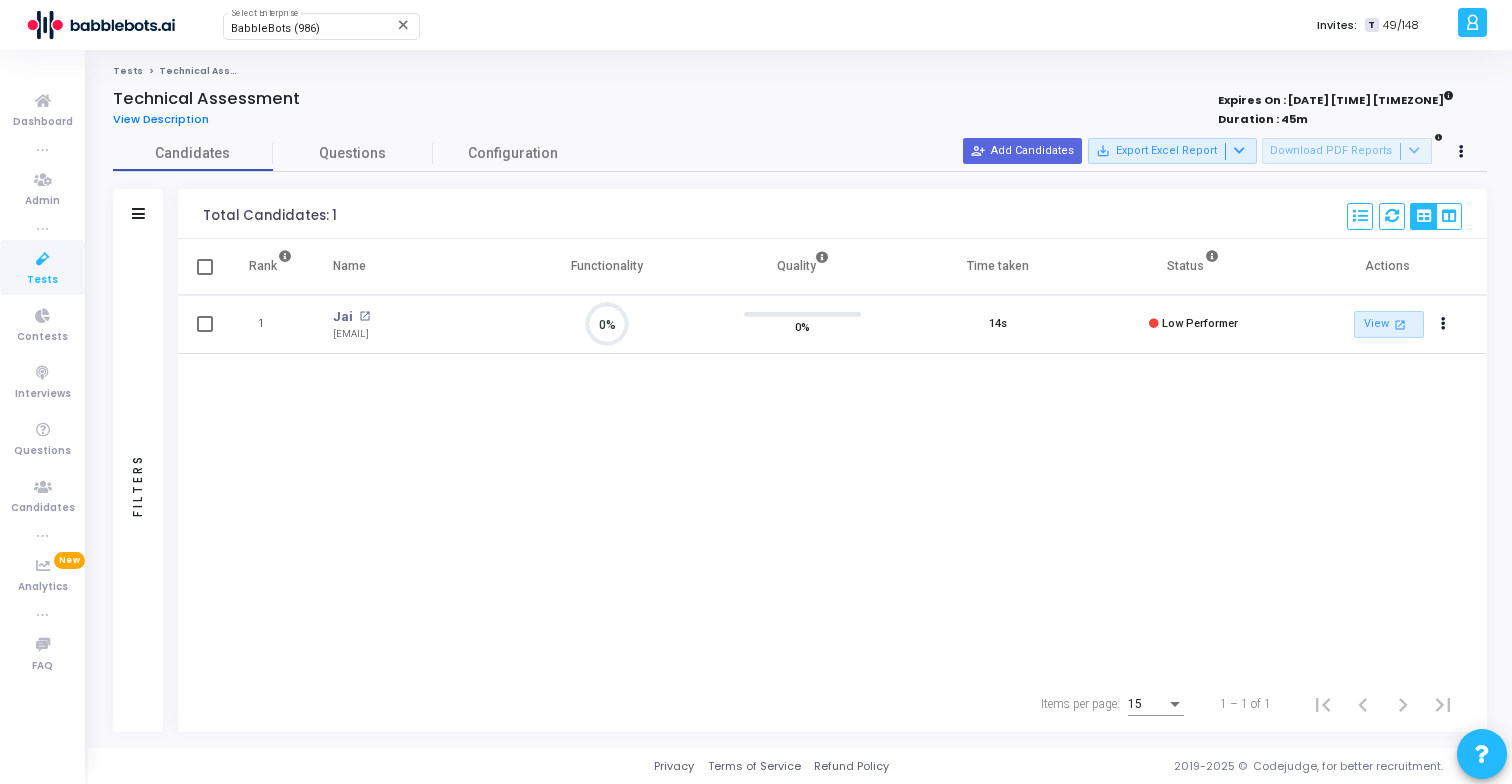 click on "Rank   Name   Functionality   Quality   Time taken   Status   Actions    1  Jai open_in_new  sipanijai@gmail.com  0%  0%   14s   Low Performer   View  open_in_new   Report  archive  Archive   Extend Duration  cached  Reset Test  cached  Resend Test   Schedule Interview  content_copy  Copy Public Link  content_copy  Copy Test Invite Link" at bounding box center [832, 457] 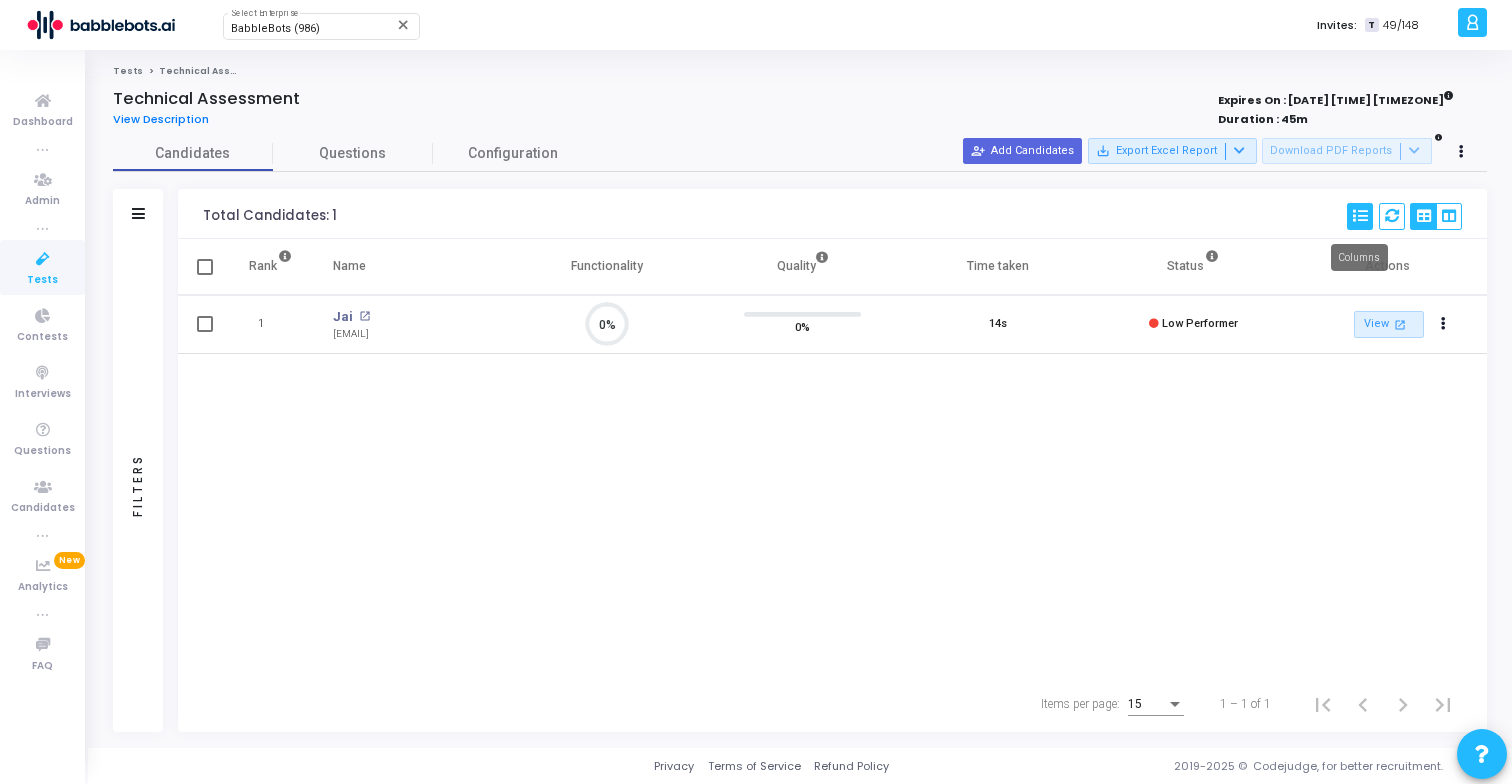 click at bounding box center (1360, 216) 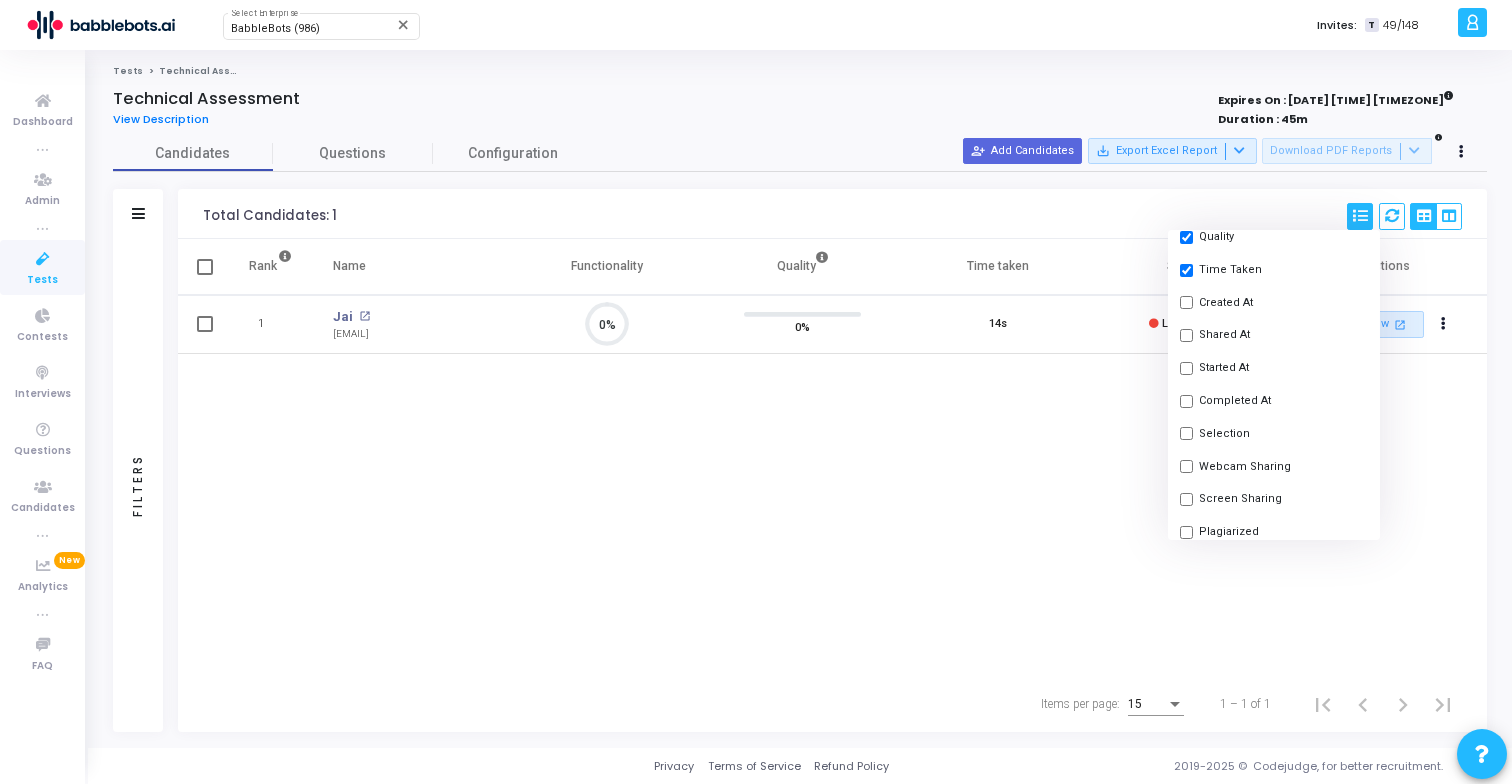 scroll, scrollTop: 204, scrollLeft: 0, axis: vertical 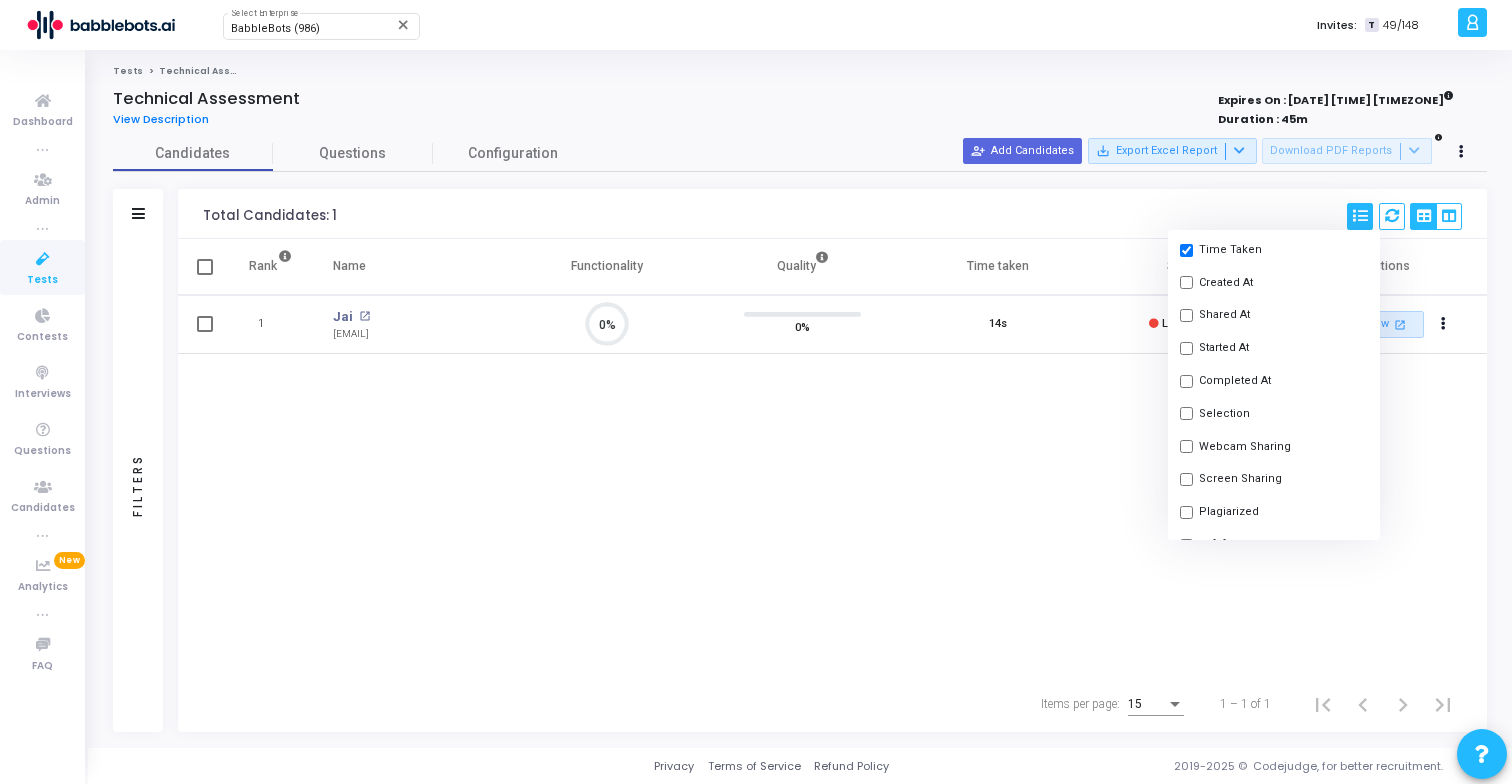 click on "Rank   Name   Functionality   Quality   Time taken   Status   Actions    1  Jai open_in_new  sipanijai@gmail.com  0%  0%   14s   Low Performer   View  open_in_new   Report  archive  Archive   Extend Duration  cached  Reset Test  cached  Resend Test   Schedule Interview  content_copy  Copy Public Link  content_copy  Copy Test Invite Link" at bounding box center (832, 457) 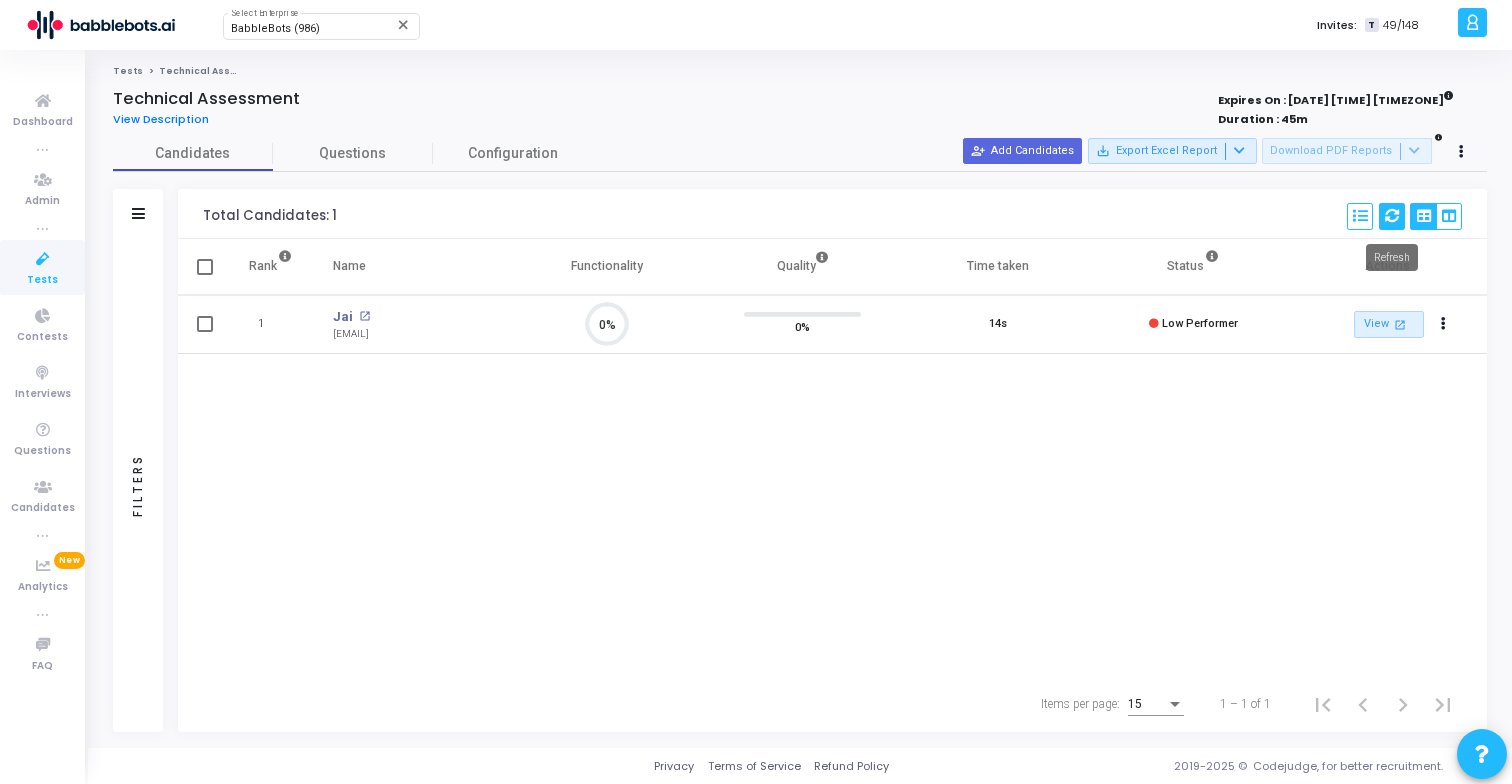 click at bounding box center [1392, 216] 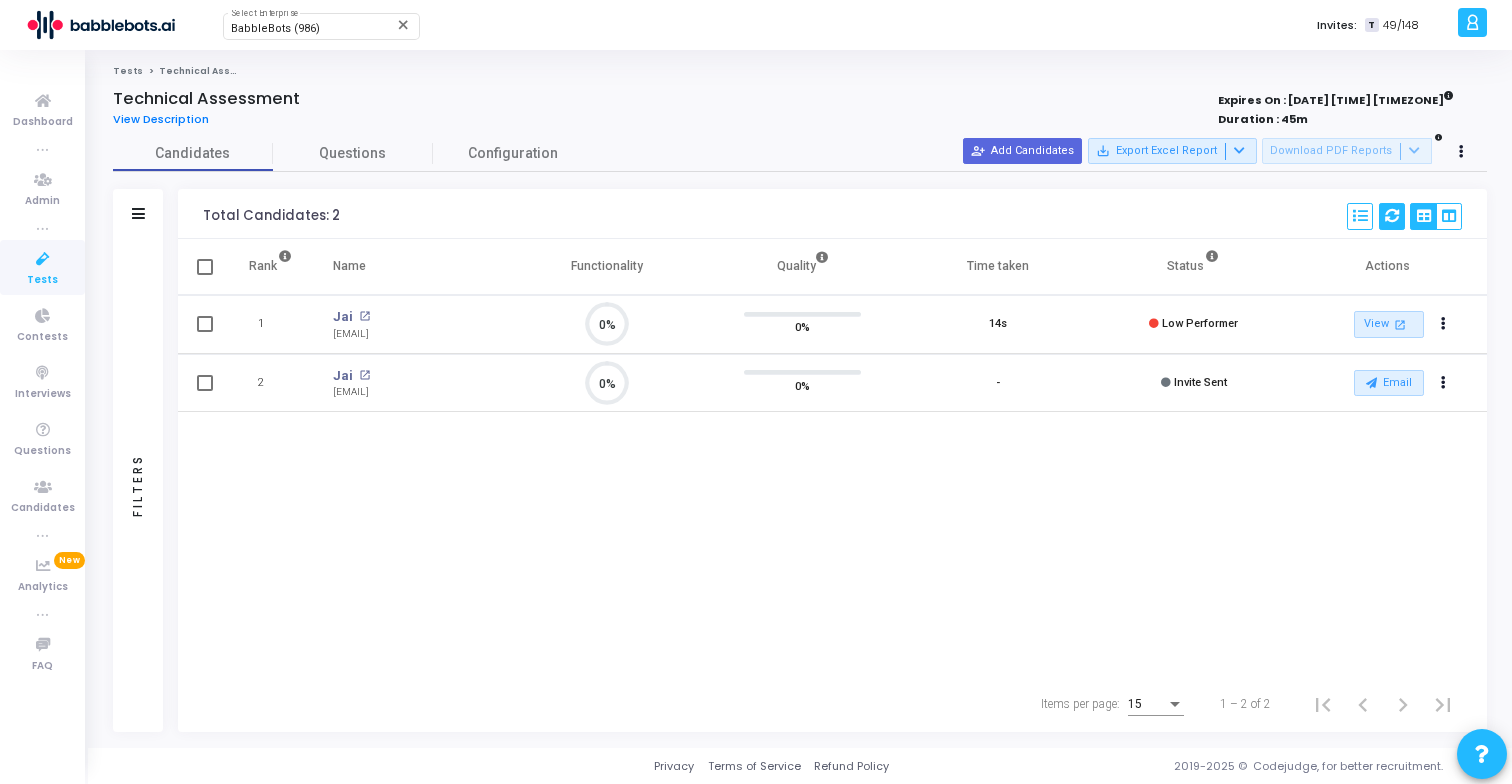 scroll, scrollTop: 9, scrollLeft: 9, axis: both 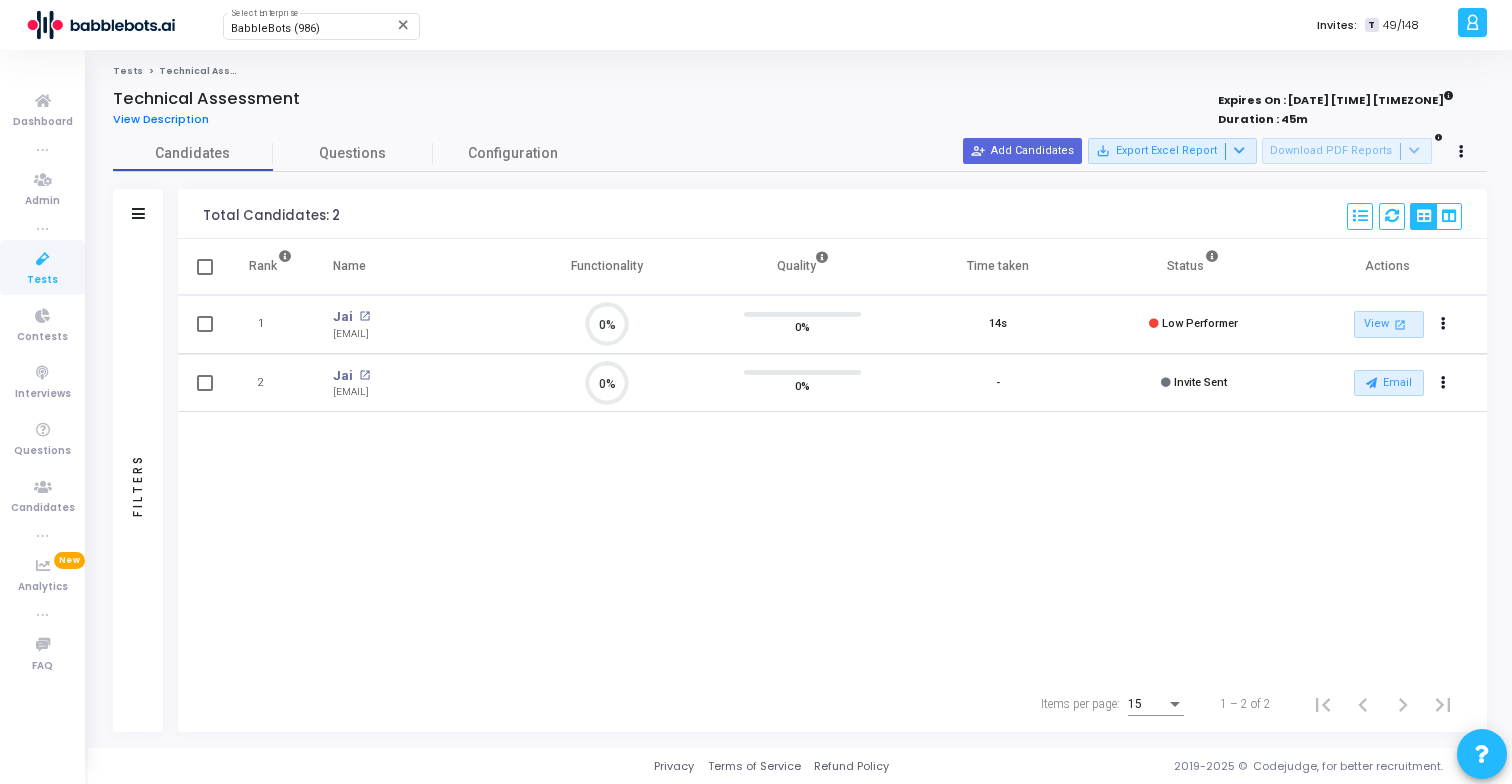 click on "Rank   Name   Functionality   Quality   Time taken   Status   Actions    1  Jai open_in_new  sipanijai@gmail.com  0%  0%   14s   Low Performer   View  open_in_new   Report  archive  Archive   Extend Duration  cached  Reset Test  cached  Resend Test   Schedule Interview  content_copy  Copy Public Link  content_copy  Copy Test Invite Link    2  Jai open_in_new  sipanijai8@gmail.com  0%  0%   -   Invite Sent   Email  archive  Archive  drafts  Cancel Invite  content_copy  Copy Test Invite Link  cached  Resend Test  close  Disable Camera Proctor  close  Disable Microphone Proctor  close  Disable Screen Sharing  close  Hide Application Logs  close  Hide Exception Messages" at bounding box center (832, 457) 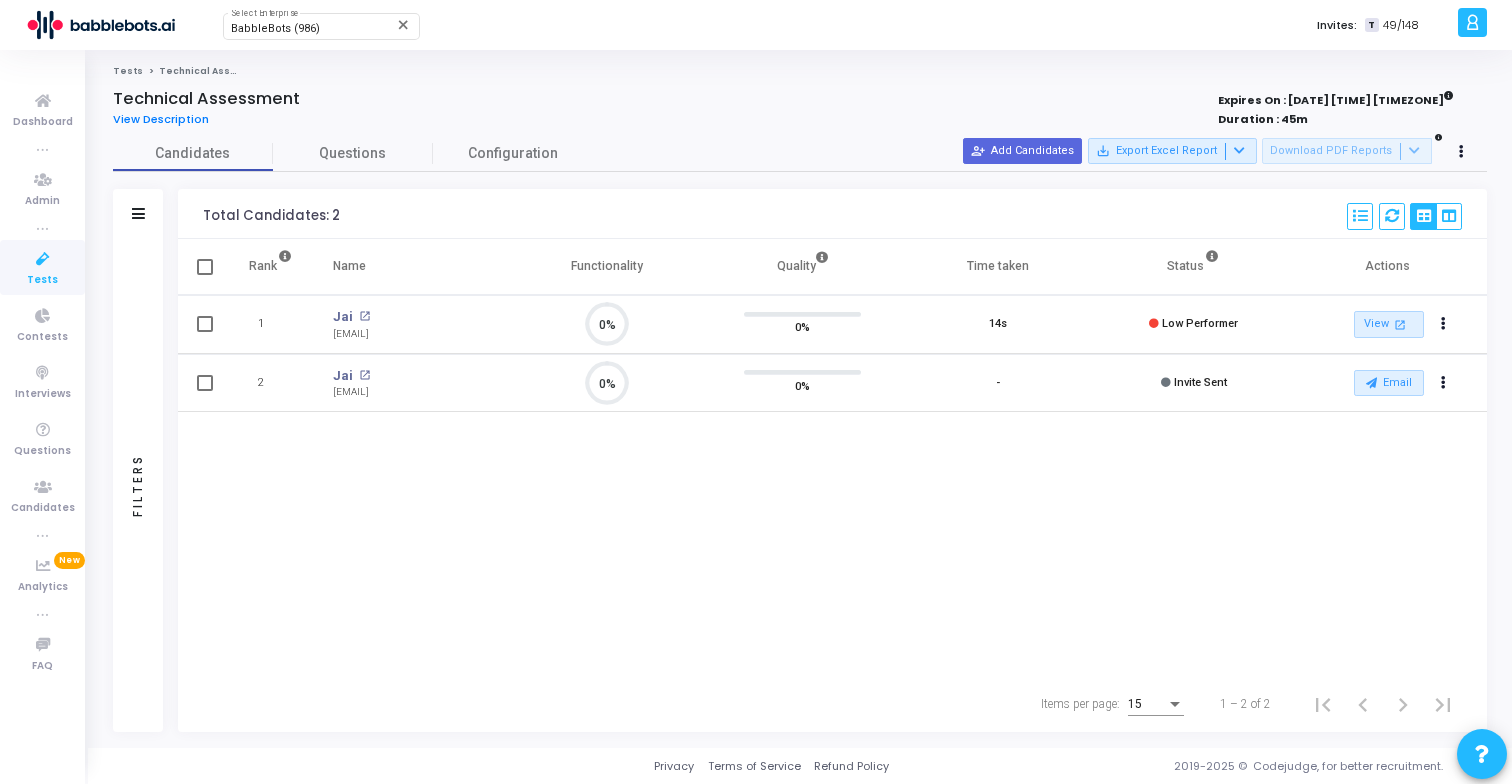 click 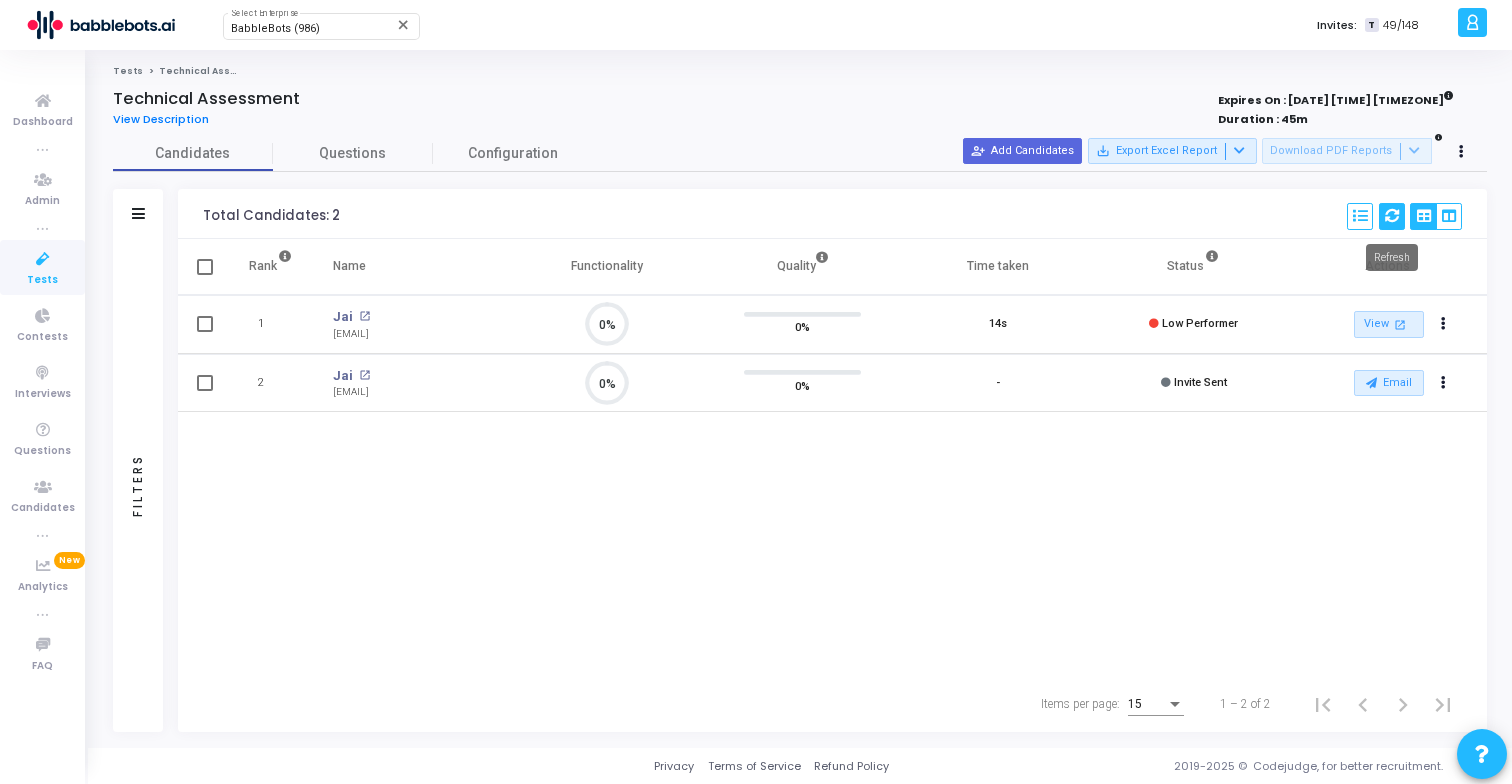 click at bounding box center [1392, 216] 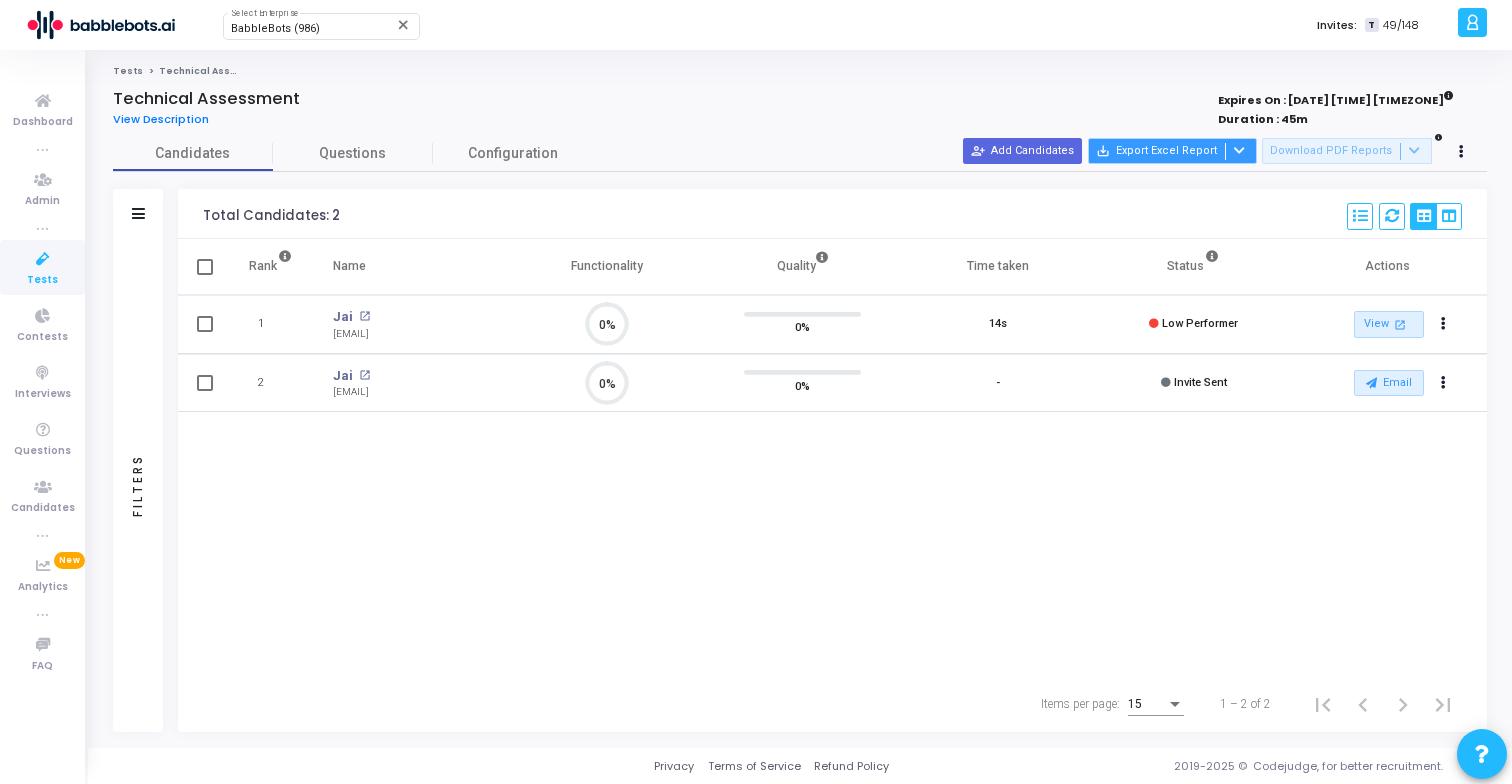 scroll, scrollTop: 9, scrollLeft: 9, axis: both 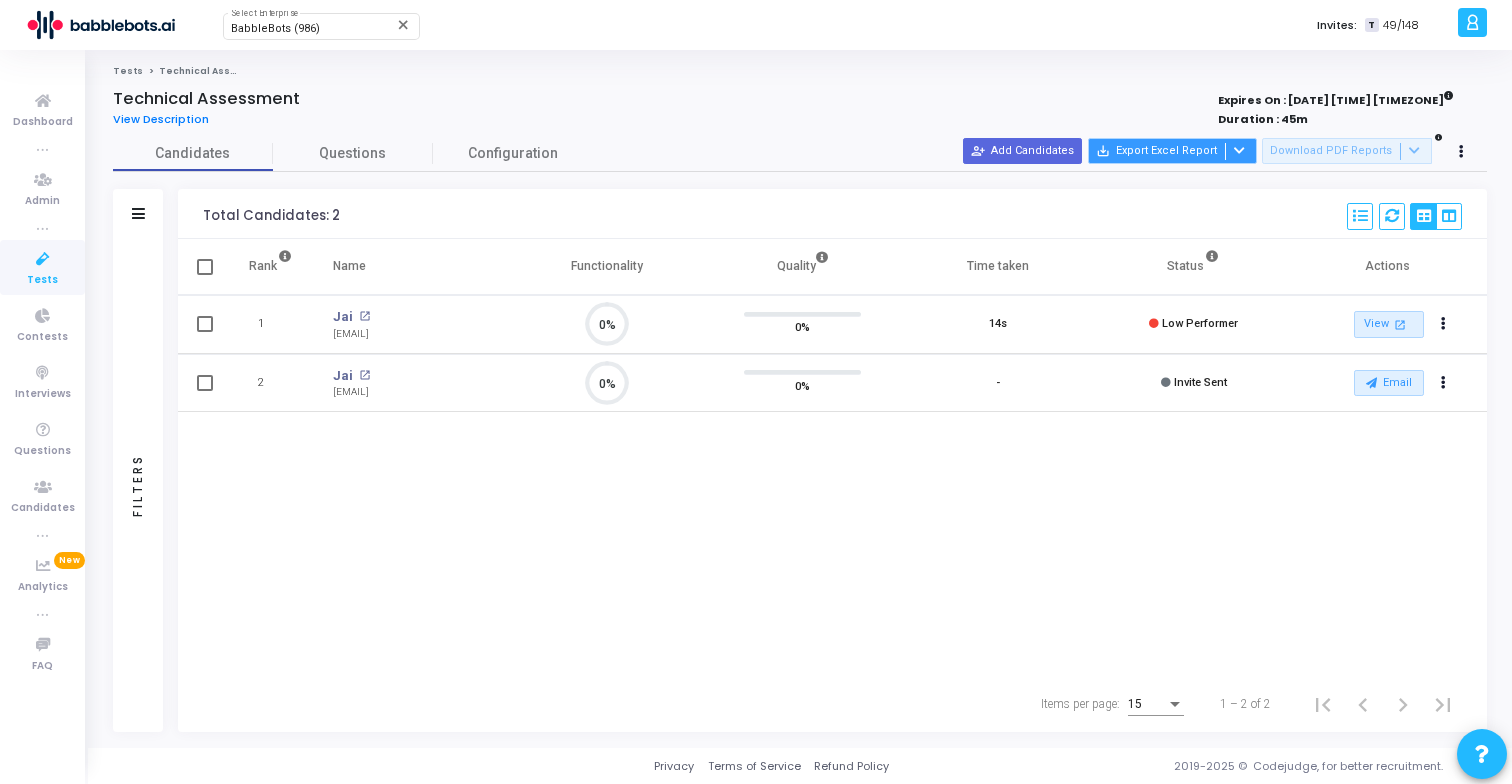 click at bounding box center [1237, 151] 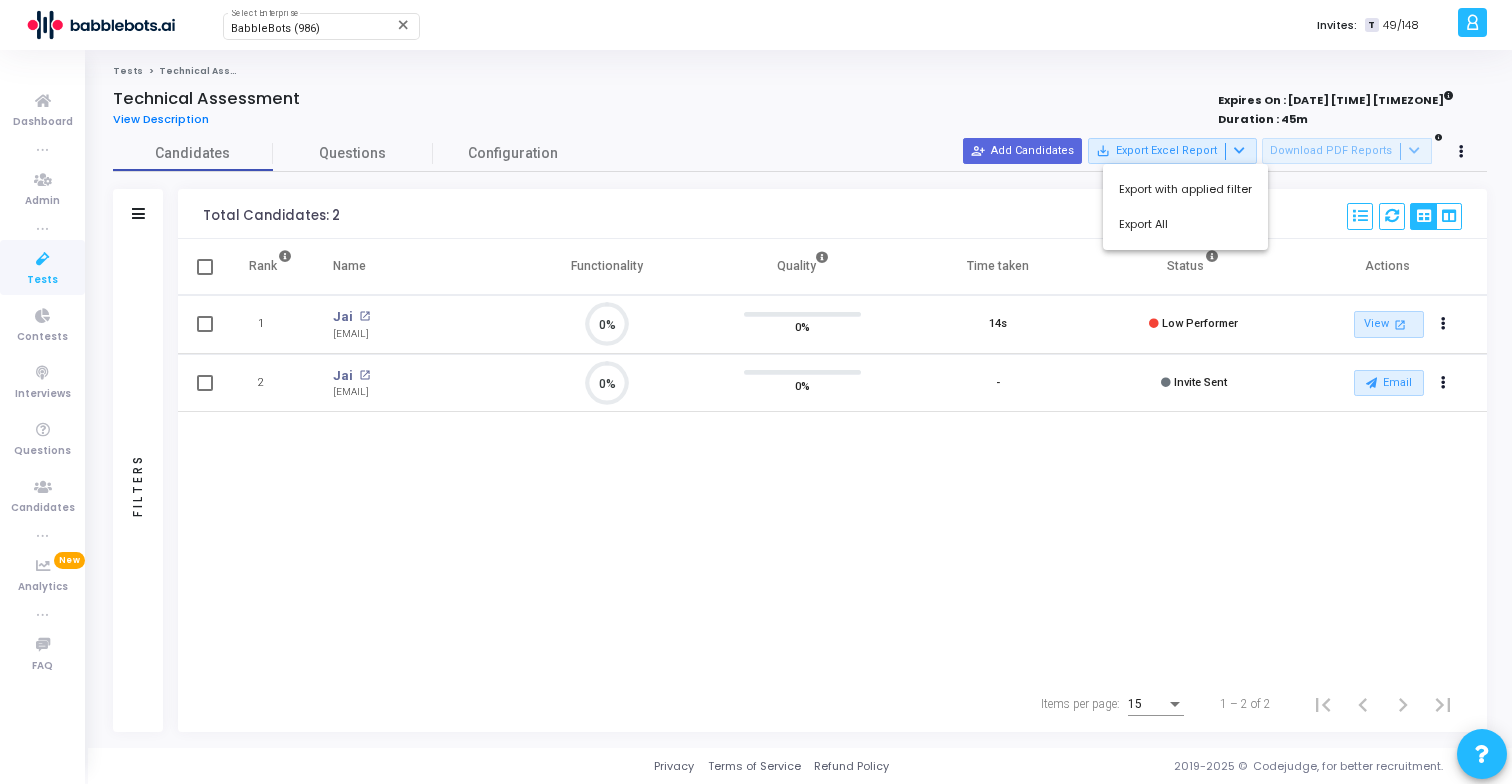 click at bounding box center (756, 392) 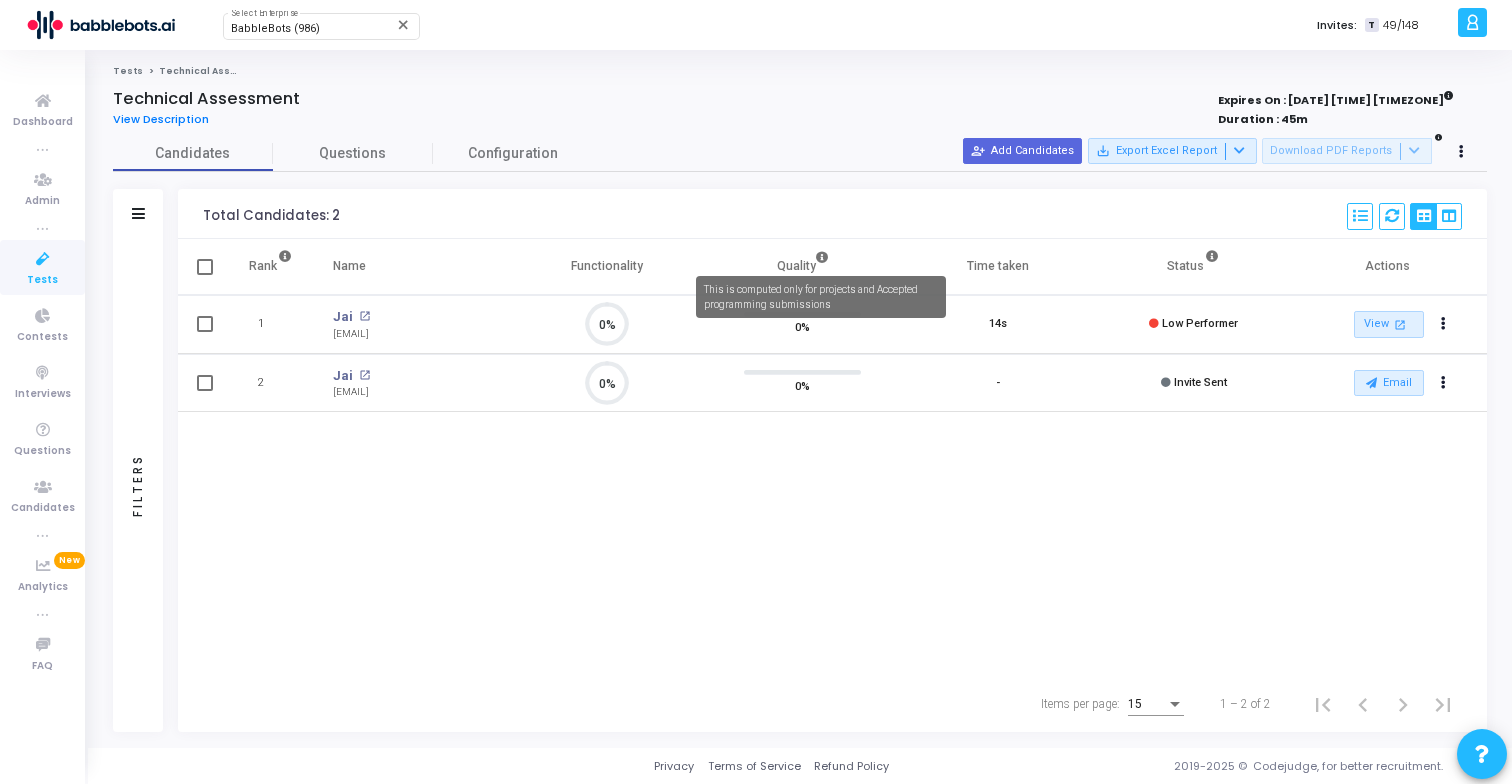 click at bounding box center (822, 257) 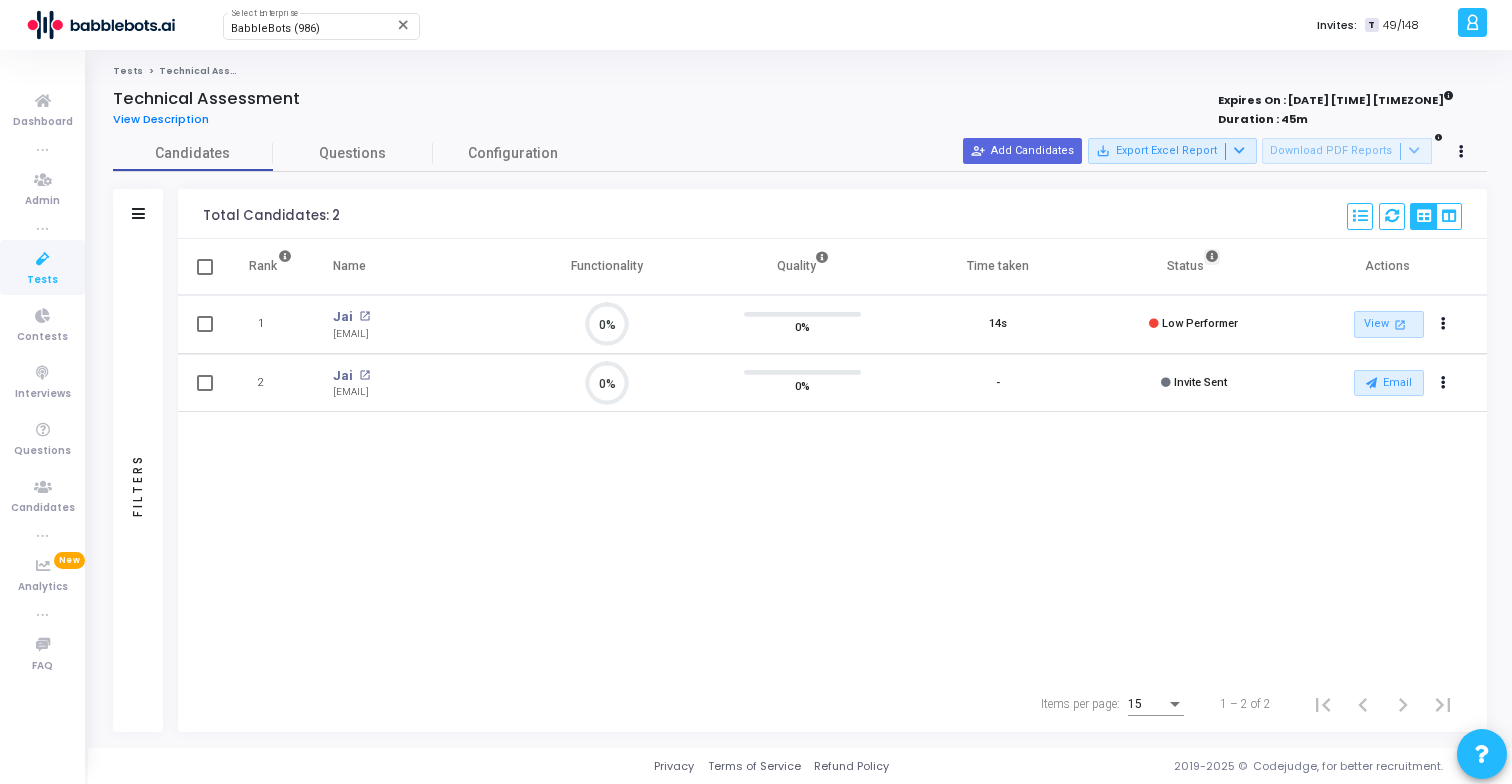 click at bounding box center (1212, 257) 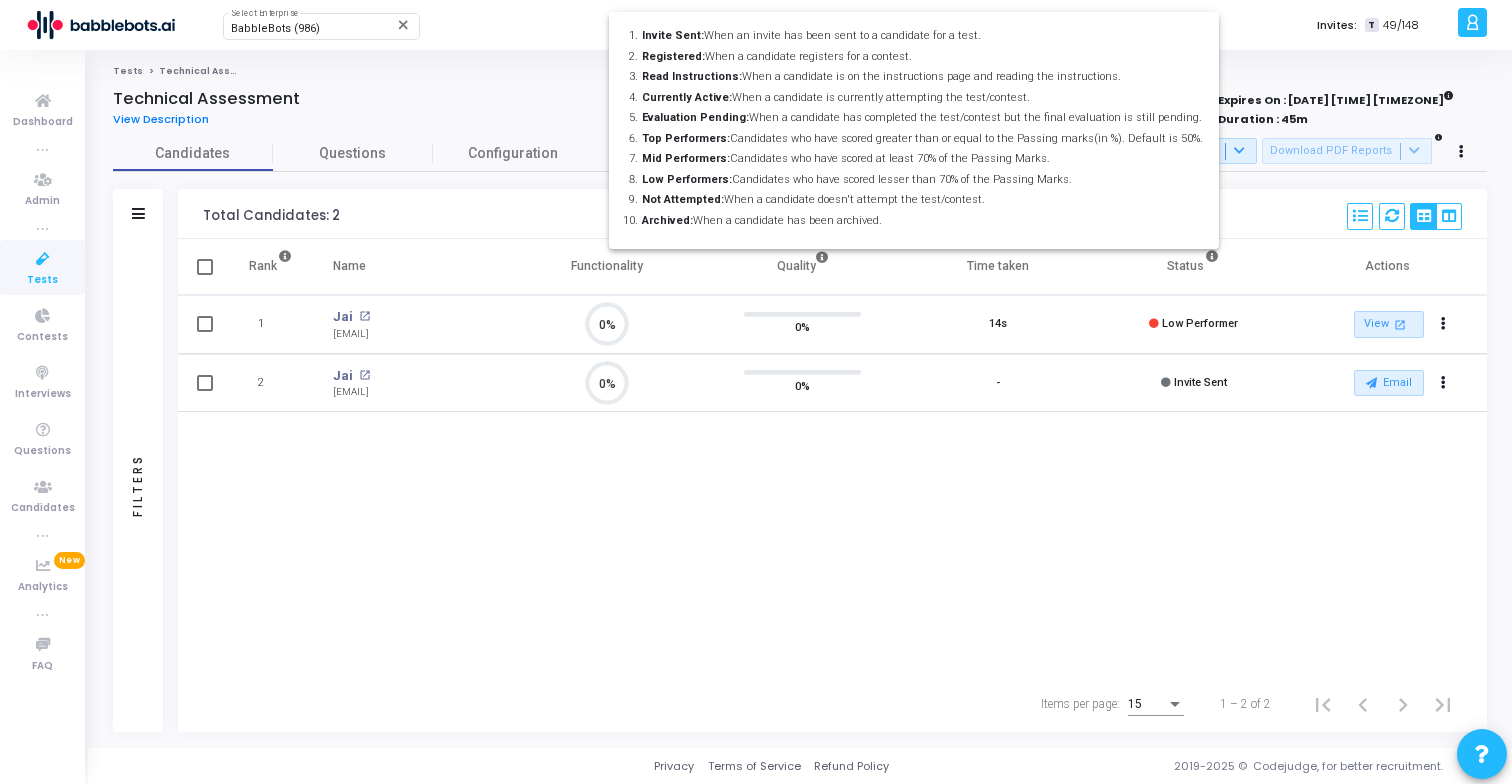 drag, startPoint x: 673, startPoint y: 38, endPoint x: 918, endPoint y: 235, distance: 314.37875 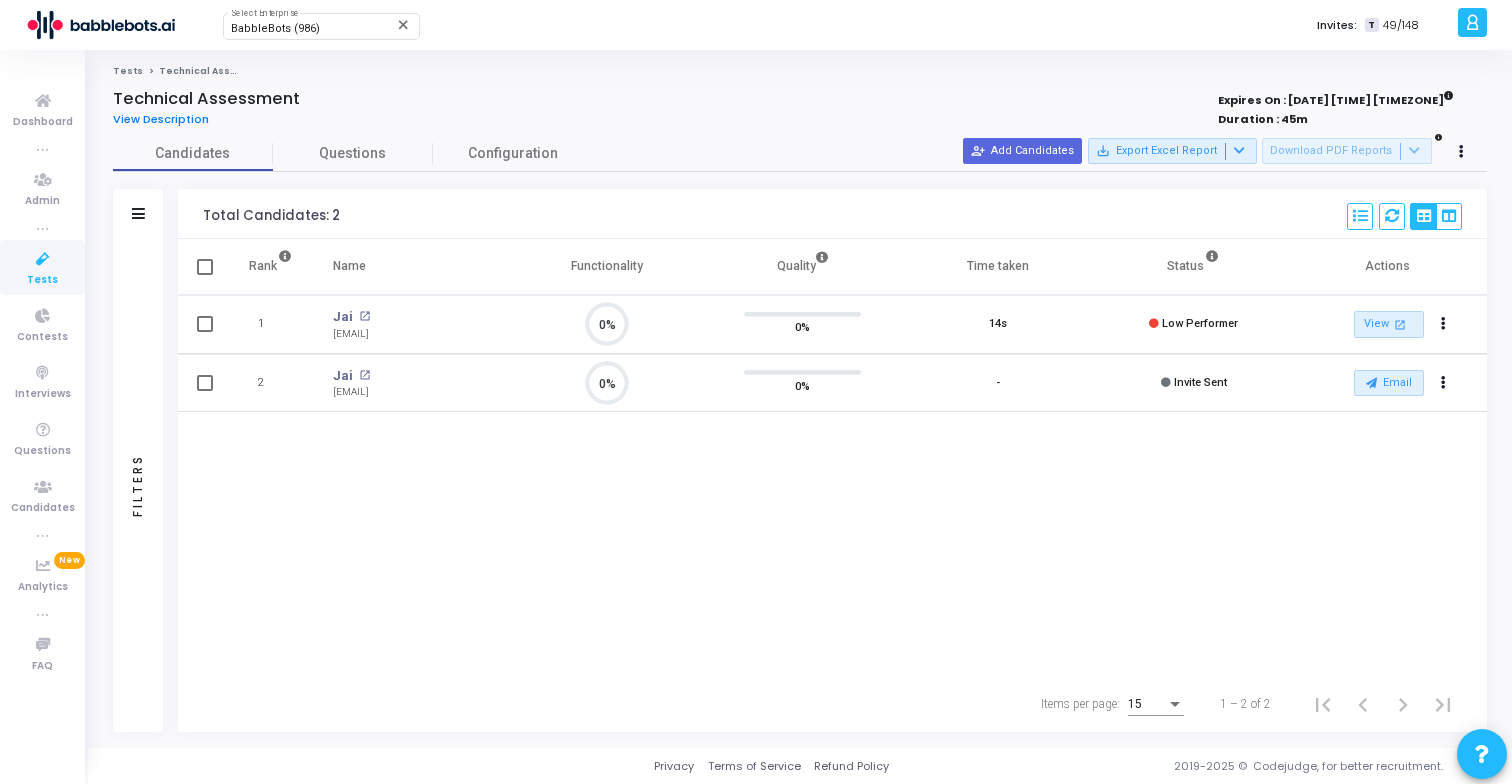 click on "Jai open_in_new  sipanijai8@gmail.com" at bounding box center (411, 383) 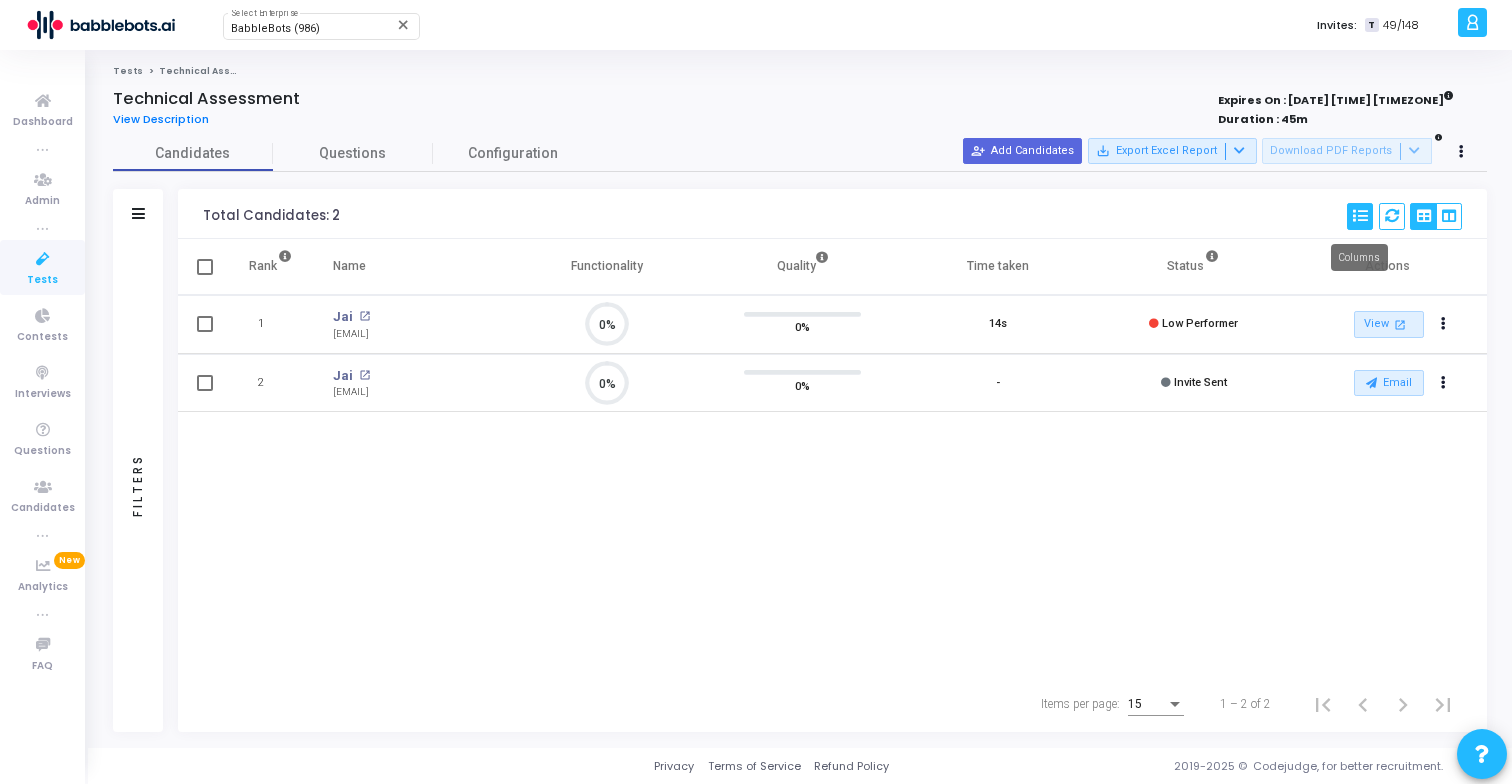 click at bounding box center (1360, 216) 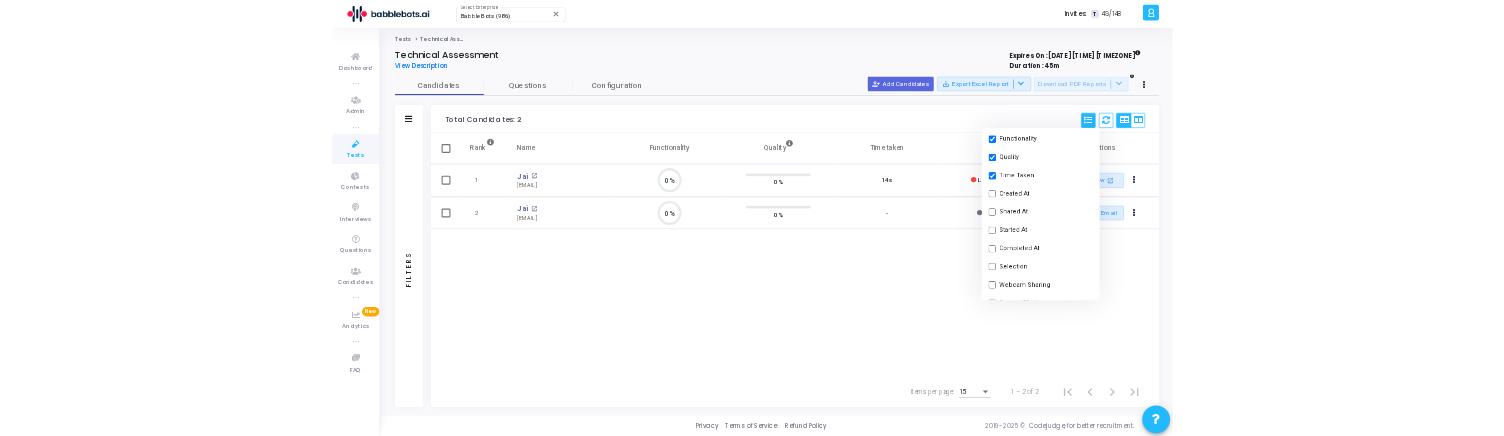scroll, scrollTop: 93, scrollLeft: 0, axis: vertical 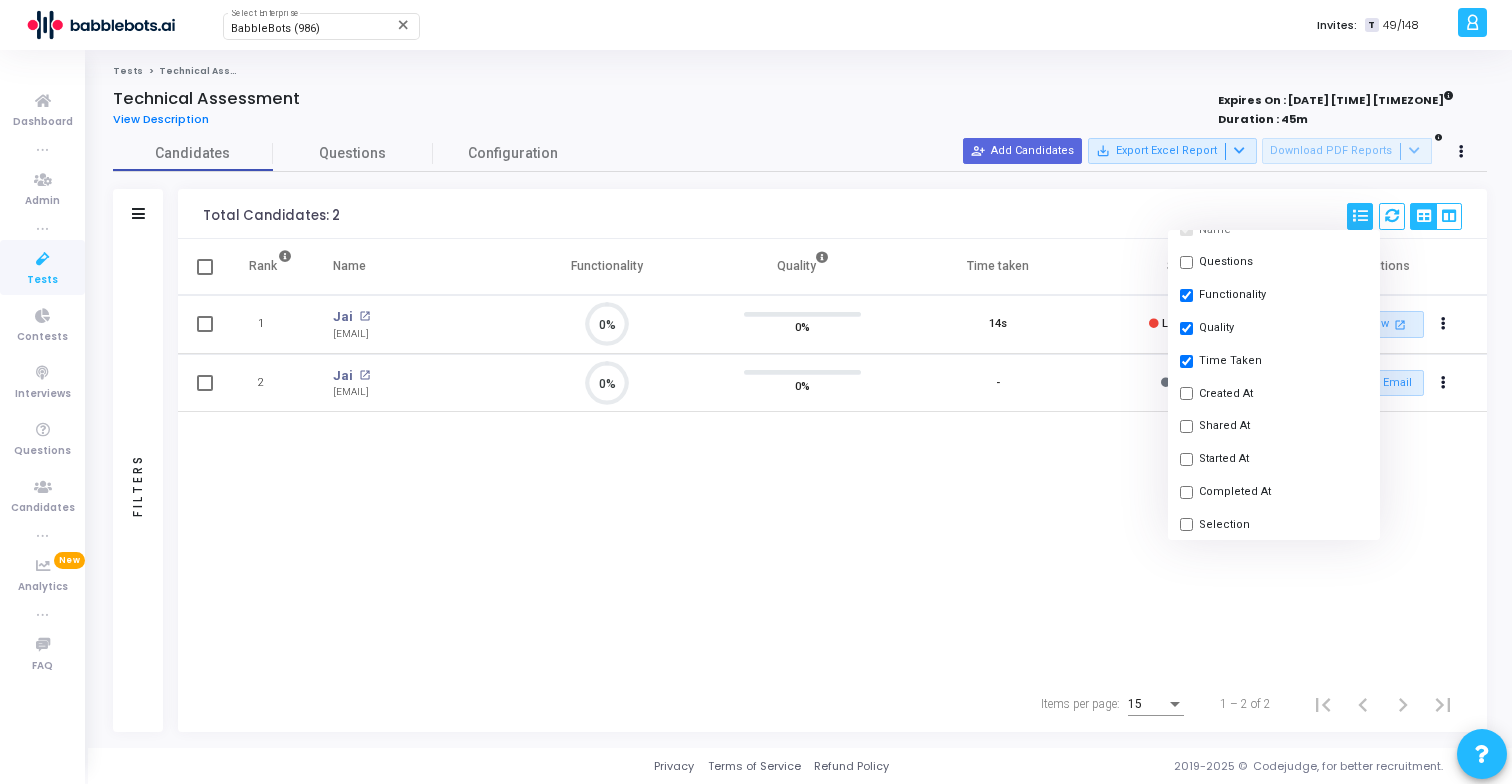 click on "Rank   Name   Functionality   Quality   Time taken   Status   Actions    1  Jai open_in_new  sipanijai@gmail.com  0%  0%   14s   Low Performer   View  open_in_new   Report  archive  Archive   Extend Duration  cached  Reset Test  cached  Resend Test   Schedule Interview  content_copy  Copy Public Link  content_copy  Copy Test Invite Link    2  Jai open_in_new  sipanijai8@gmail.com  0%  0%   -   Invite Sent   Email  archive  Archive  drafts  Cancel Invite  content_copy  Copy Test Invite Link  cached  Resend Test  close  Disable Camera Proctor  close  Disable Microphone Proctor  close  Disable Screen Sharing  close  Hide Application Logs  close  Hide Exception Messages" at bounding box center (832, 457) 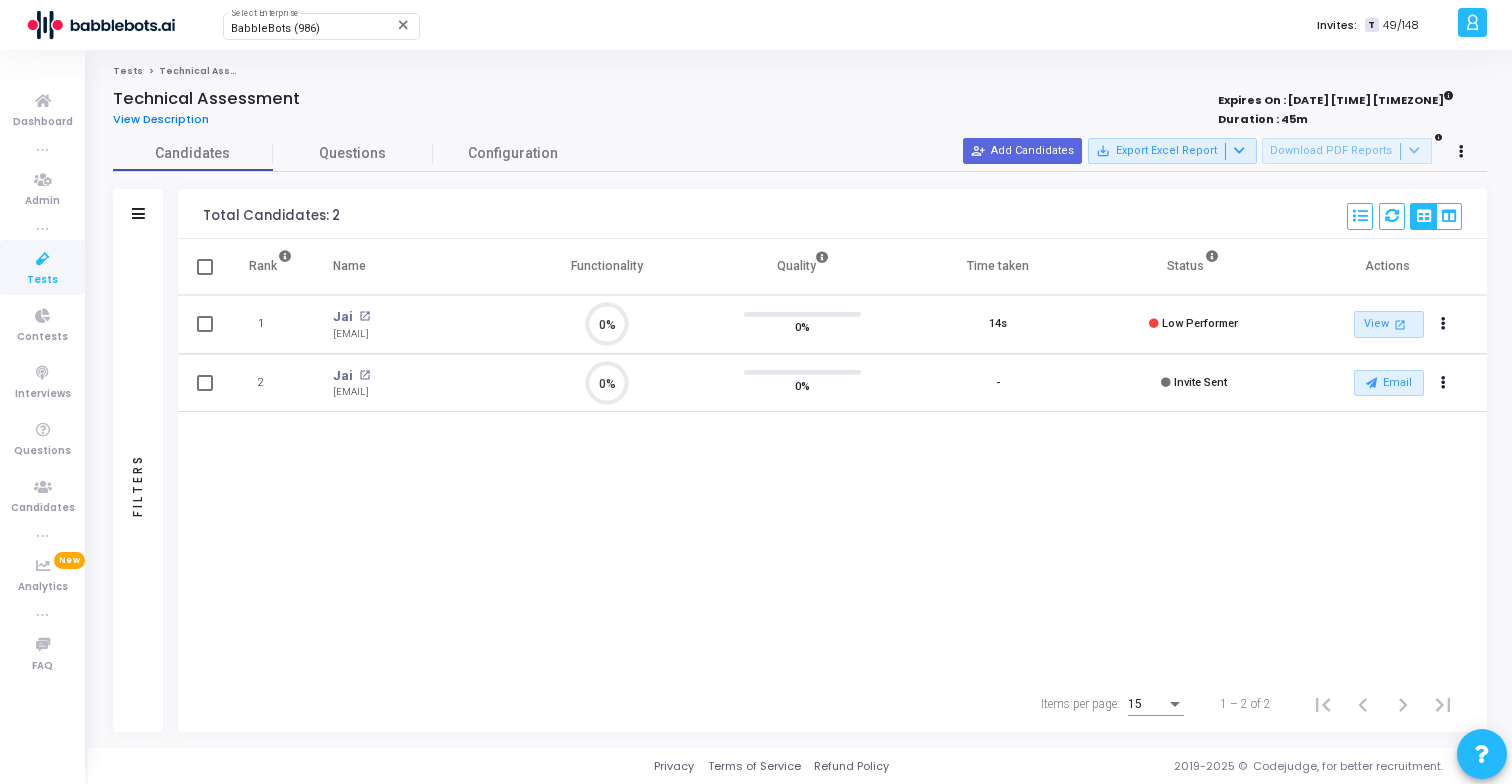 click at bounding box center [1212, 257] 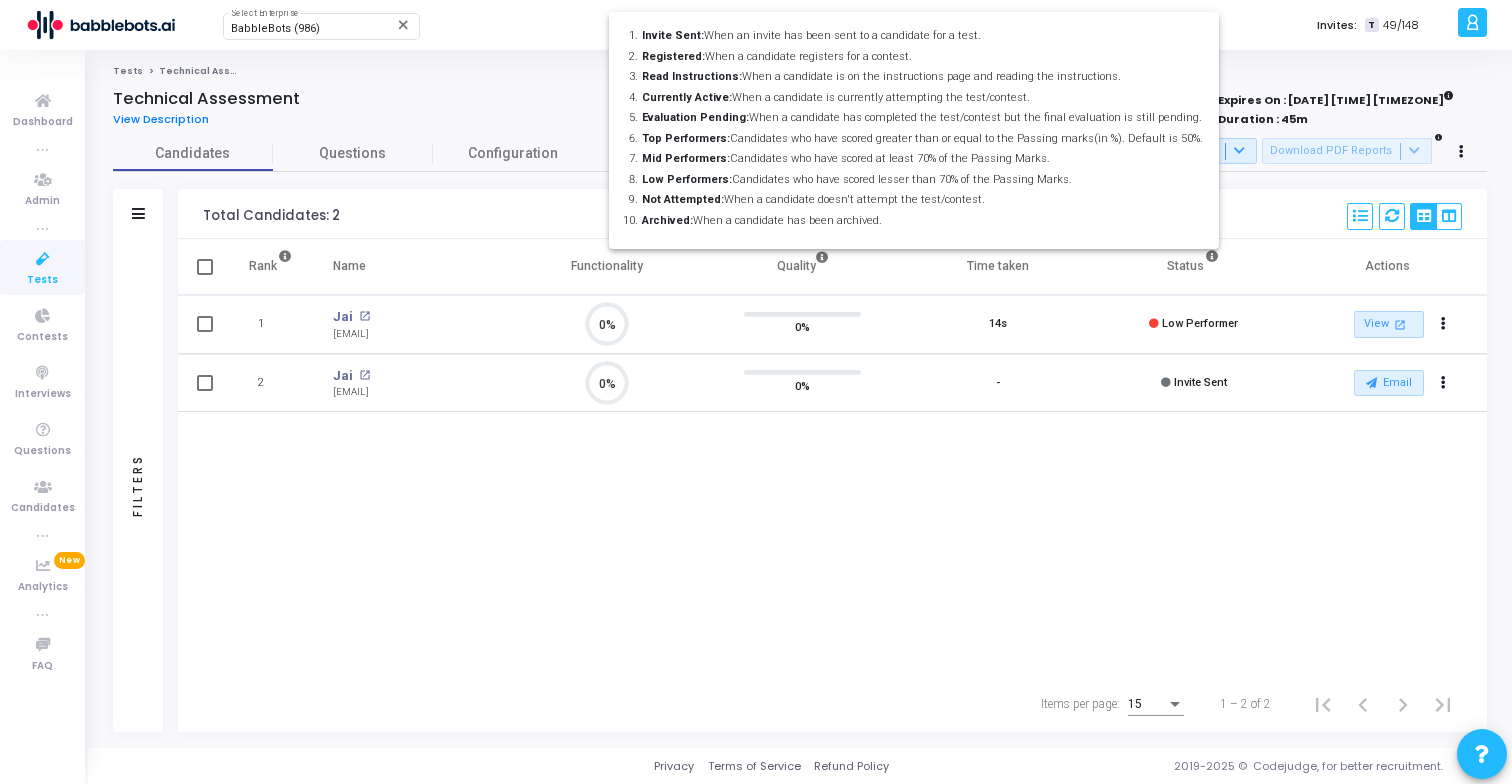 click at bounding box center [756, 392] 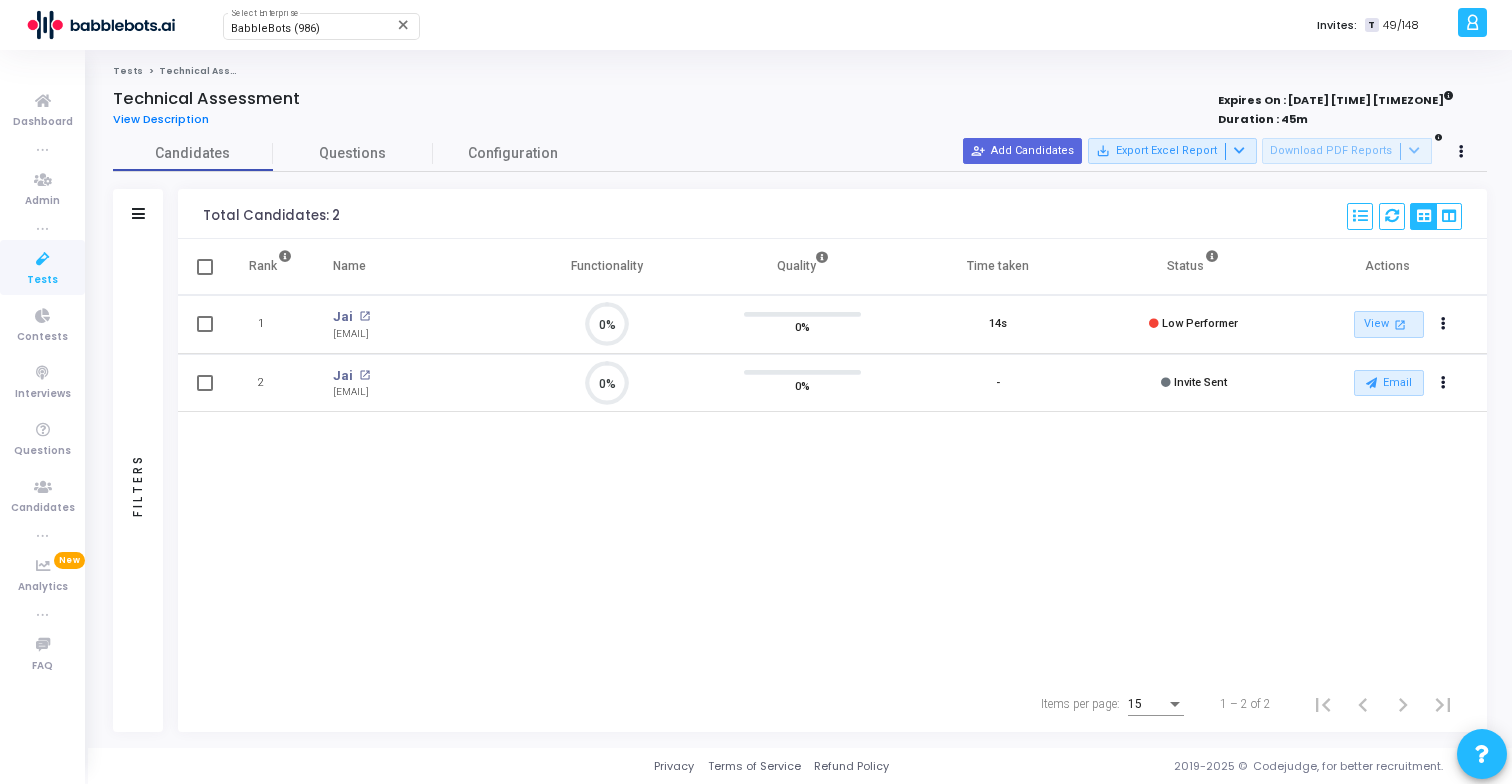click on "14s" at bounding box center (998, 324) 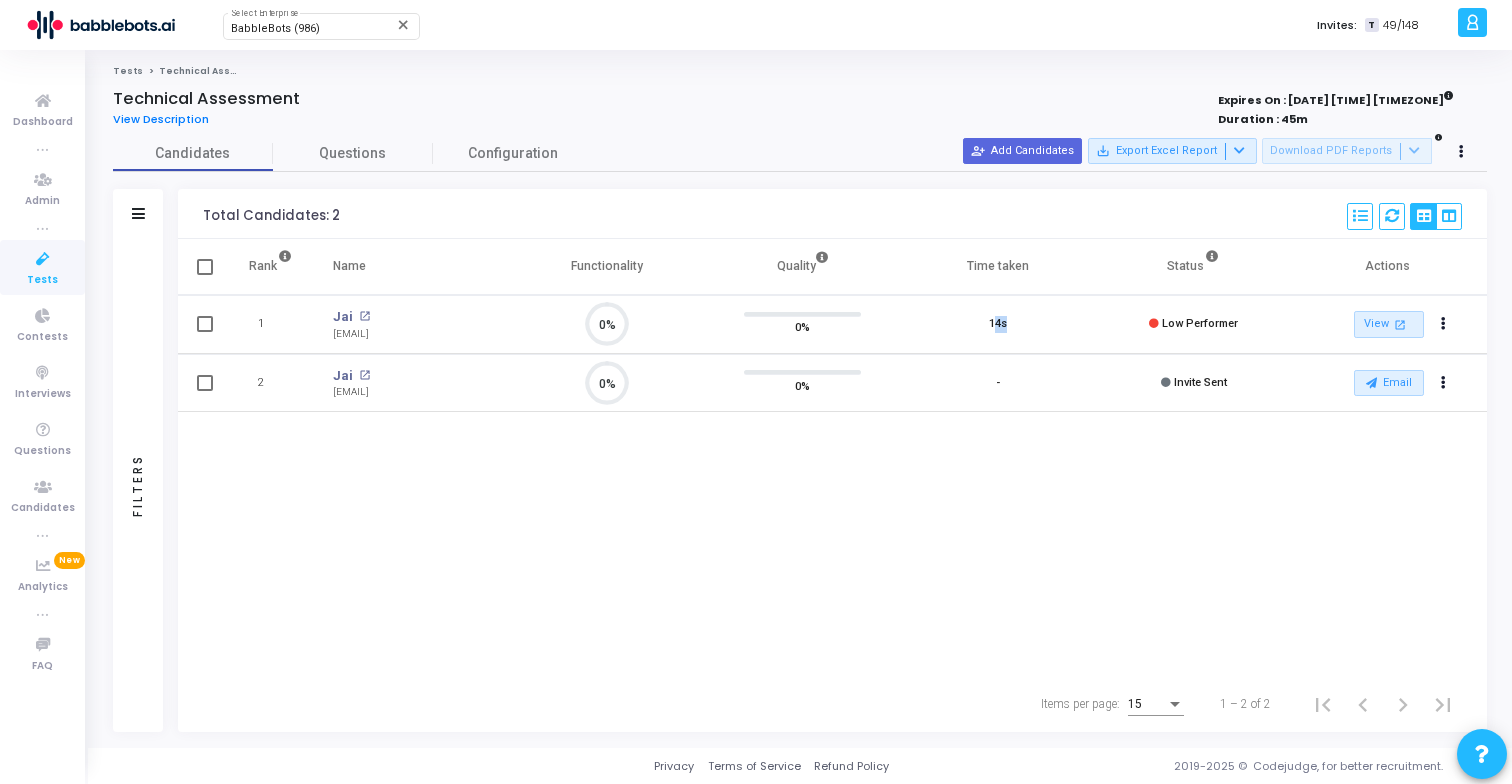 click on "14s" at bounding box center (998, 324) 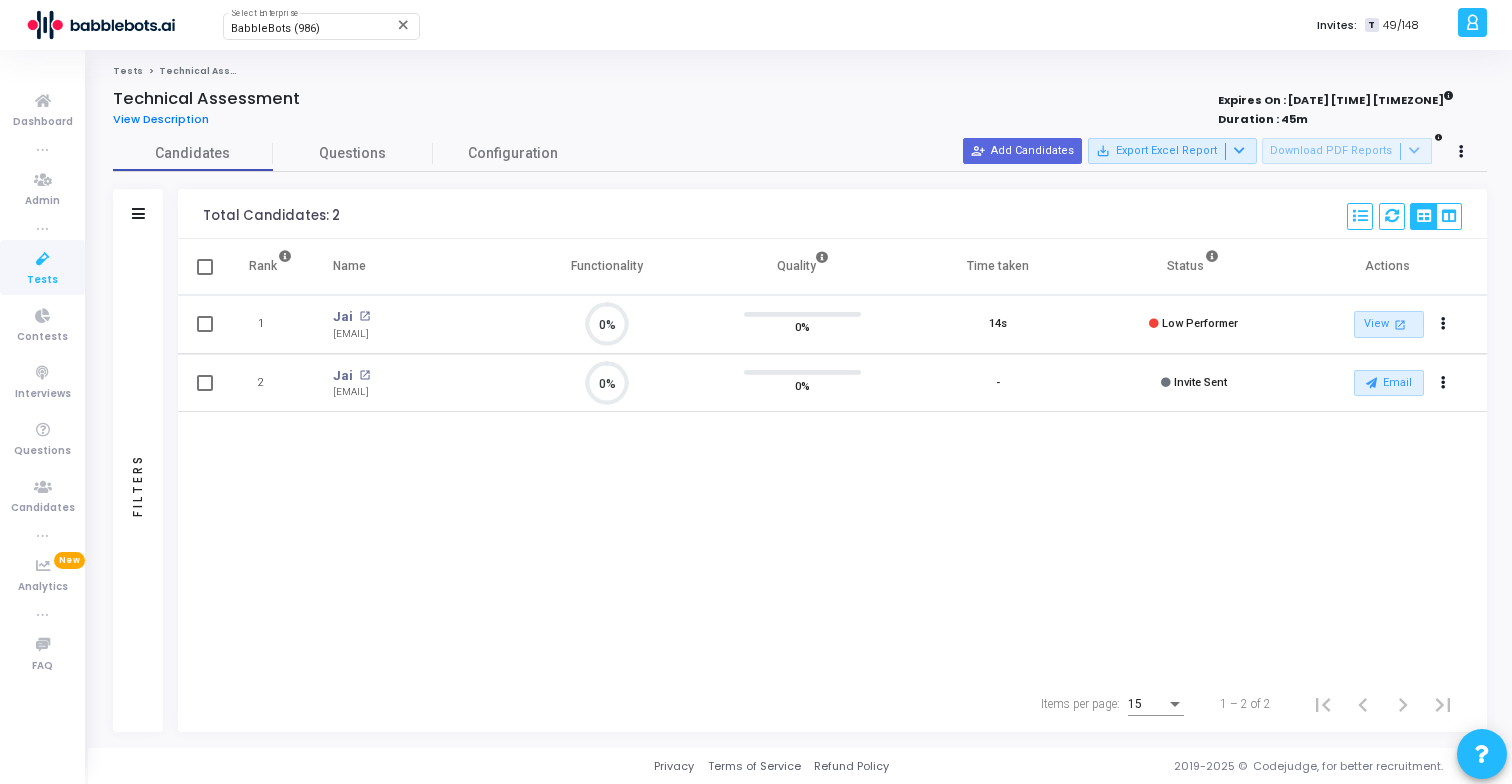 click on "14s" at bounding box center [998, 324] 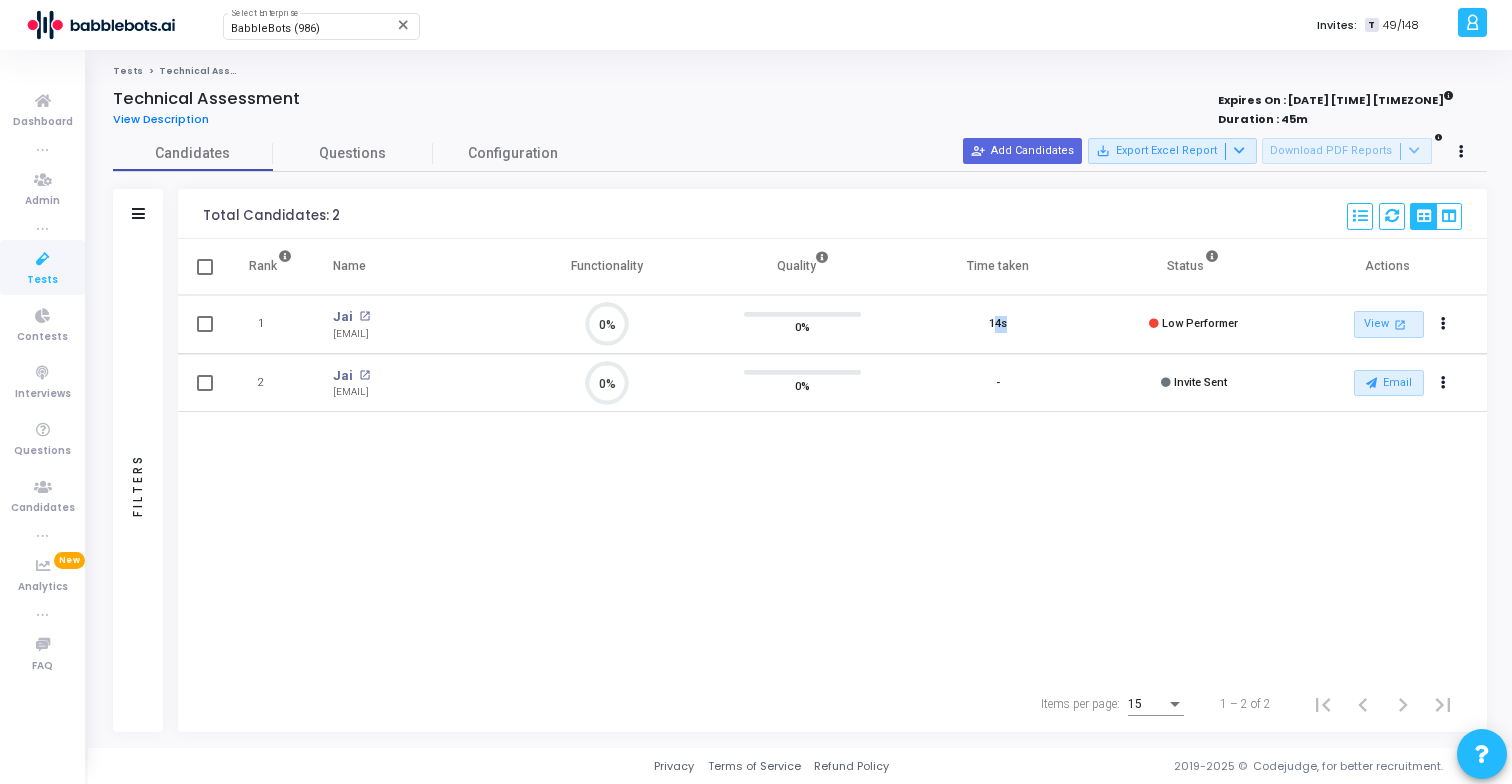 click on "14s" at bounding box center (998, 324) 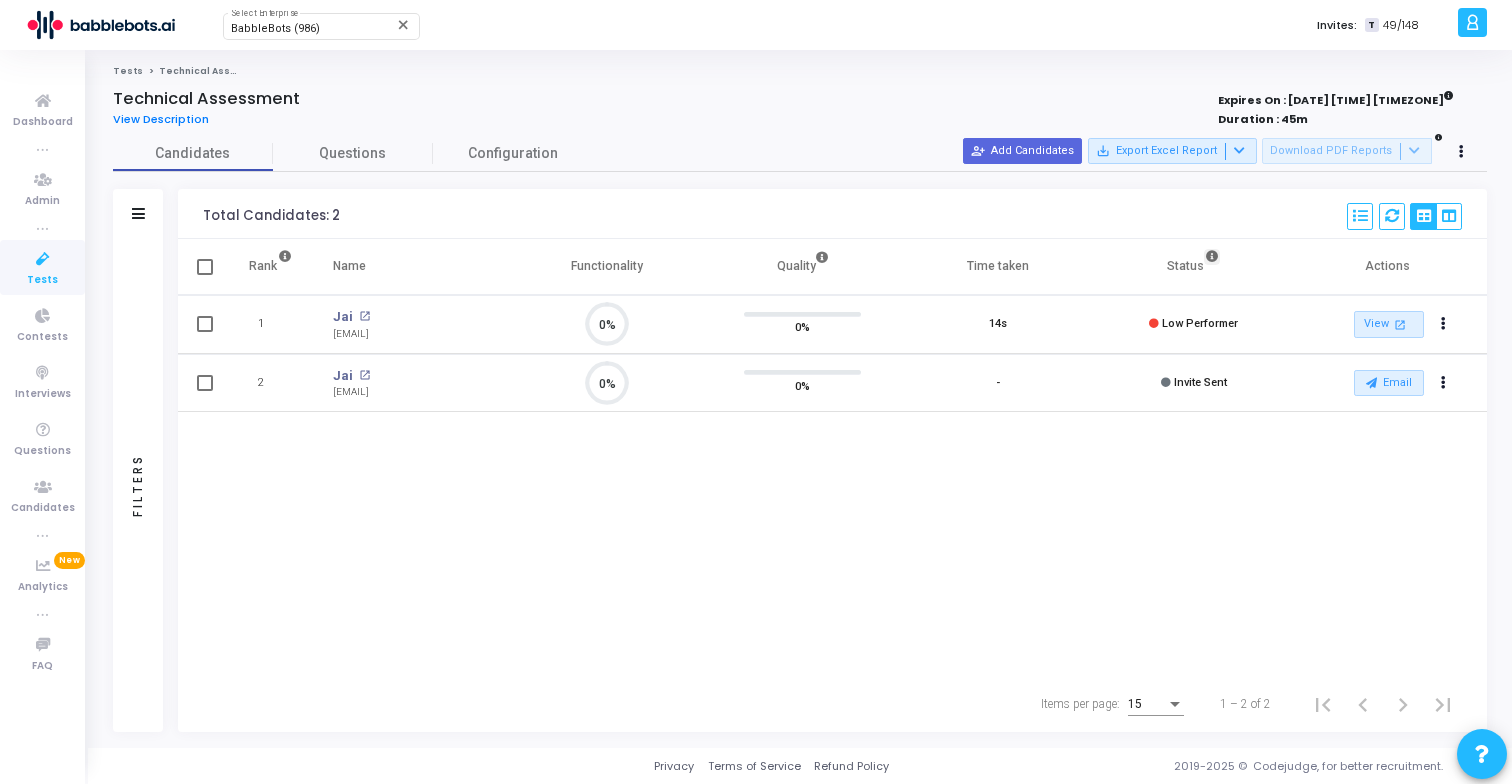 click at bounding box center [1212, 257] 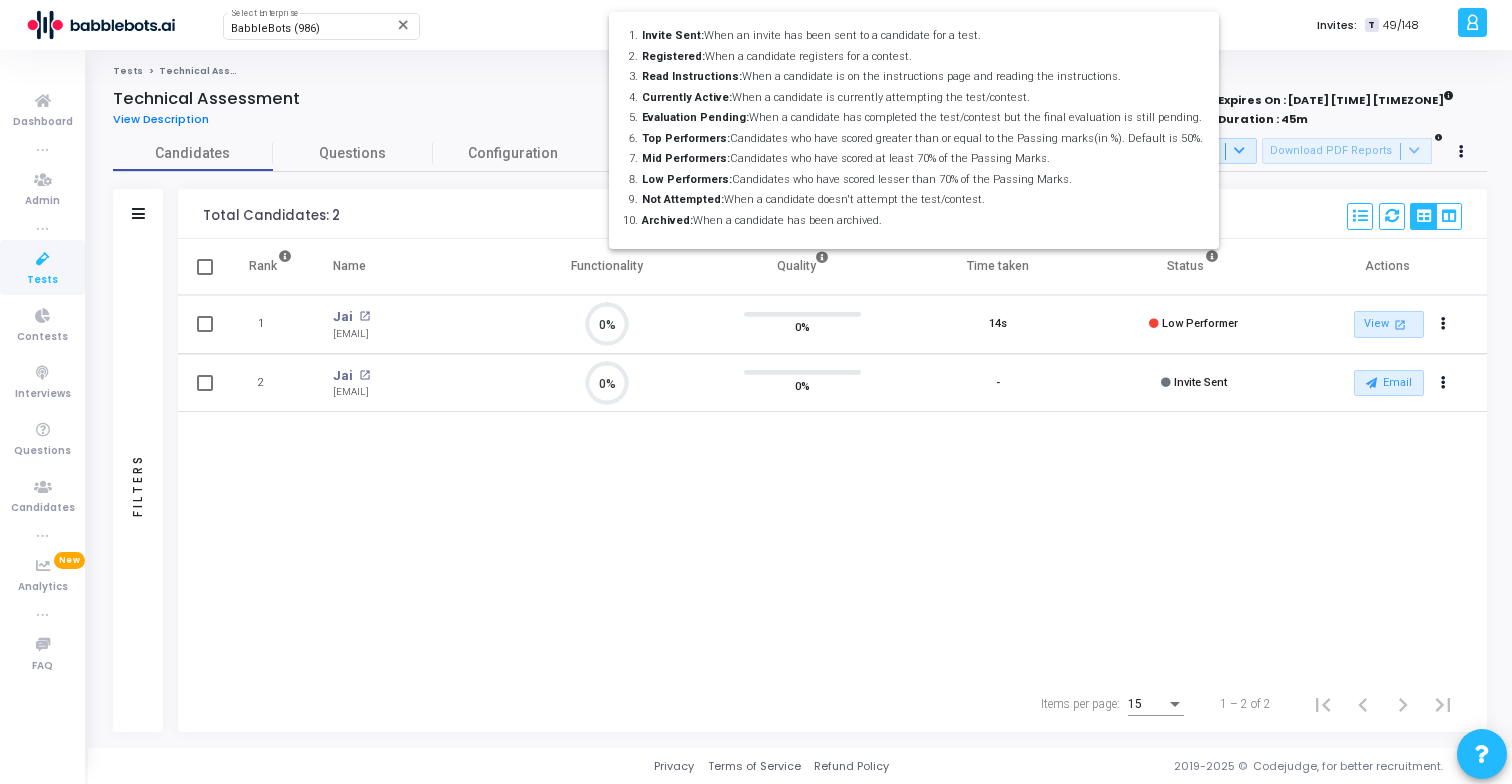click at bounding box center [756, 392] 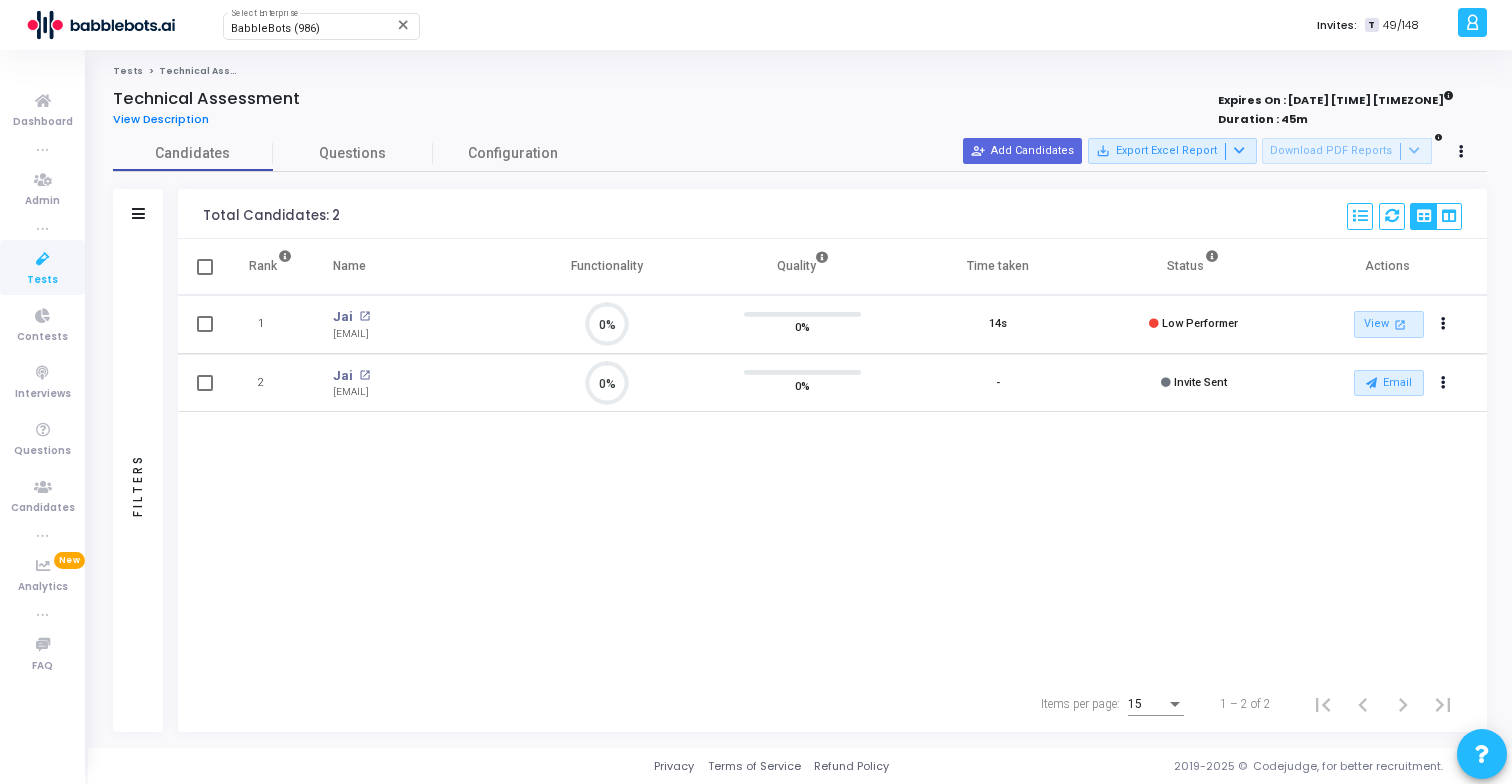 click at bounding box center [1212, 257] 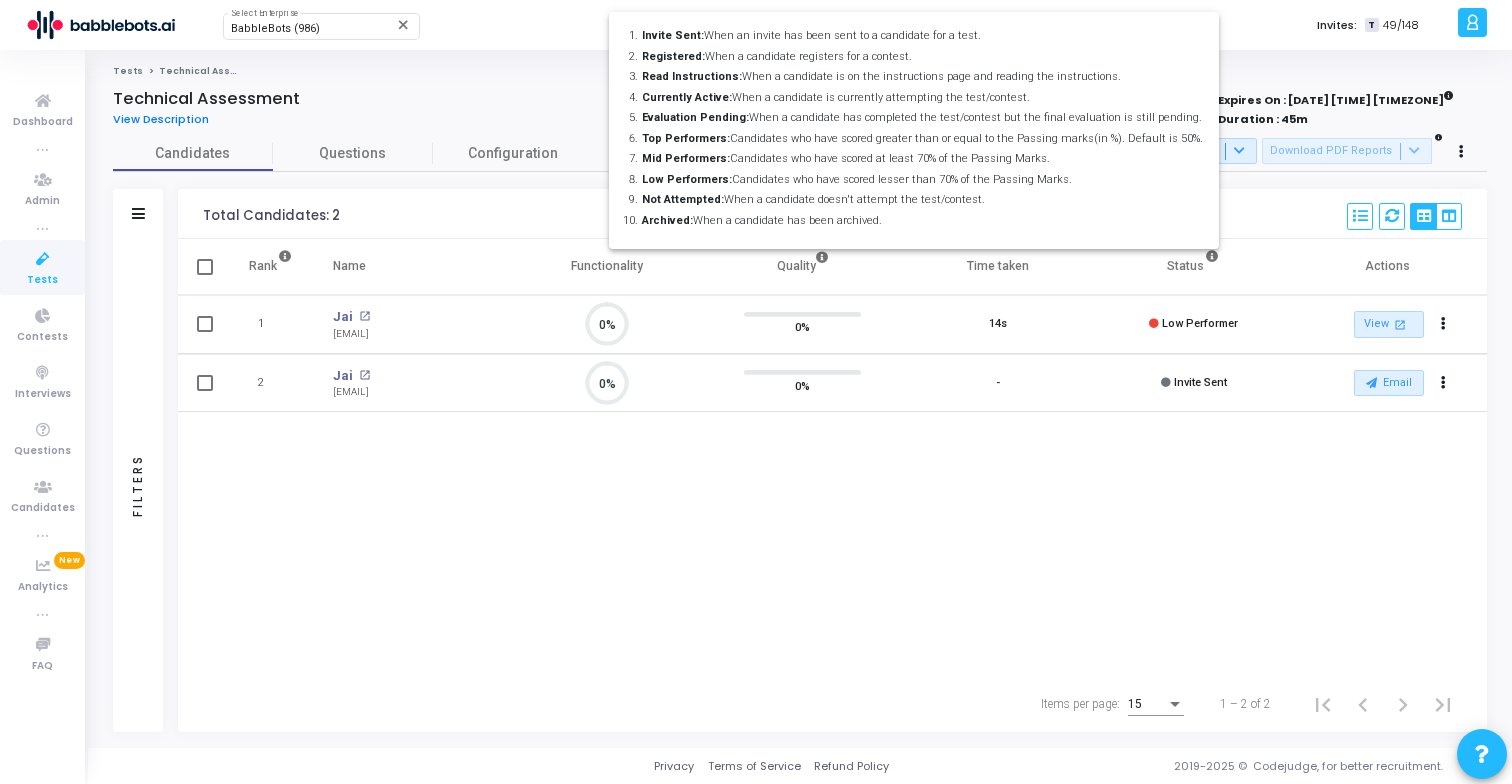 click at bounding box center (756, 392) 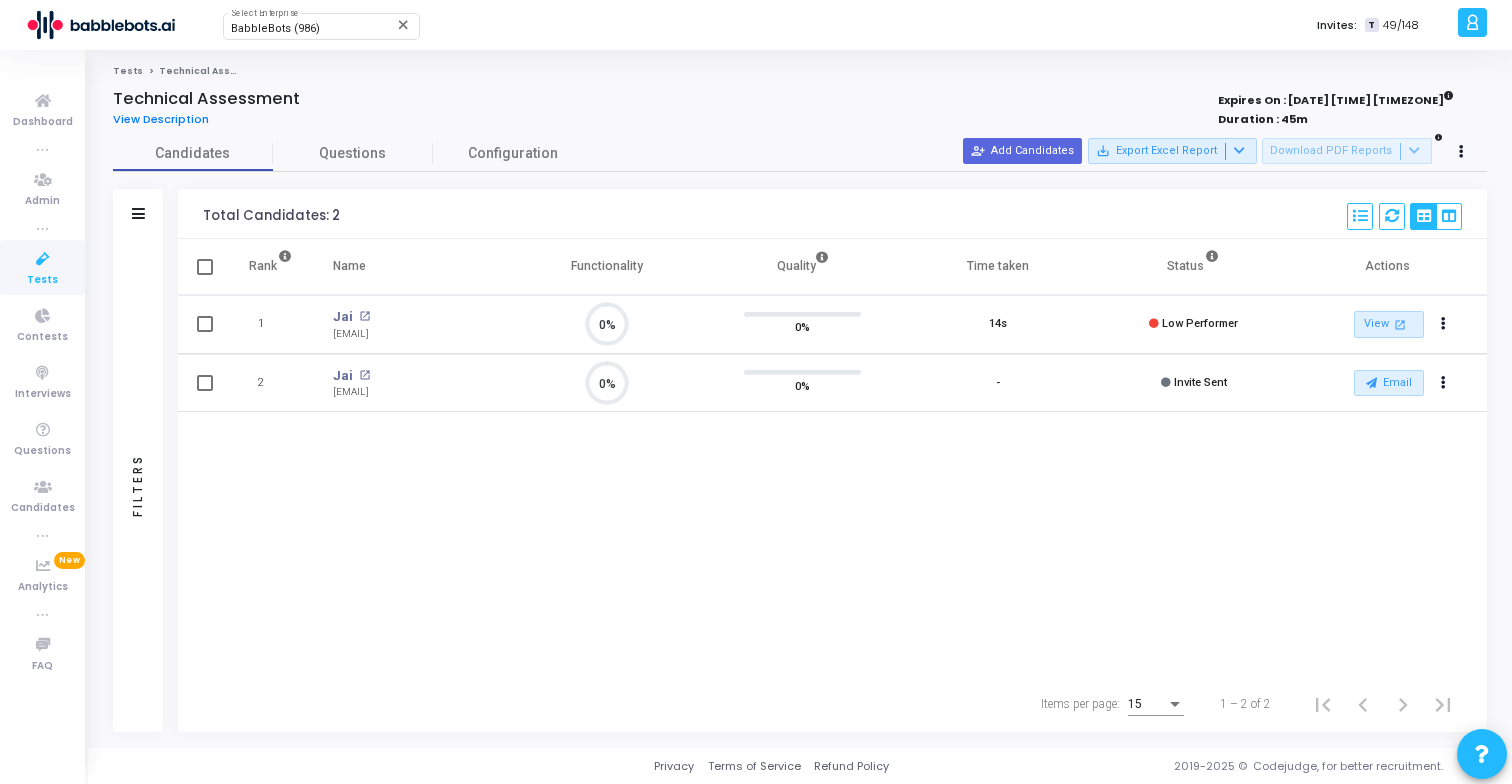 click at bounding box center (1212, 257) 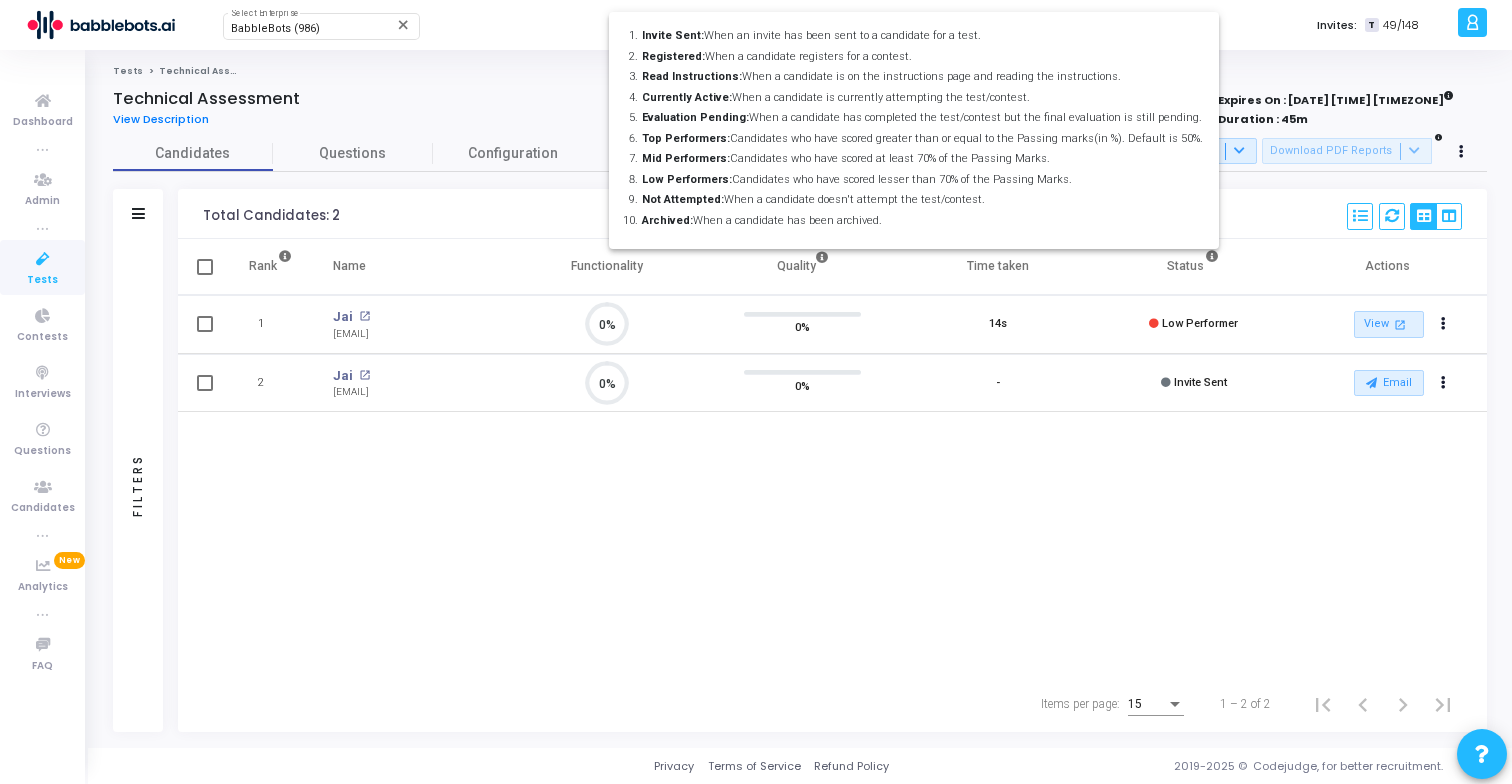 click at bounding box center [756, 392] 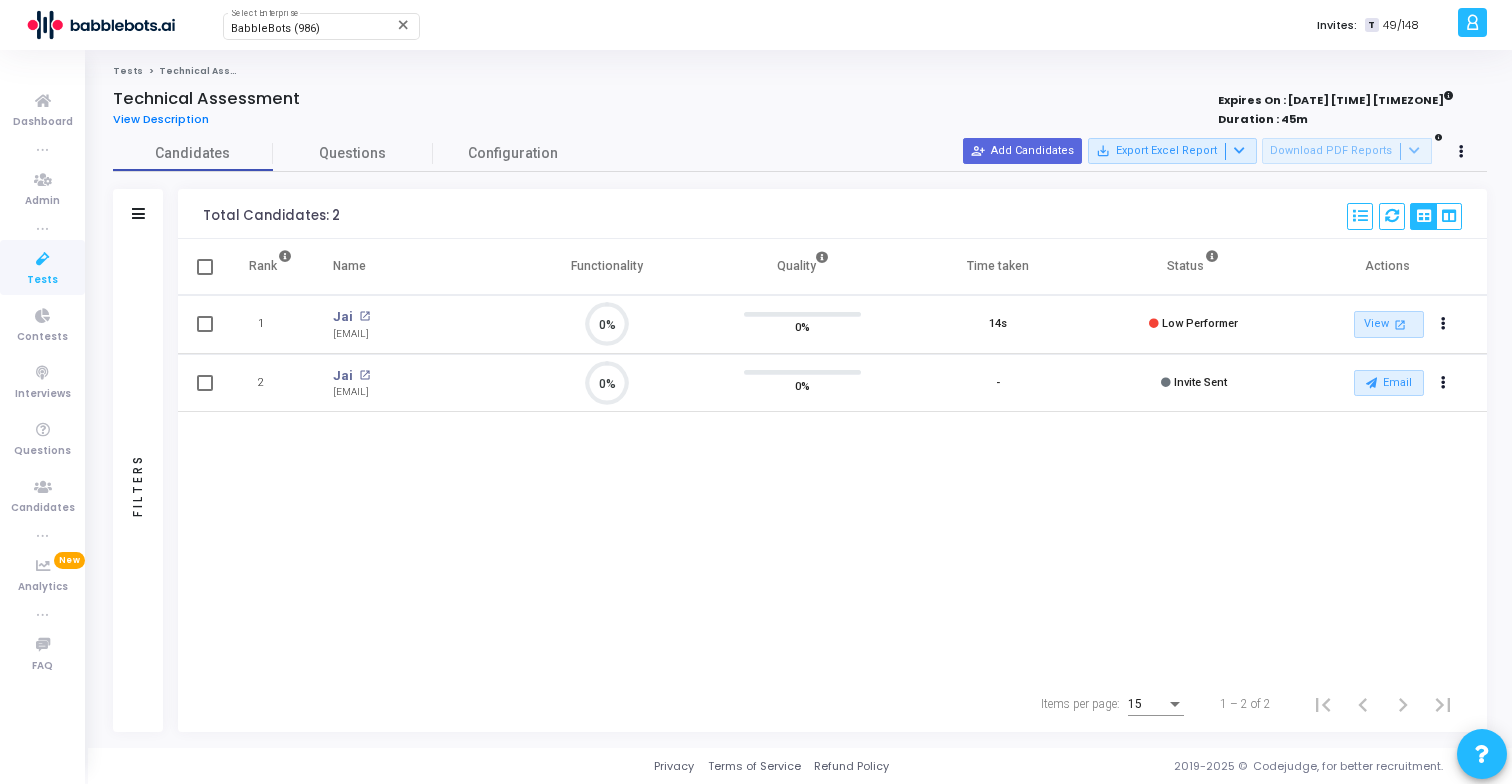 click at bounding box center [1212, 257] 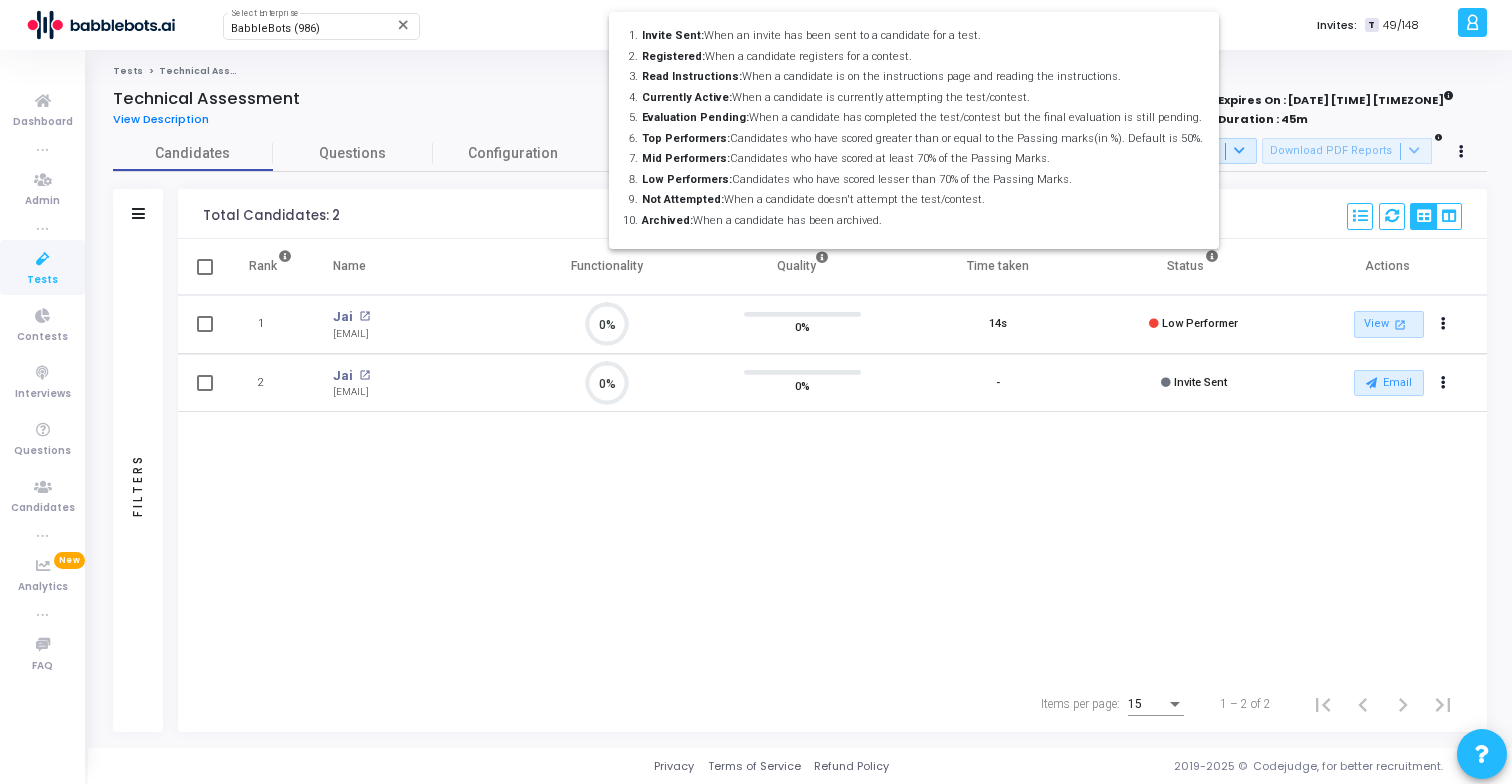 click at bounding box center (756, 392) 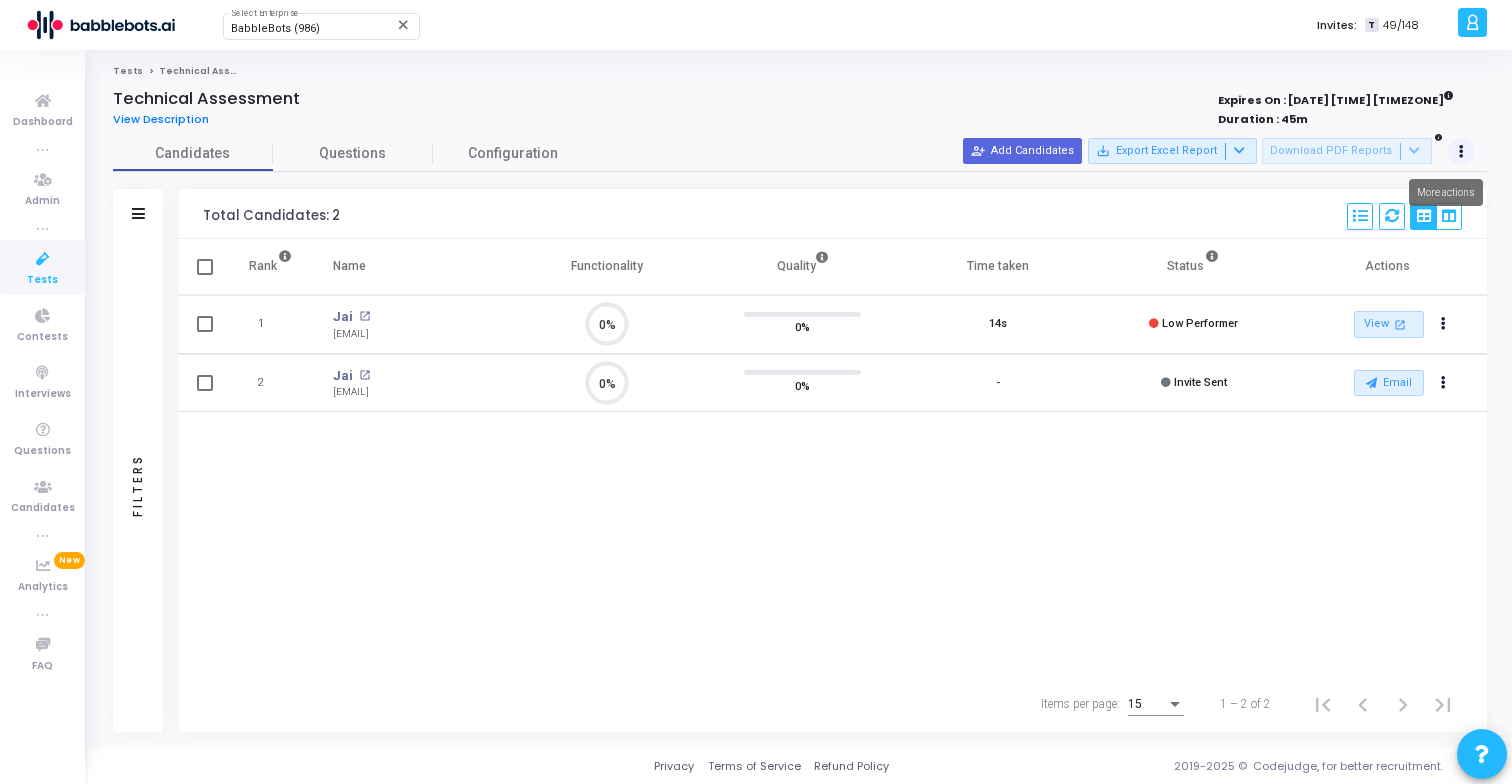 click at bounding box center [1462, 152] 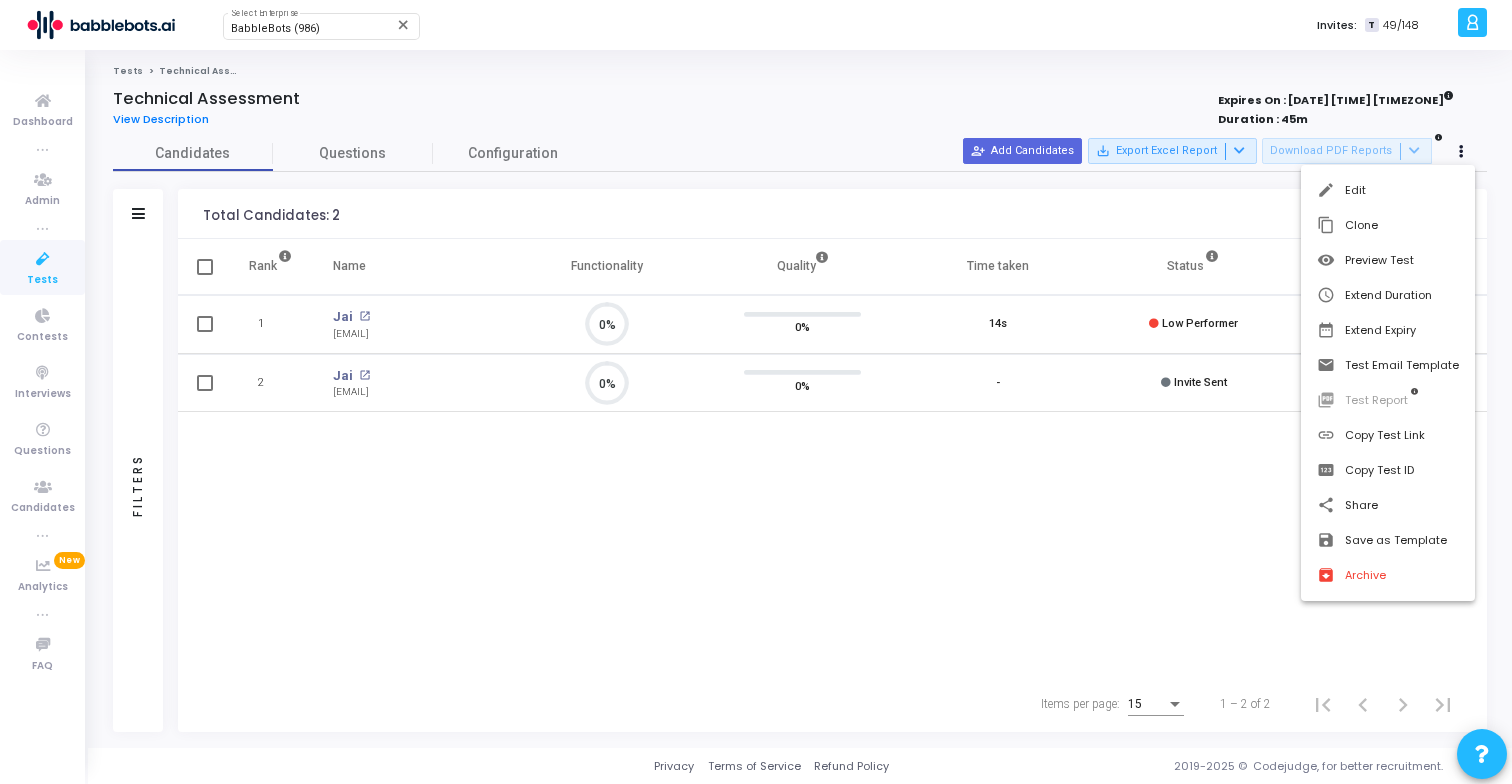click at bounding box center [756, 392] 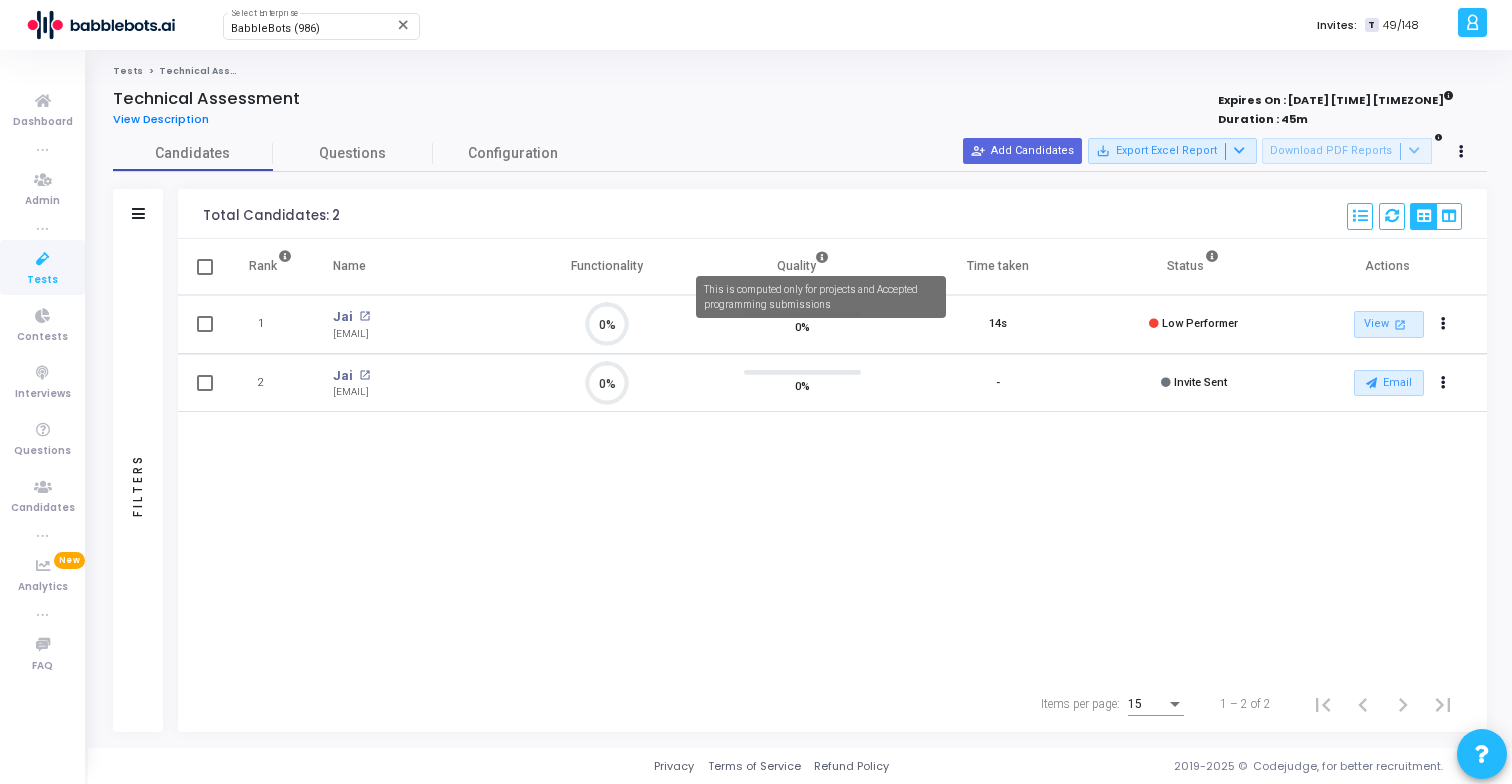 click at bounding box center [822, 257] 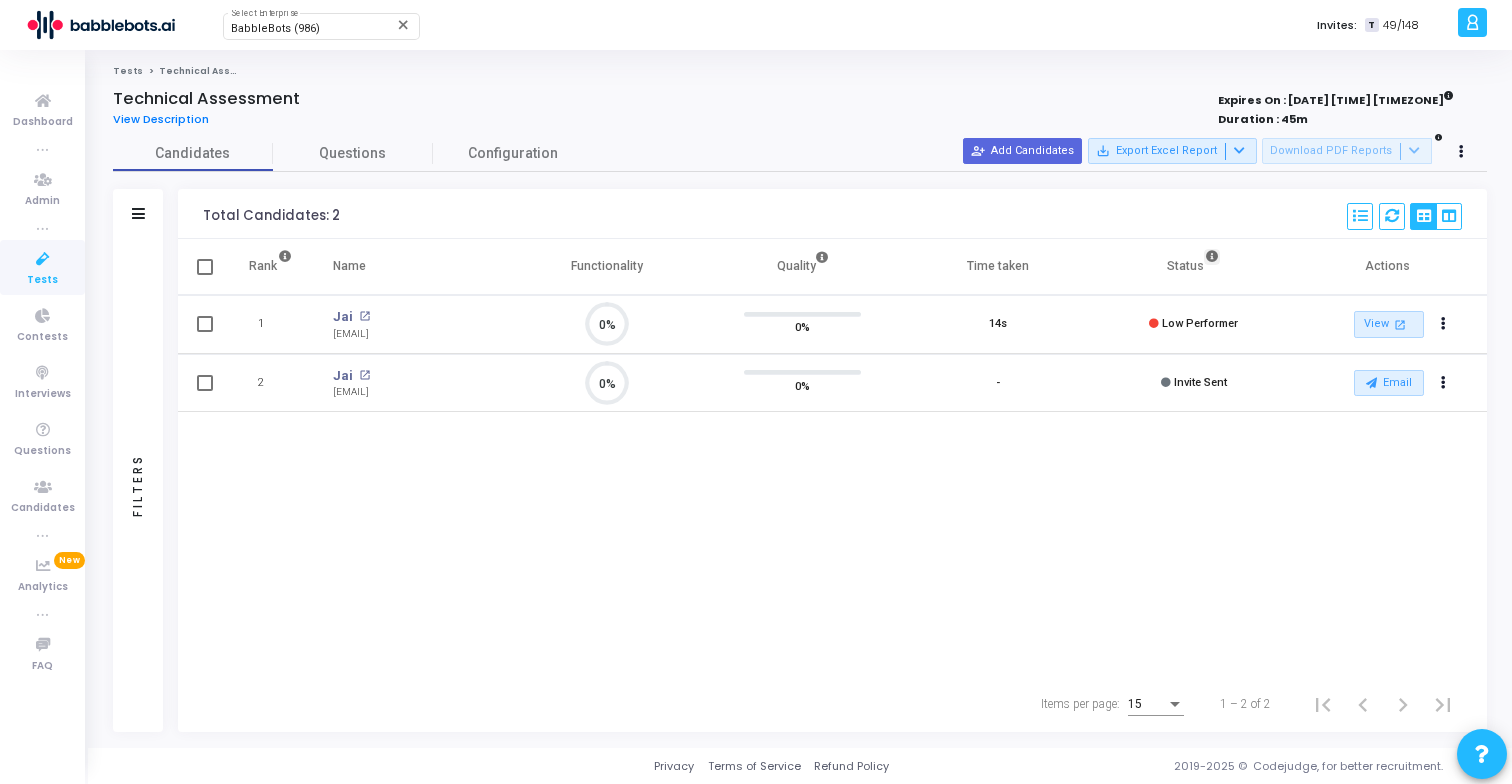 click at bounding box center [1212, 257] 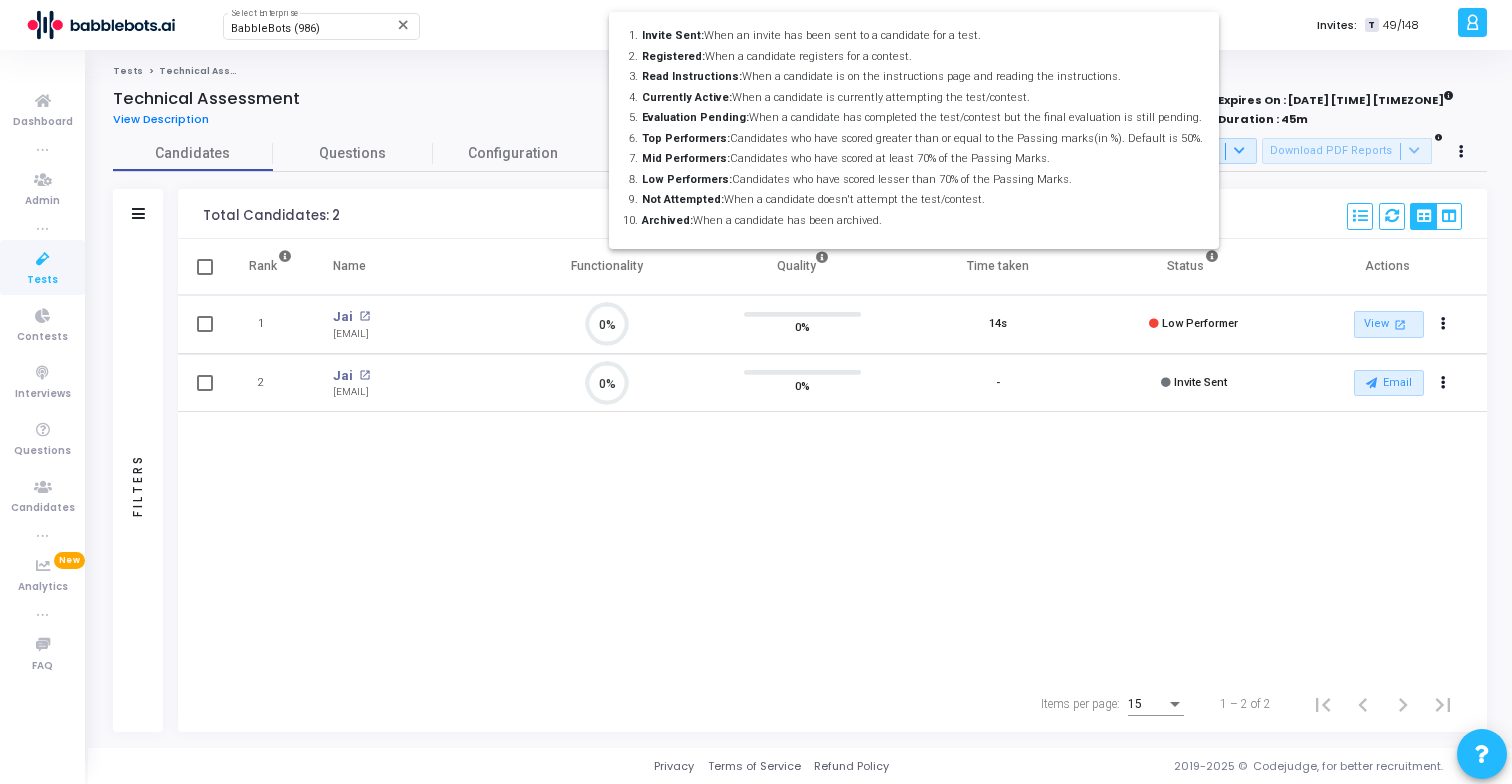 click at bounding box center (756, 392) 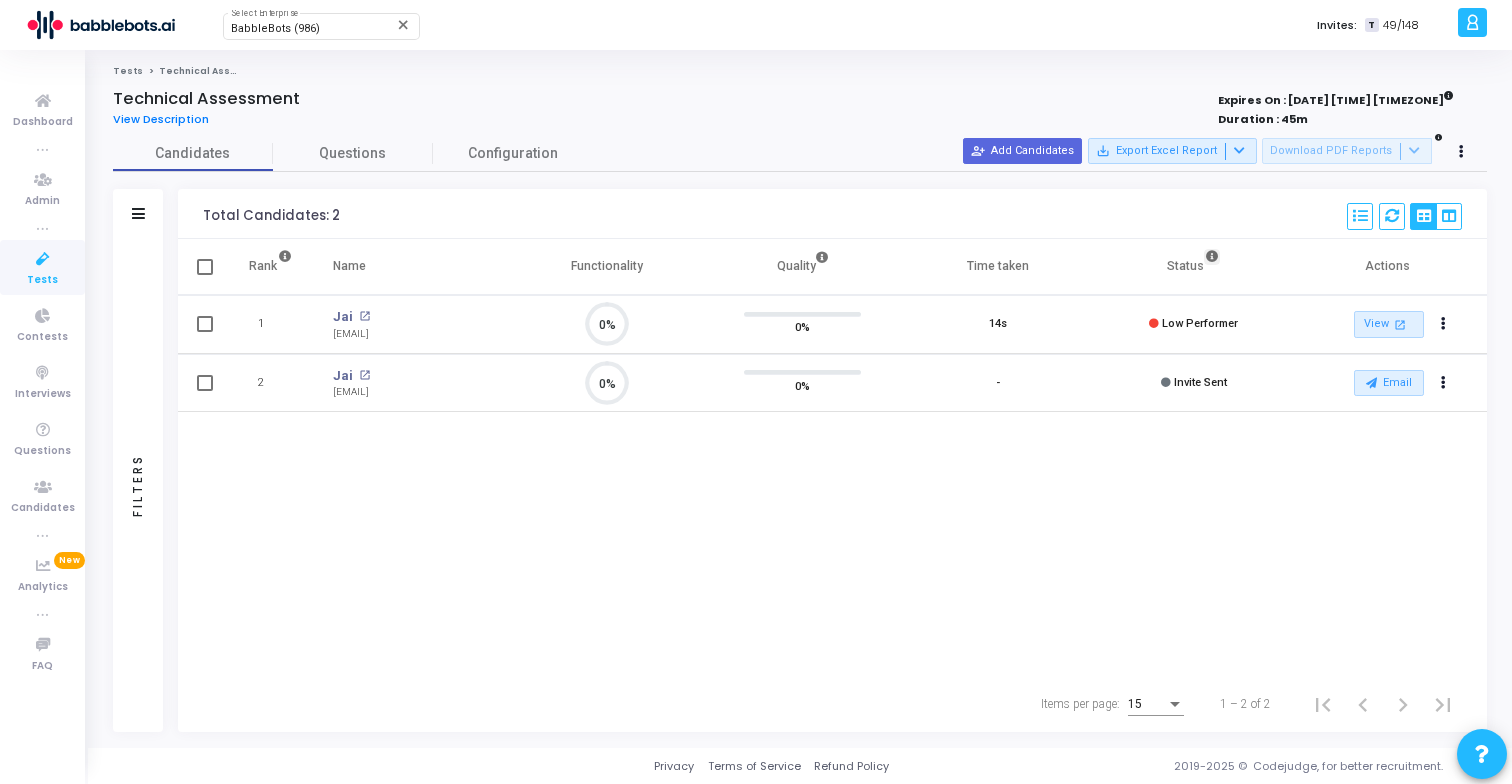 click at bounding box center (1212, 257) 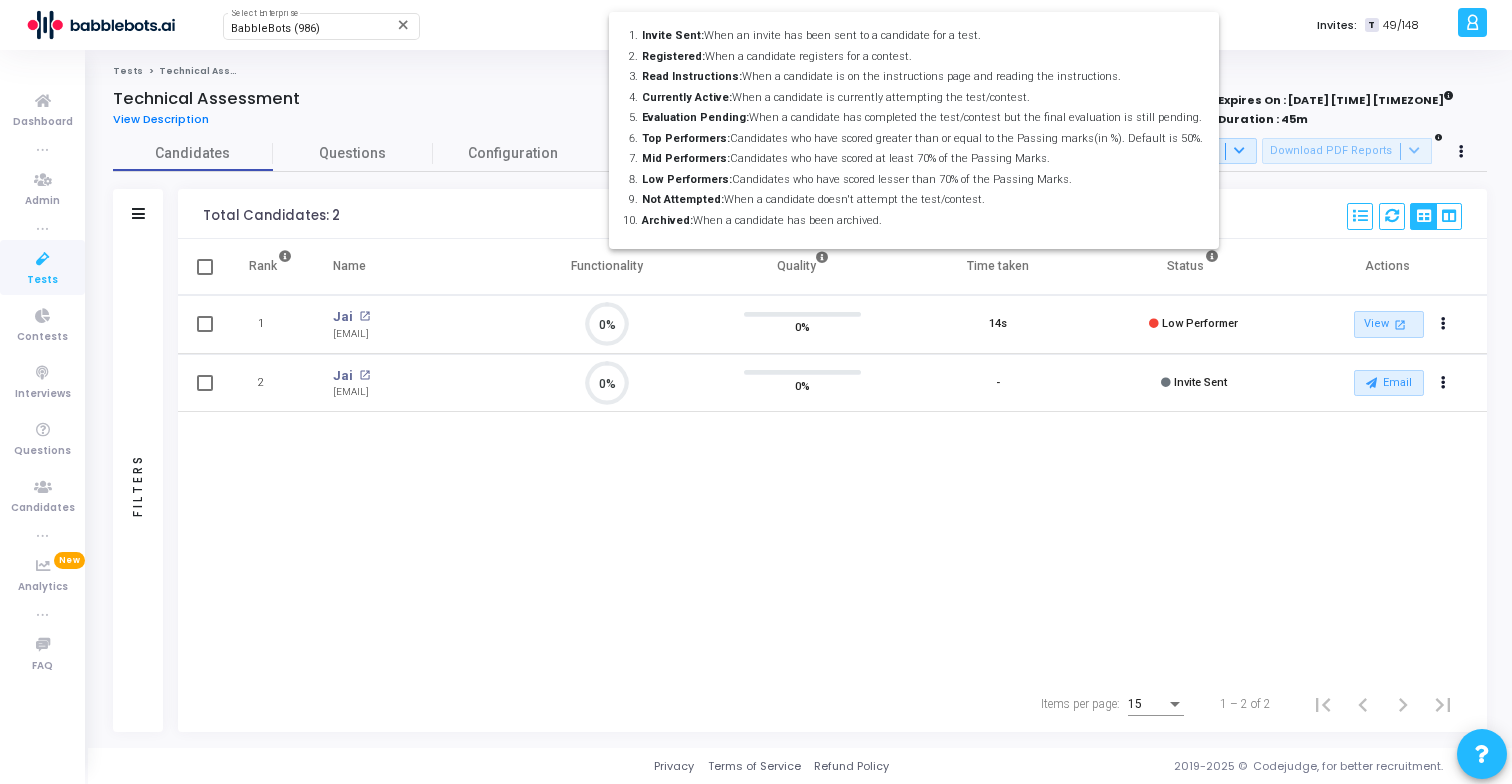 click at bounding box center [756, 392] 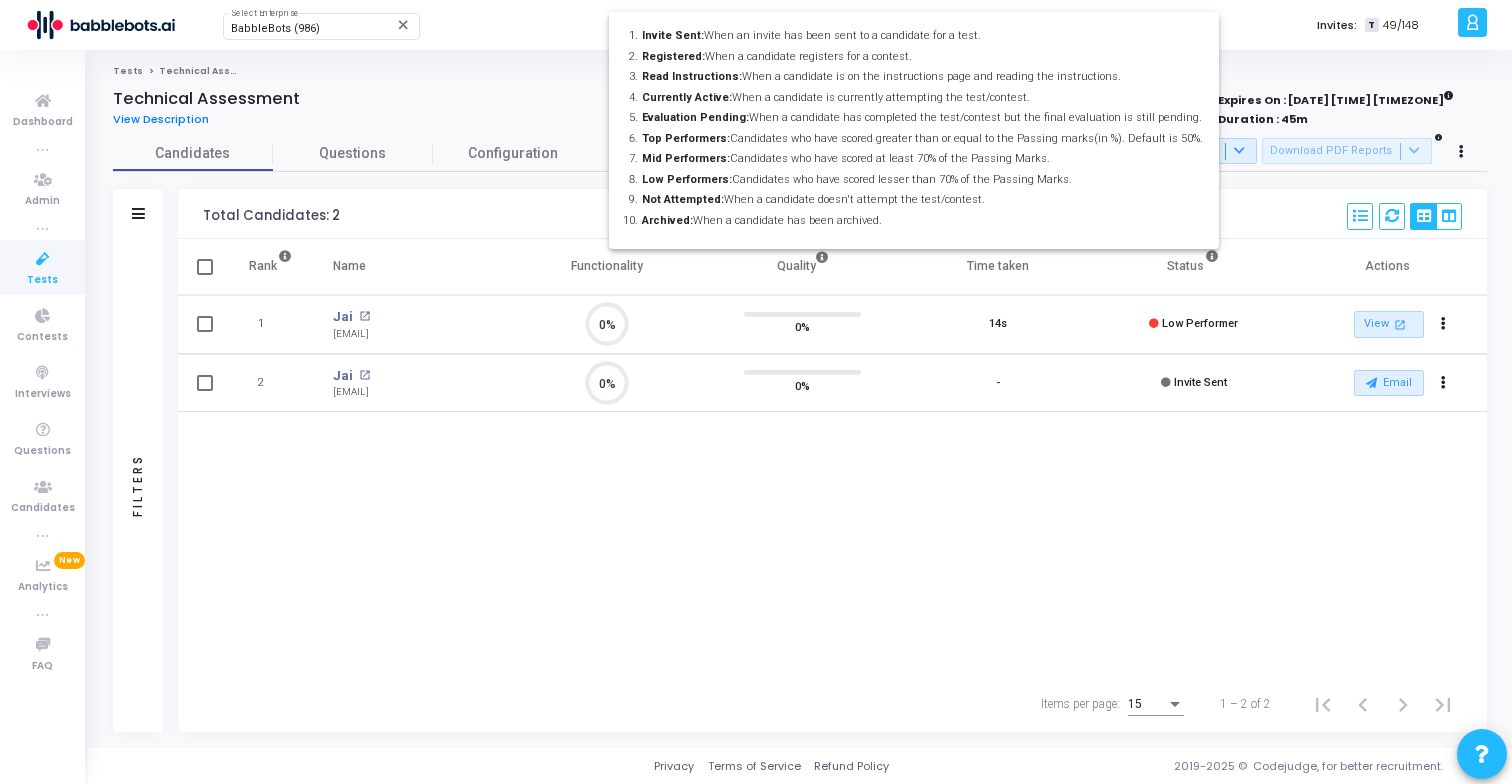 click at bounding box center [1212, 257] 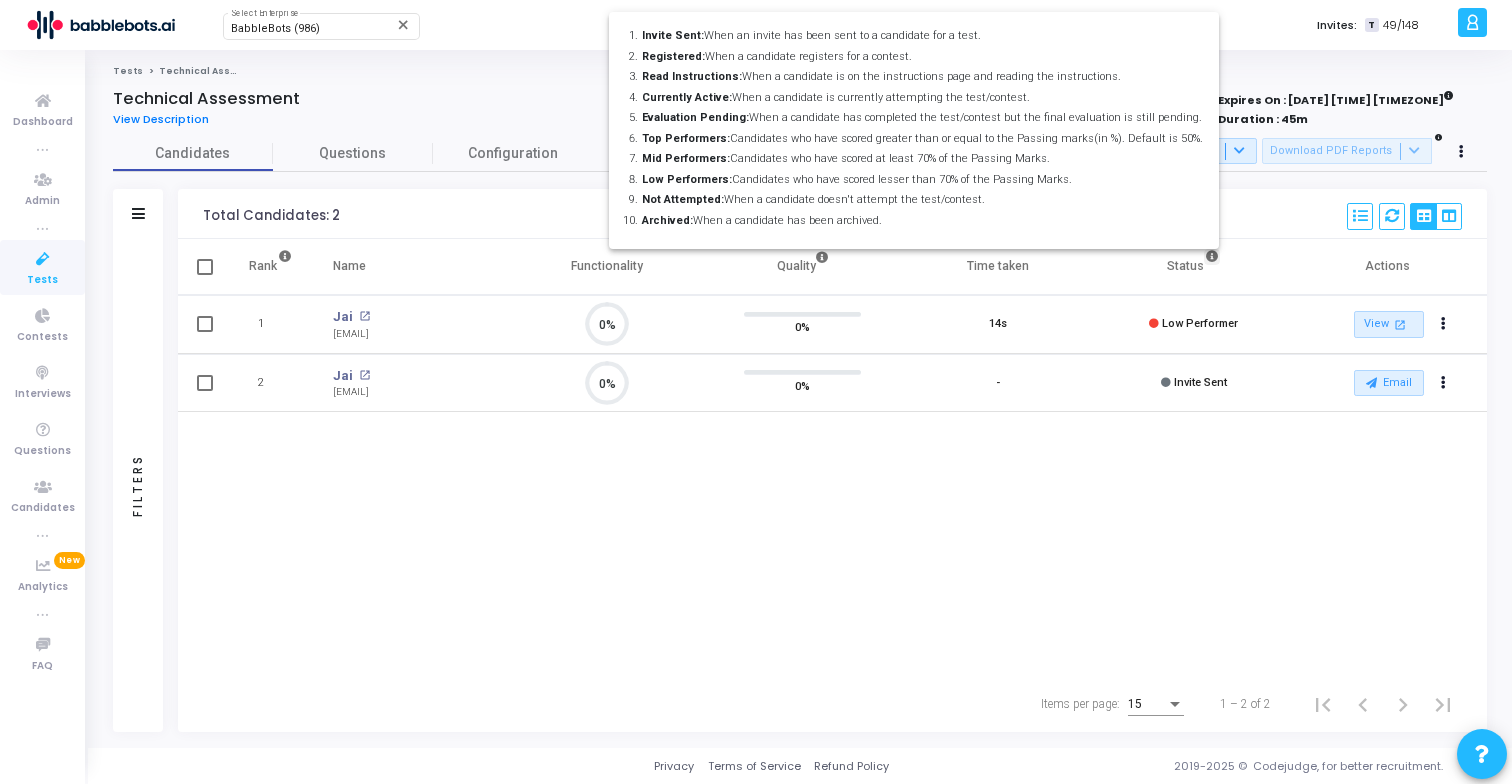 click at bounding box center (756, 392) 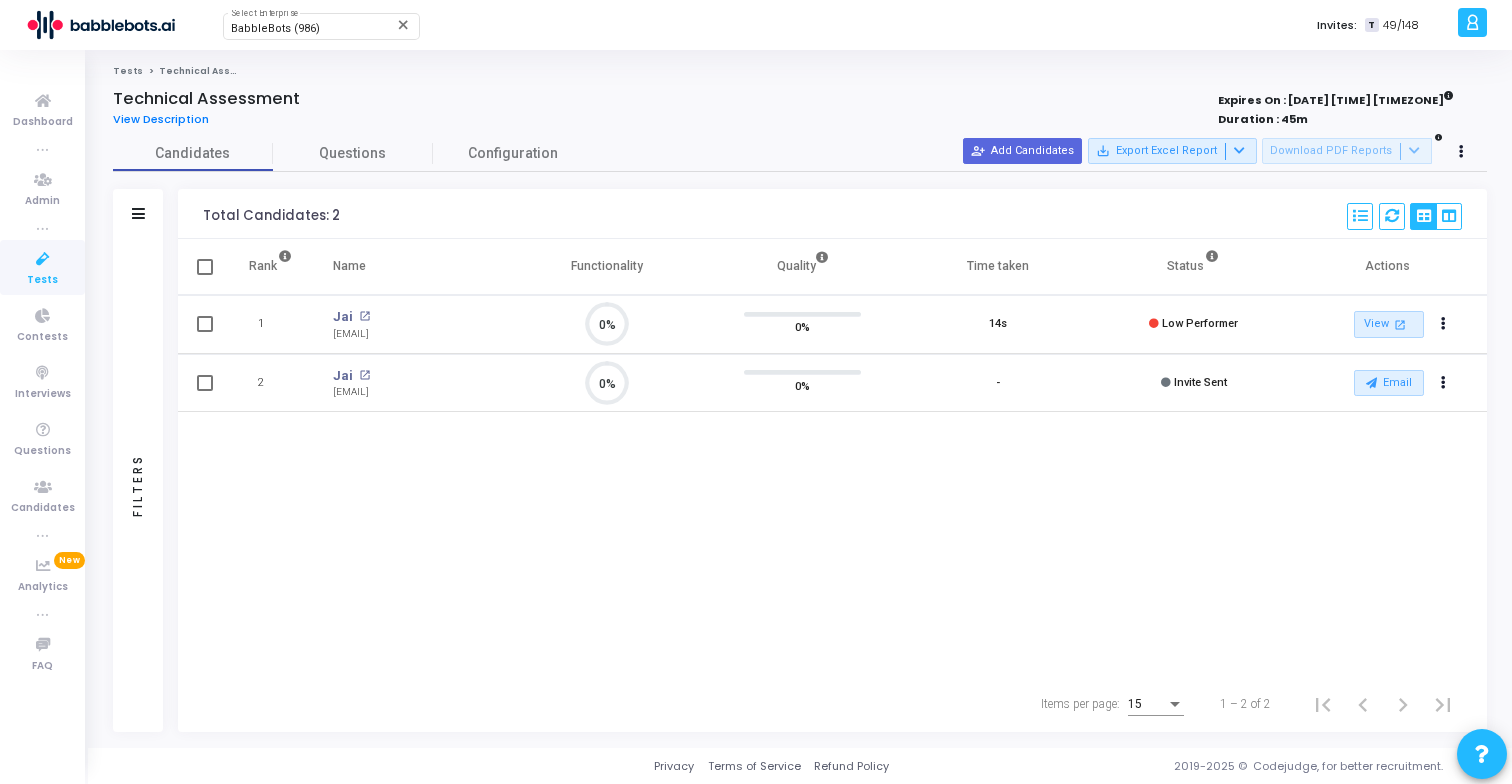 click at bounding box center (1212, 257) 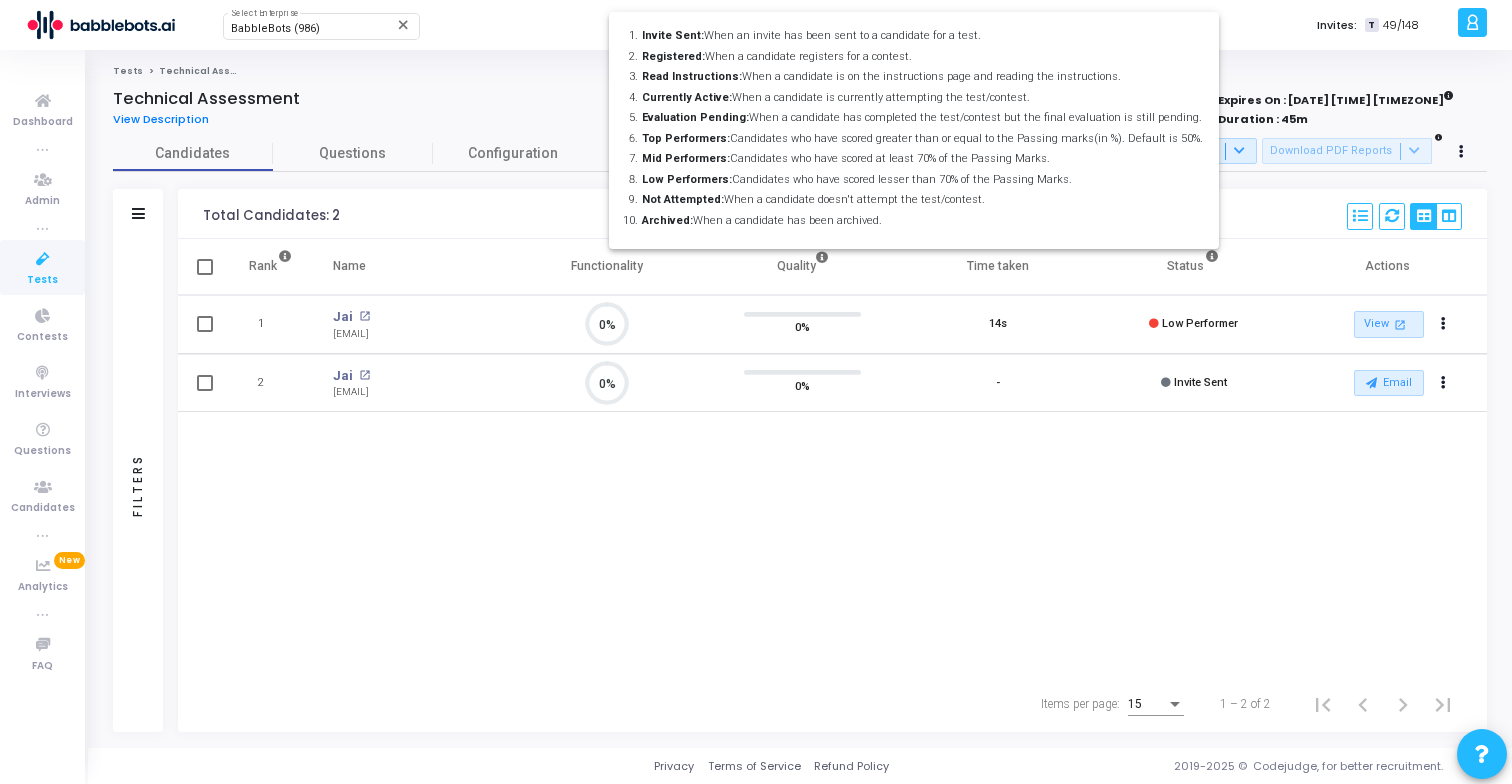 click at bounding box center [756, 392] 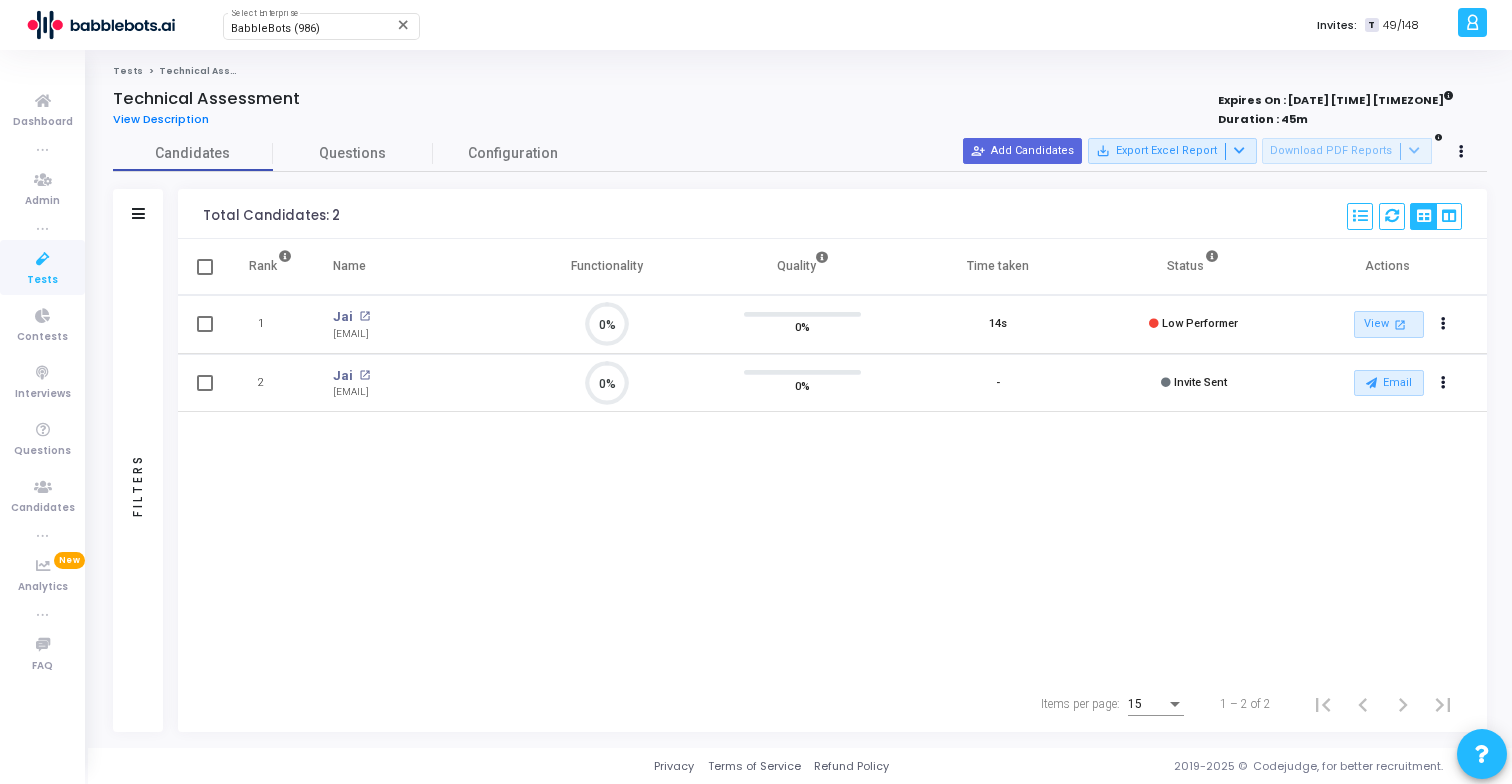 click at bounding box center [1212, 257] 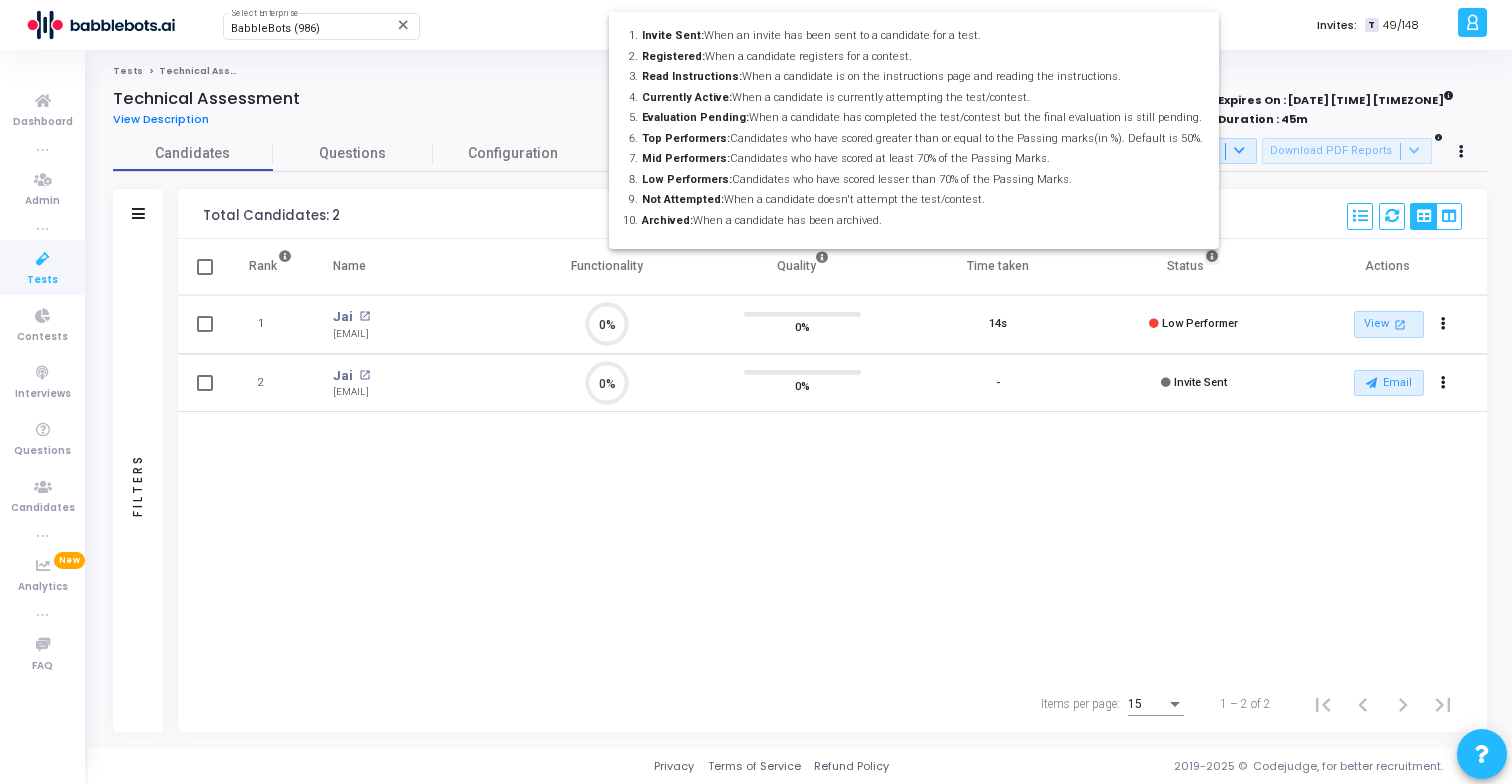 click at bounding box center [756, 392] 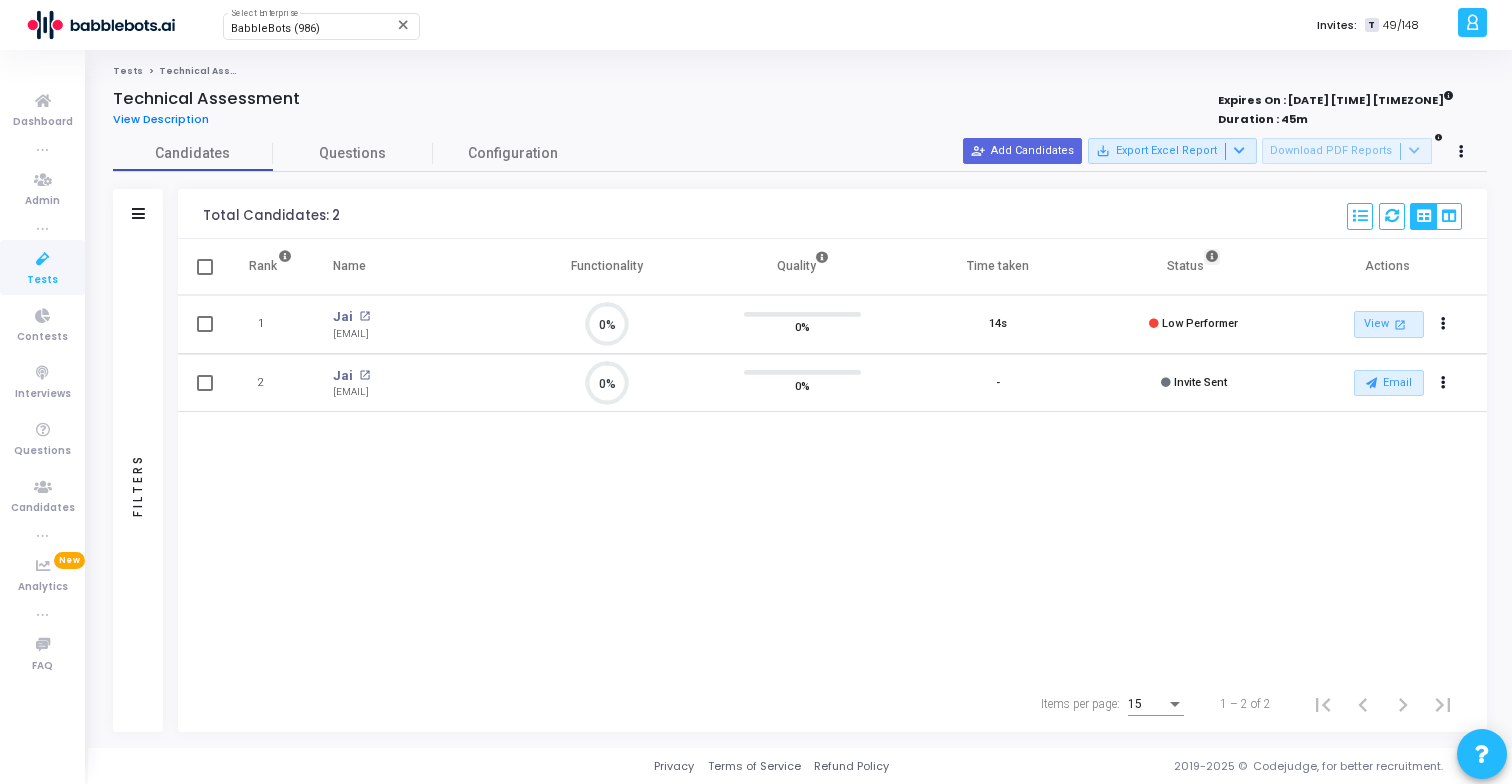 click at bounding box center (1212, 257) 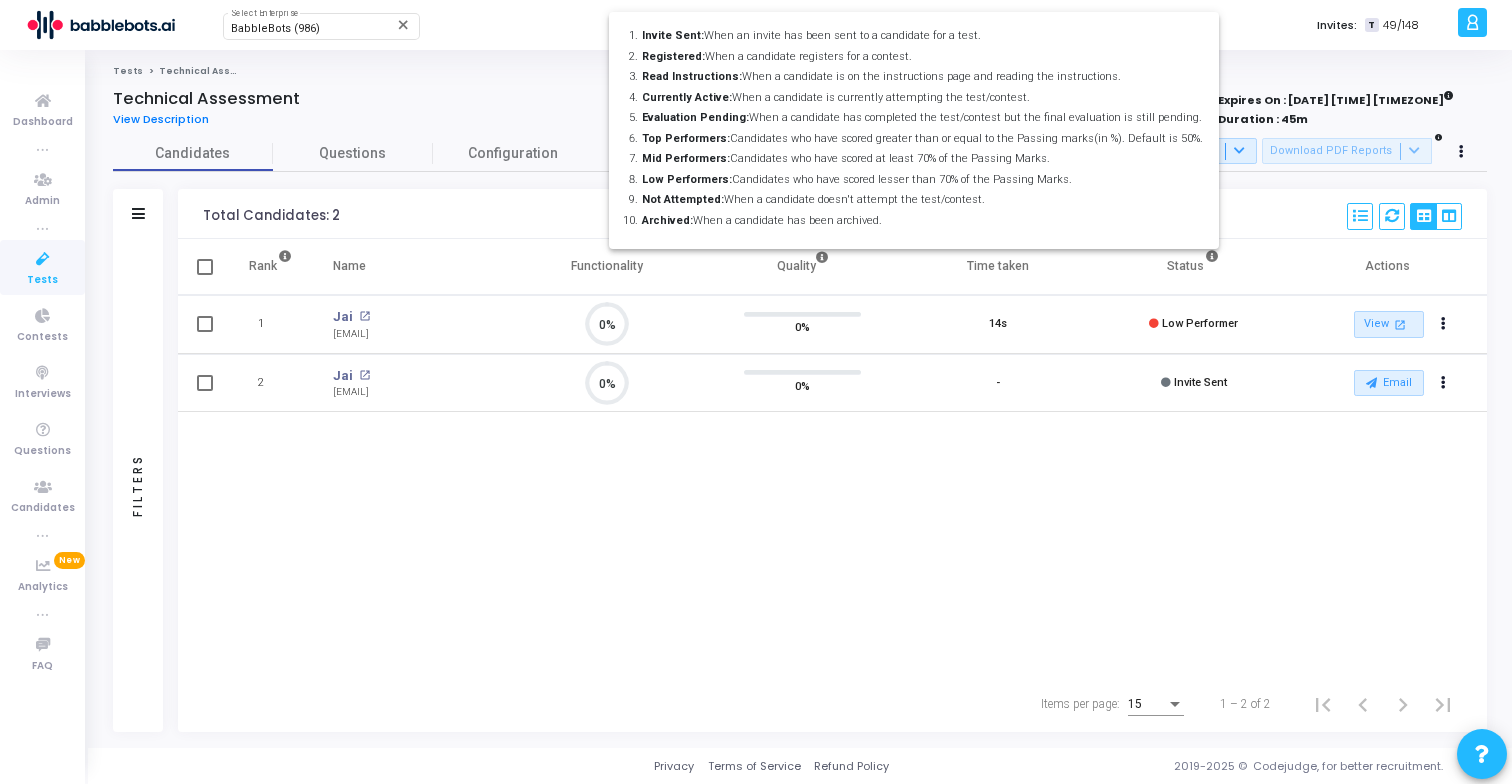 click at bounding box center [756, 392] 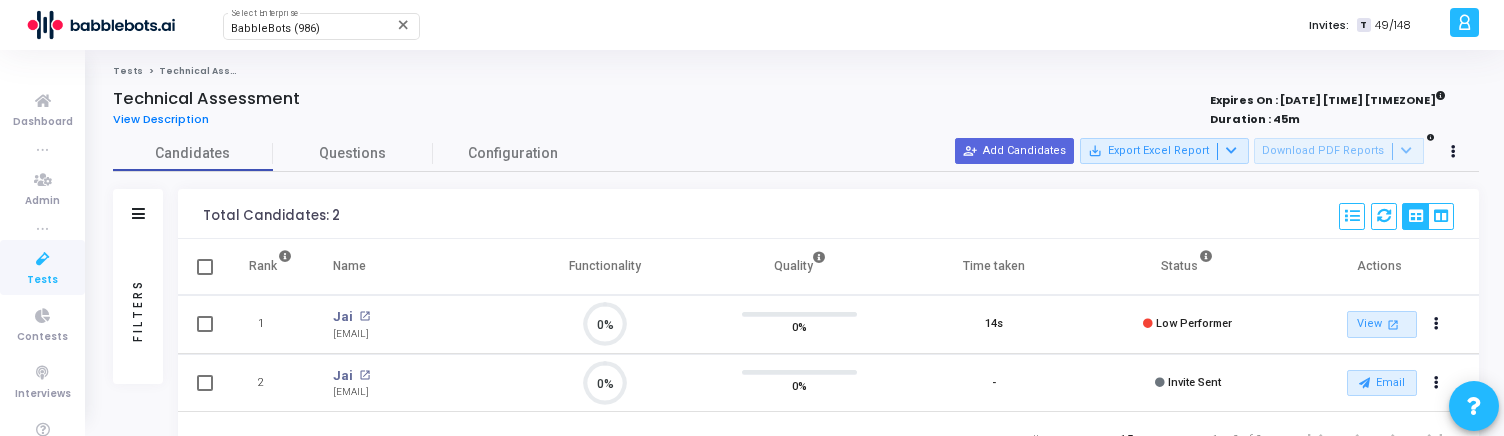scroll, scrollTop: 9, scrollLeft: 9, axis: both 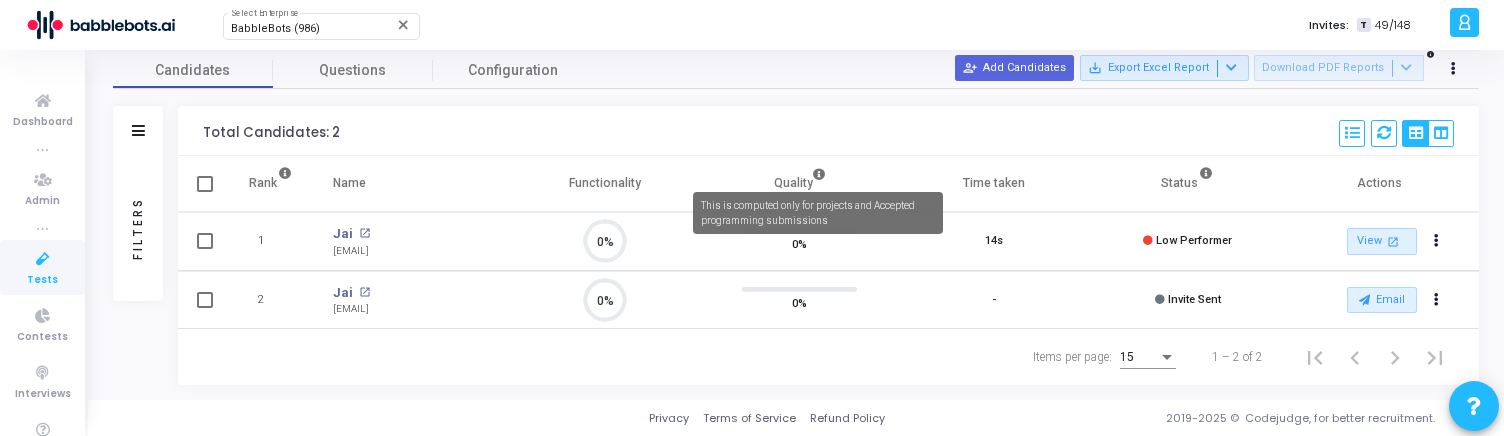 click at bounding box center (819, 174) 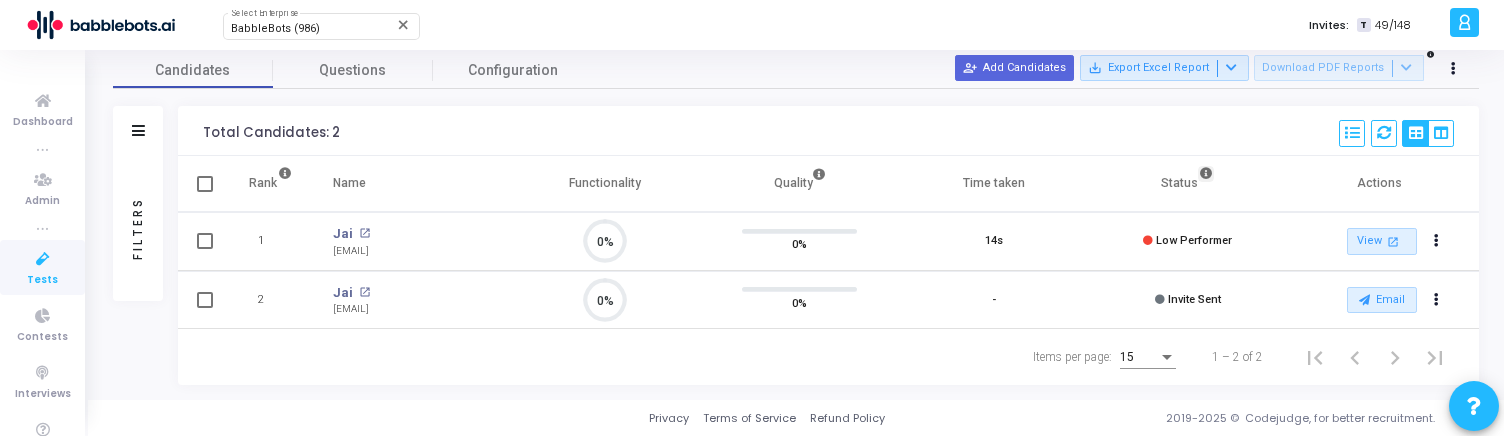 click at bounding box center (1206, 174) 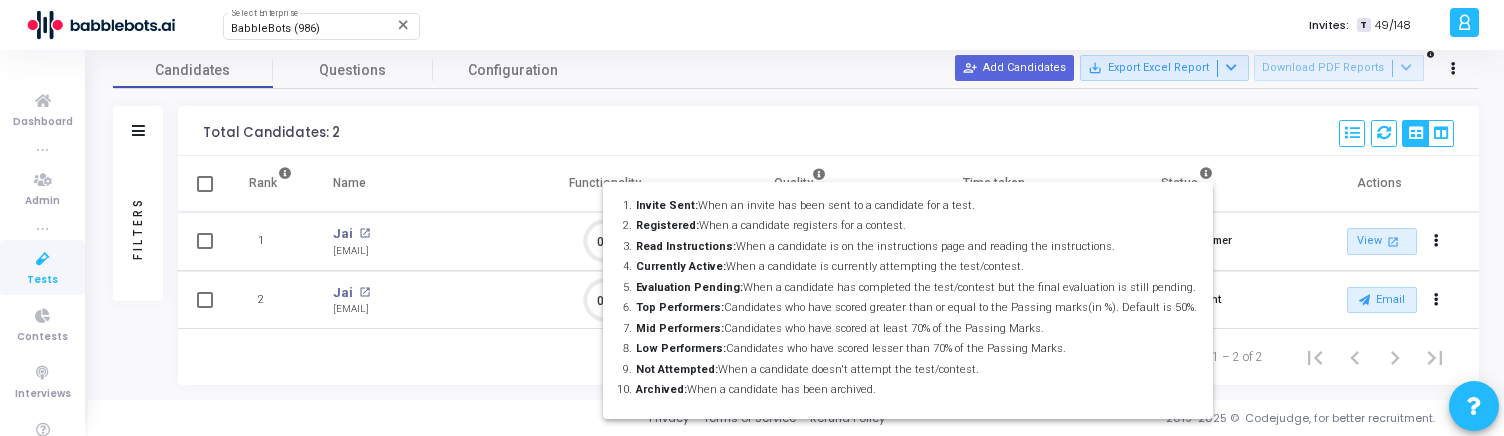click at bounding box center (752, 218) 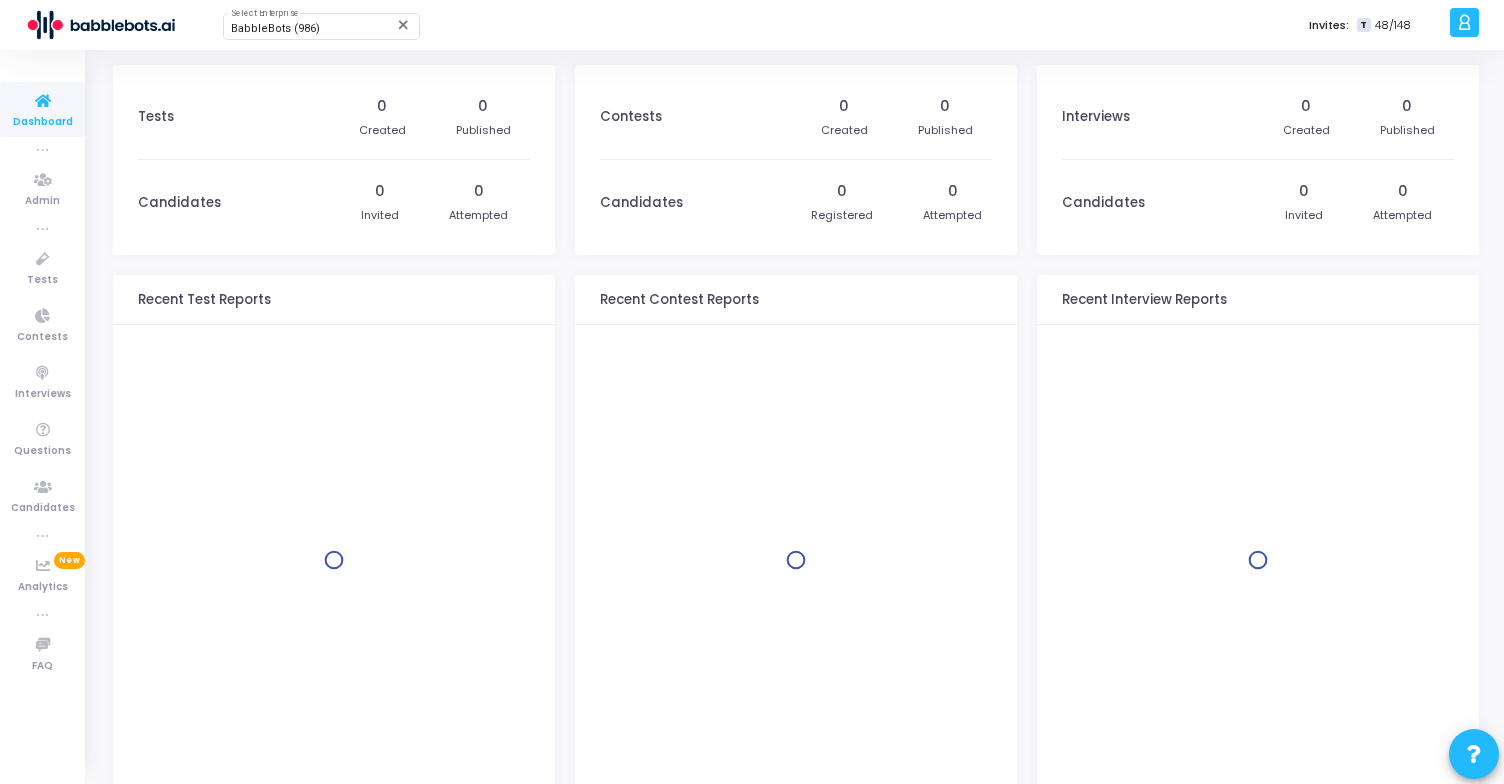 scroll, scrollTop: 0, scrollLeft: 0, axis: both 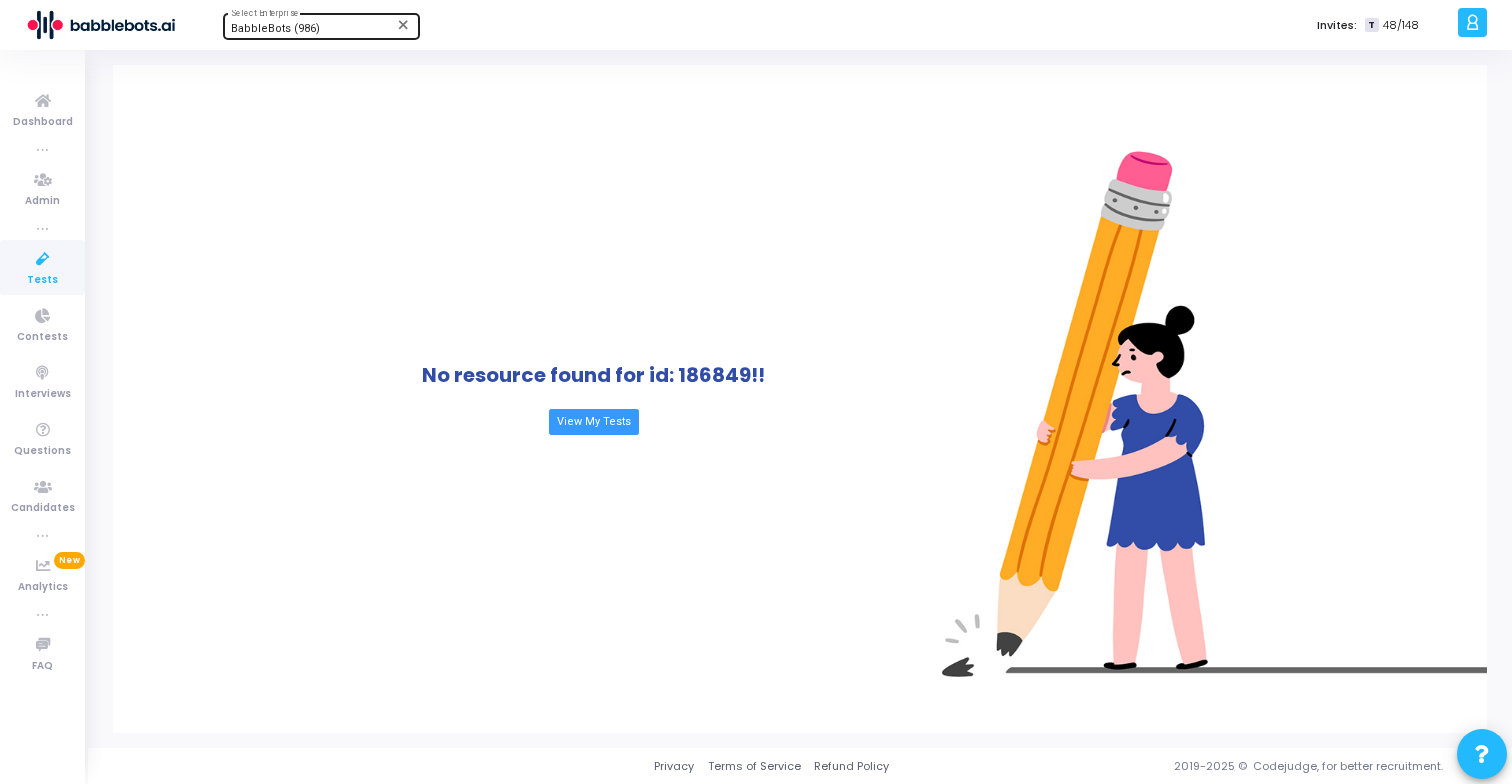 click on "BabbleBots (986) Select Enterprise" at bounding box center (321, 25) 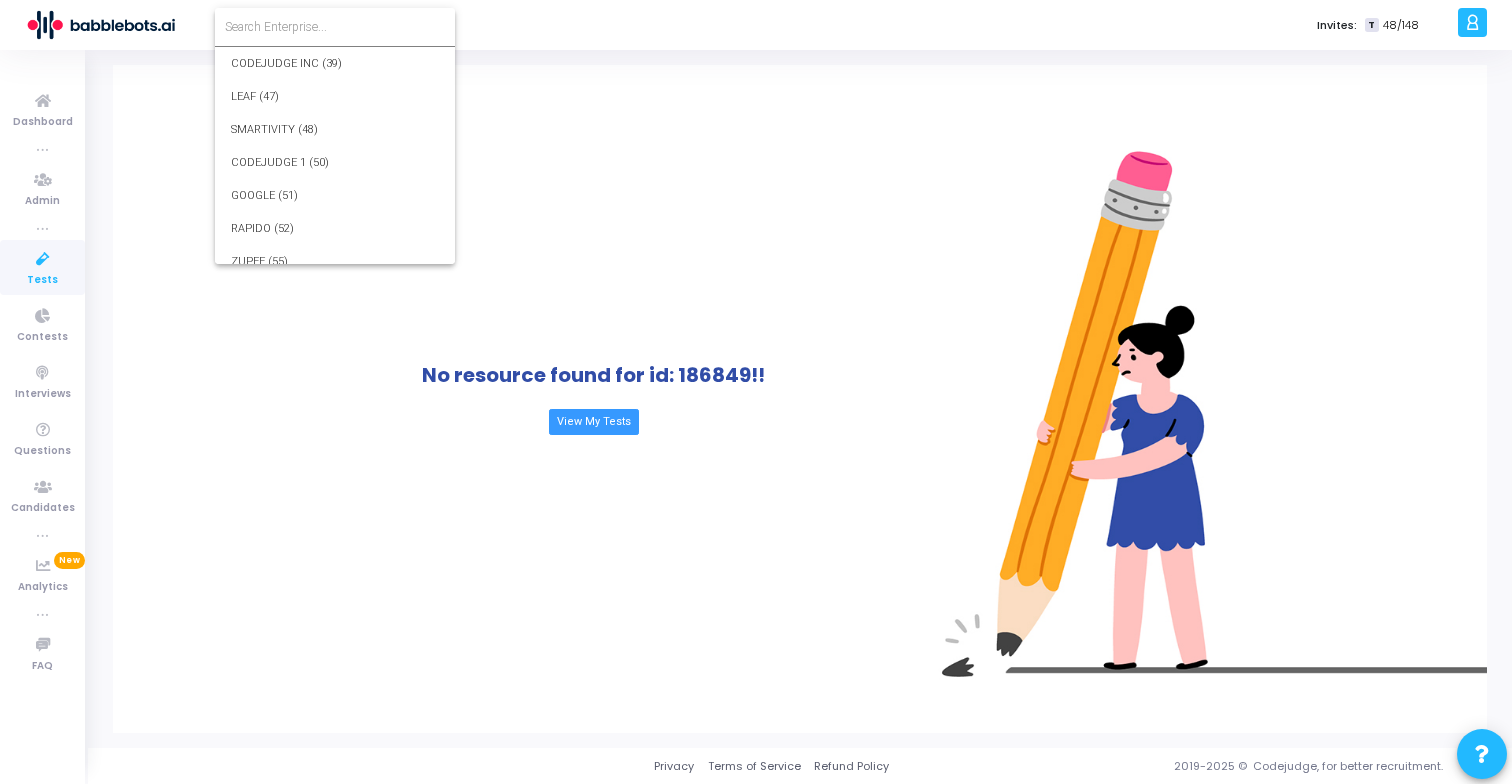 scroll, scrollTop: 28705, scrollLeft: 0, axis: vertical 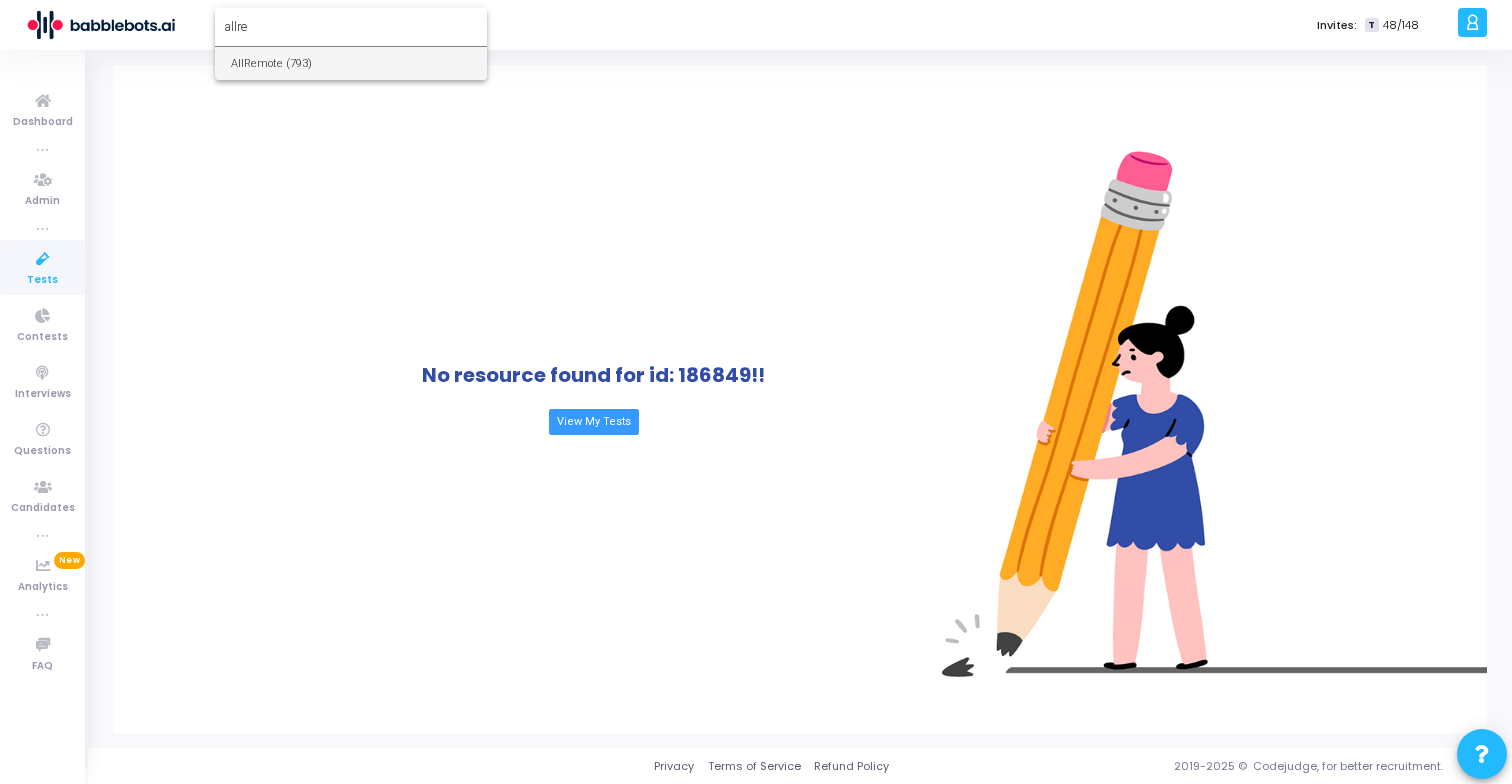 type on "allre" 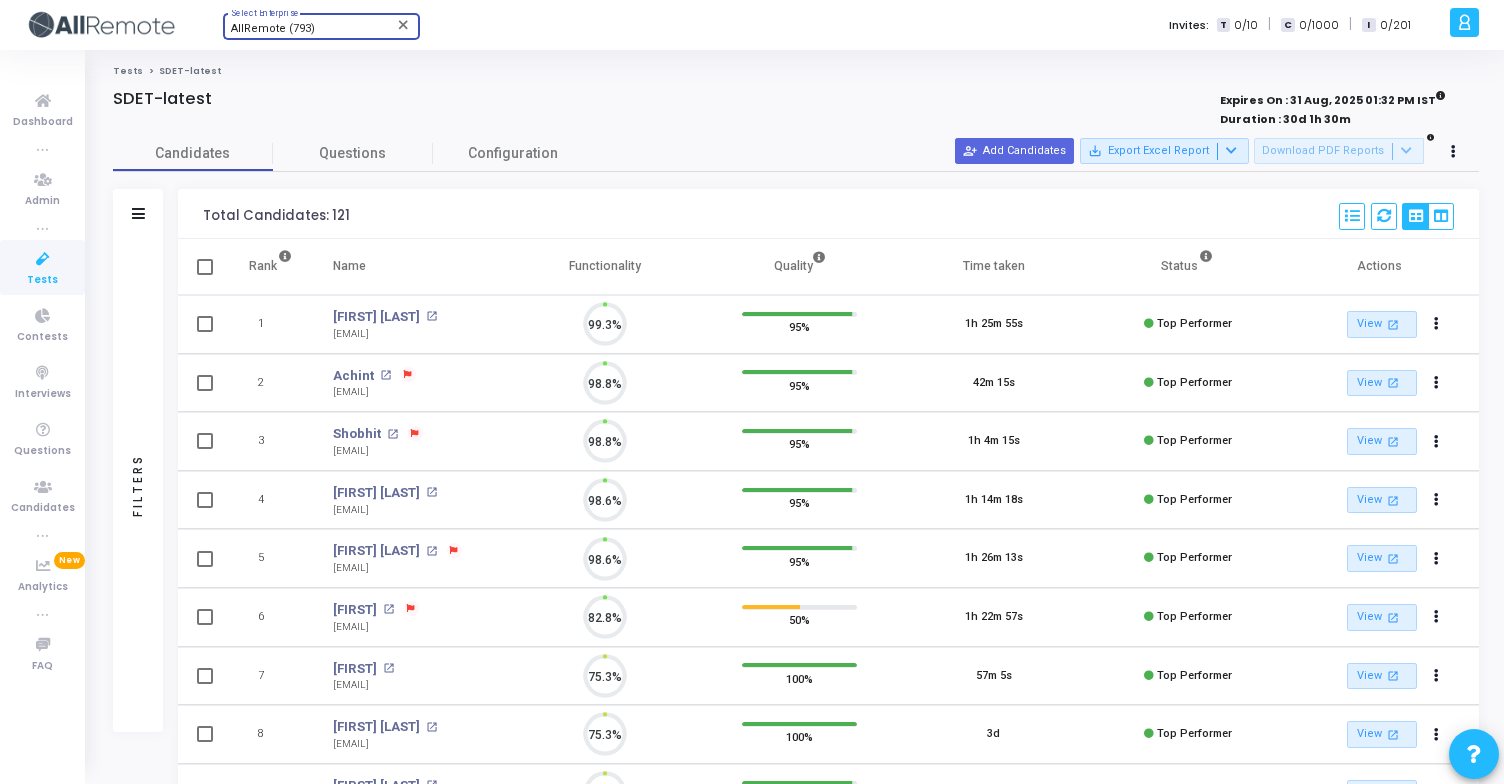 scroll, scrollTop: 9, scrollLeft: 9, axis: both 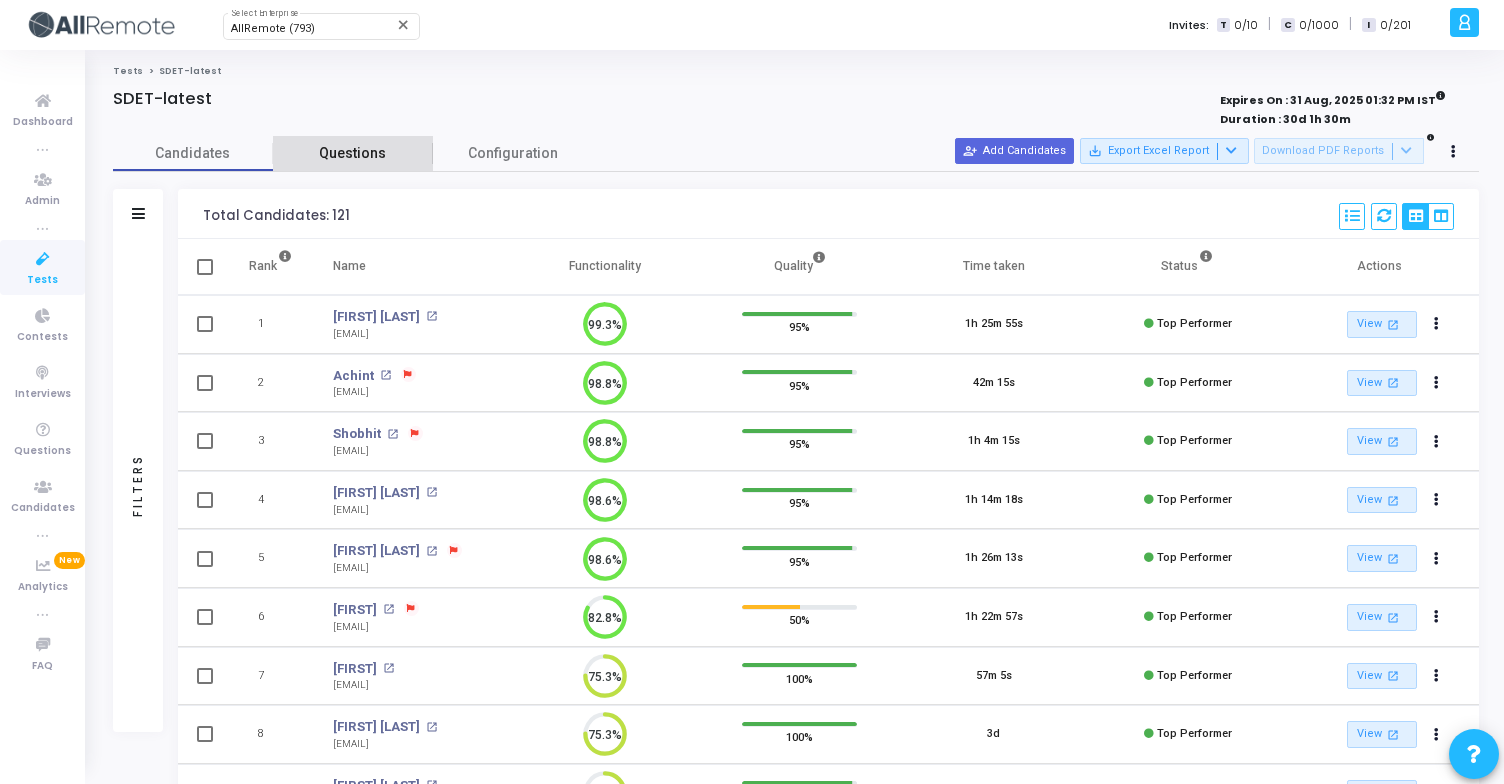 click on "Questions" at bounding box center [353, 153] 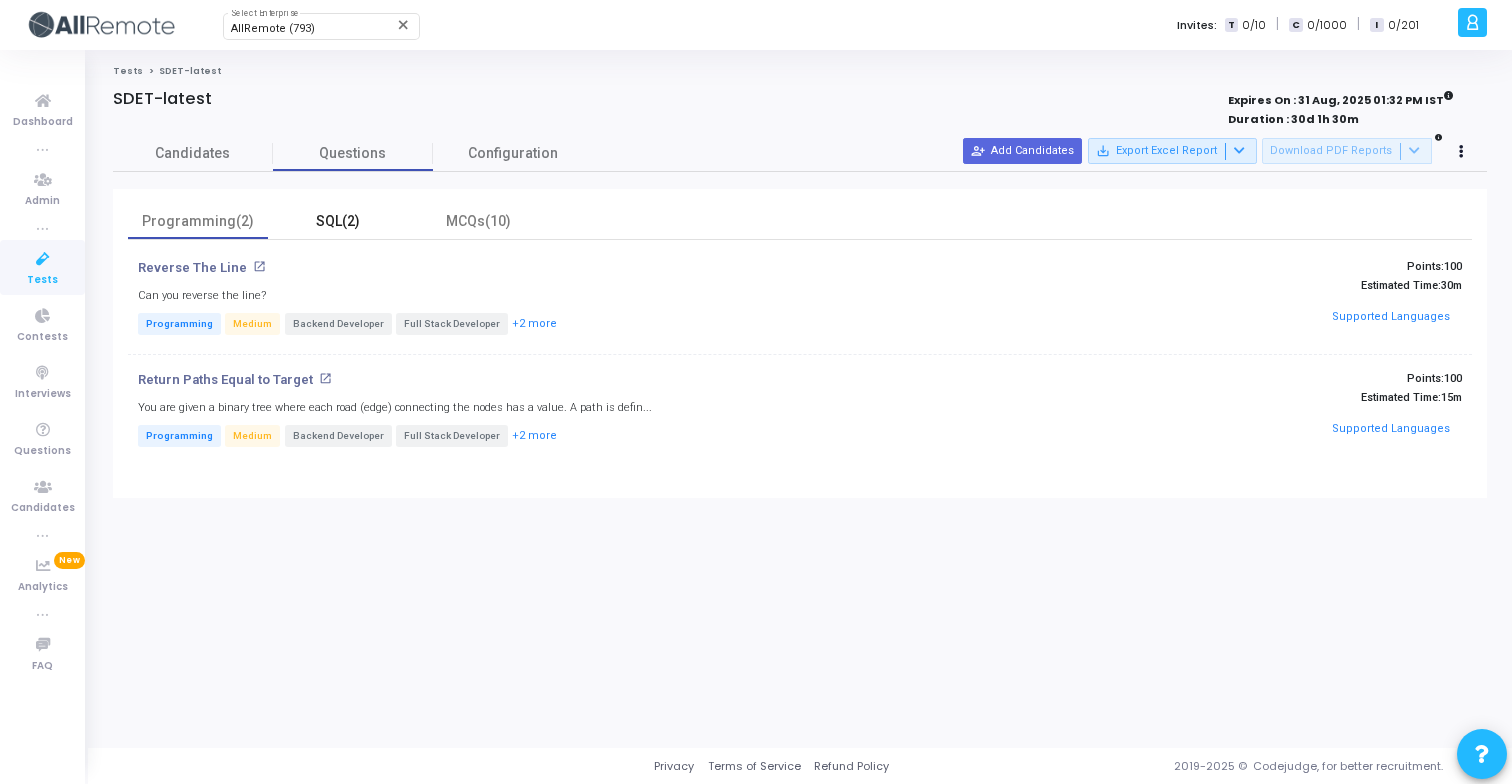 click on "SQL(2)" at bounding box center [338, 221] 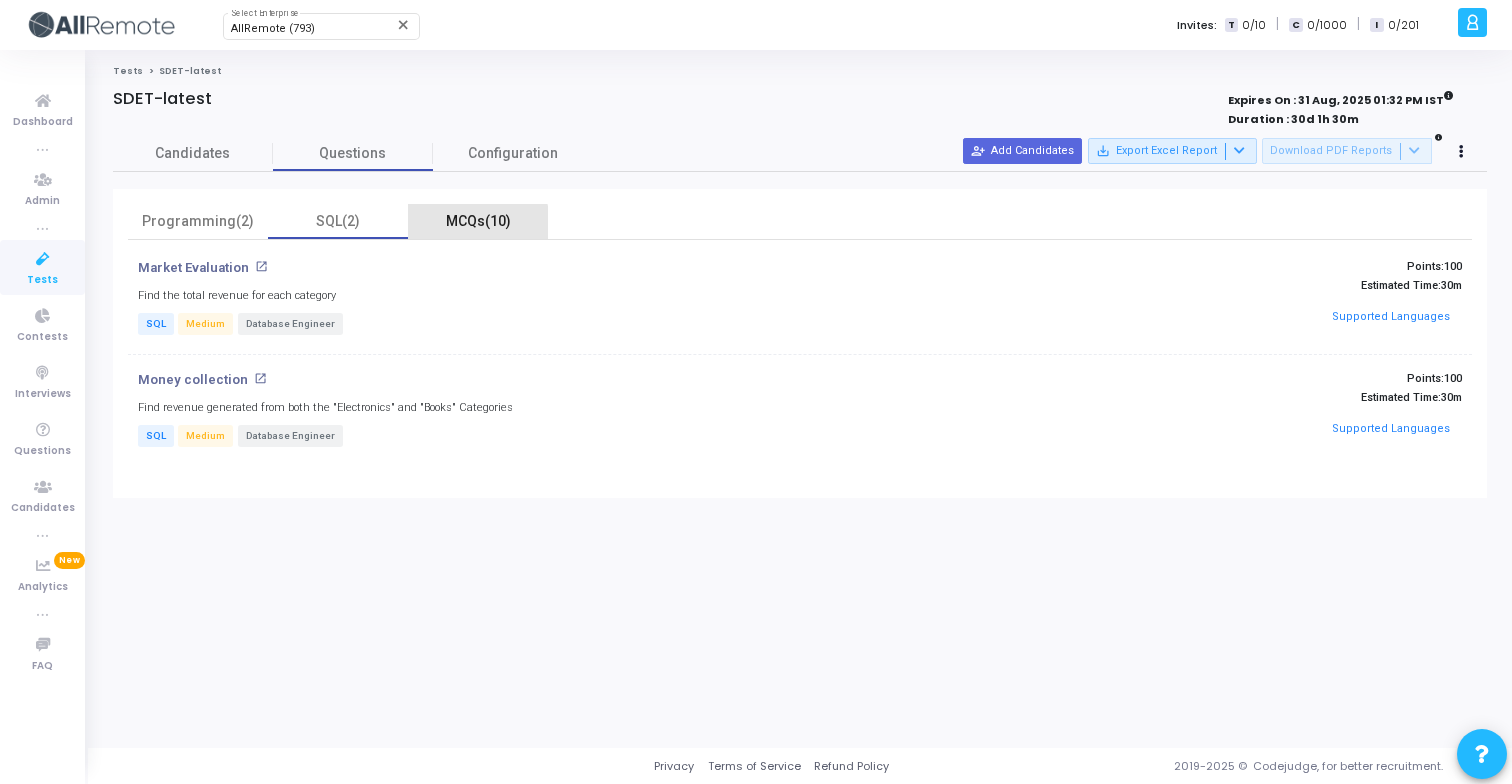 click on "MCQs(10)" at bounding box center (478, 221) 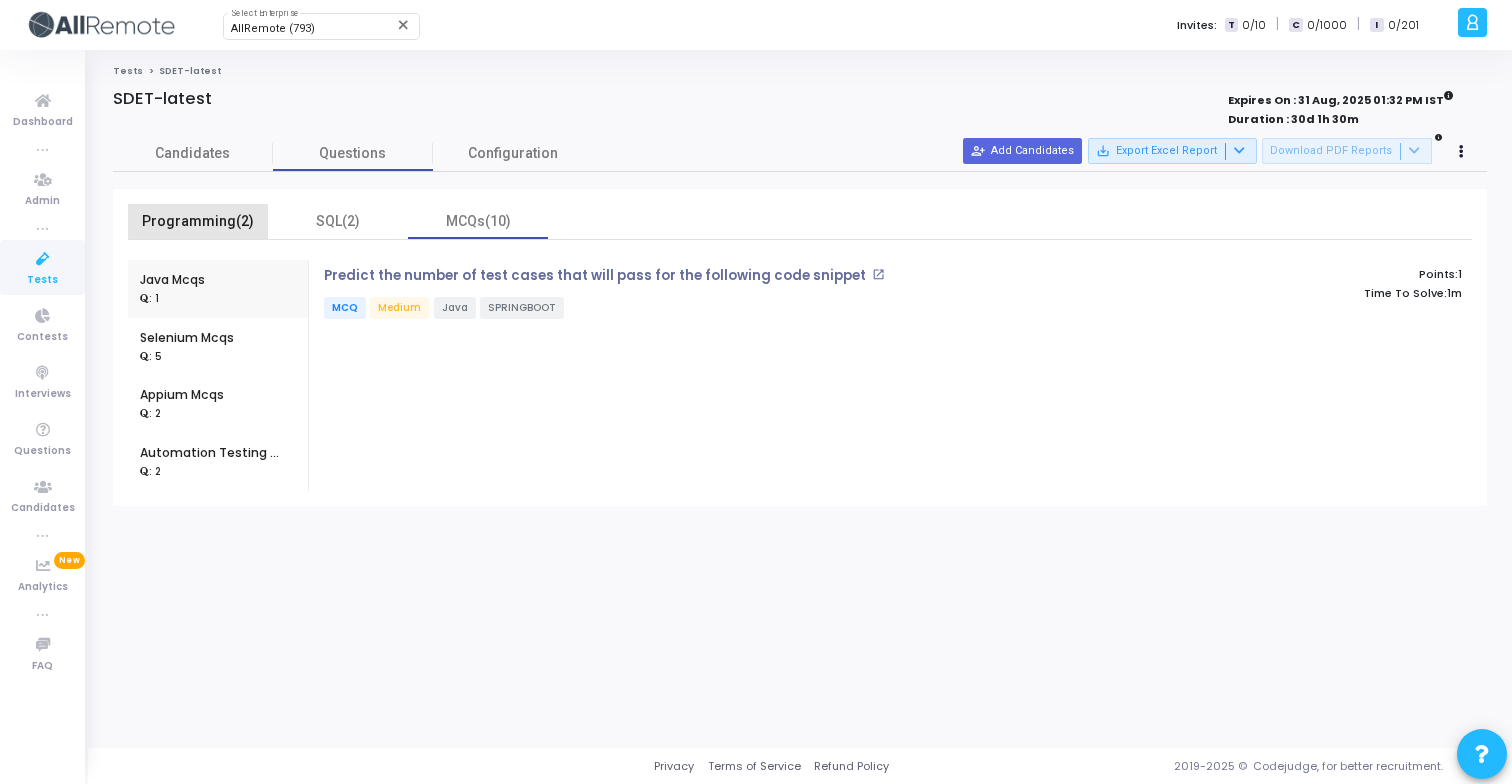 click on "Programming(2)" at bounding box center [198, 221] 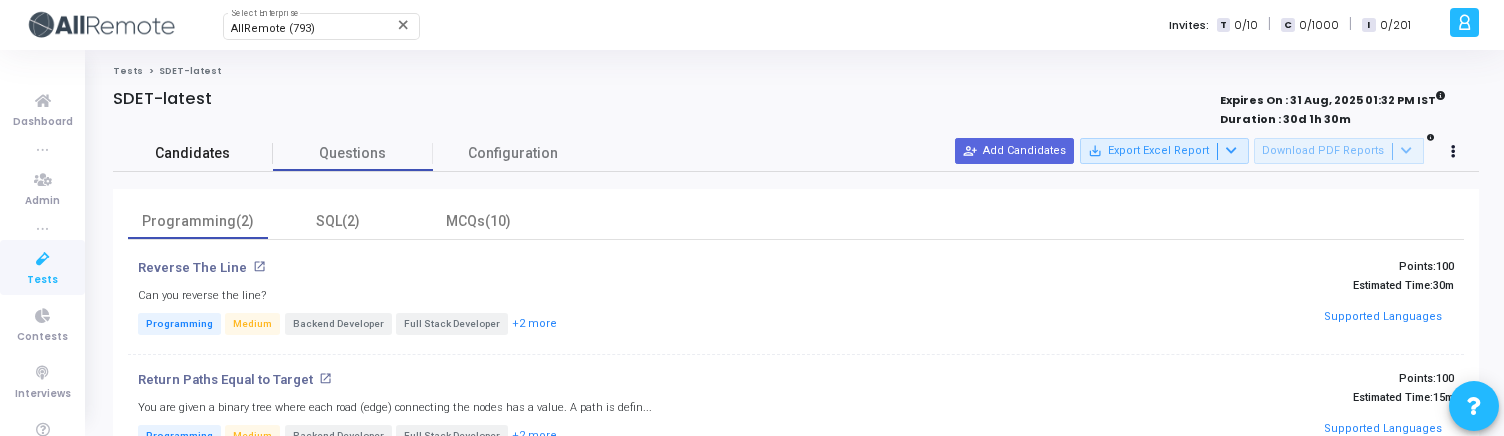 click on "Candidates" at bounding box center [193, 153] 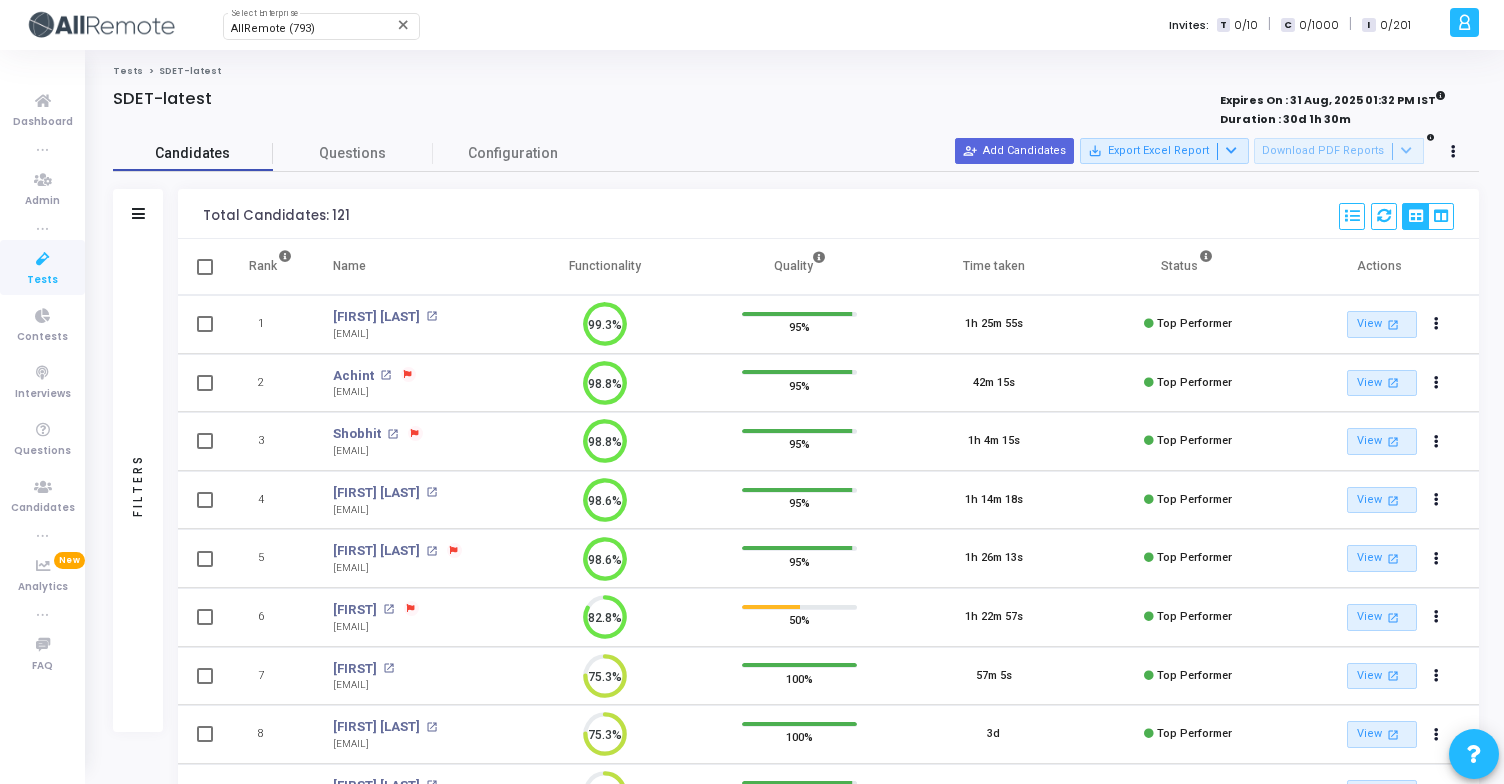 scroll, scrollTop: 9, scrollLeft: 9, axis: both 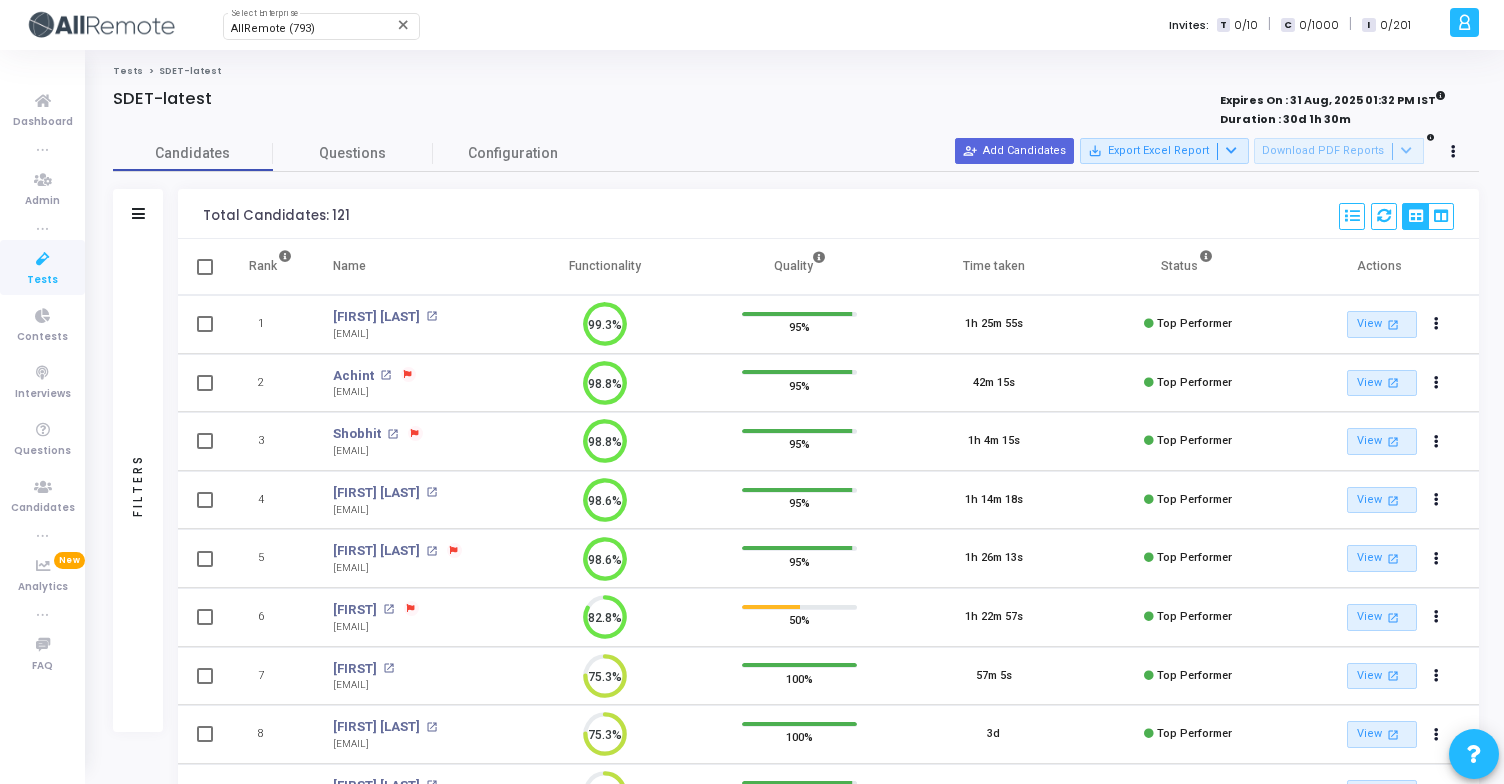 click on "Filters" at bounding box center [138, 485] 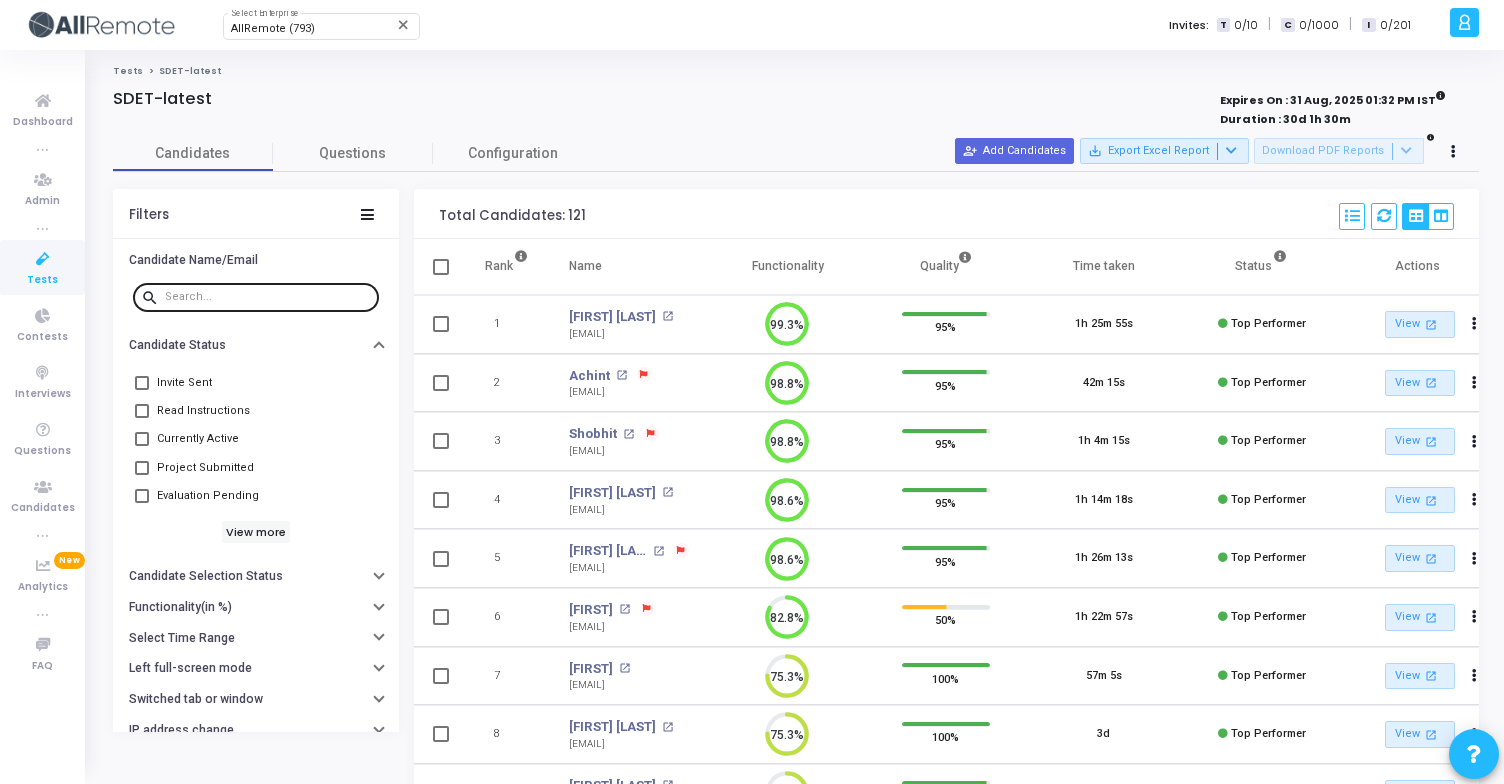 click at bounding box center [268, 297] 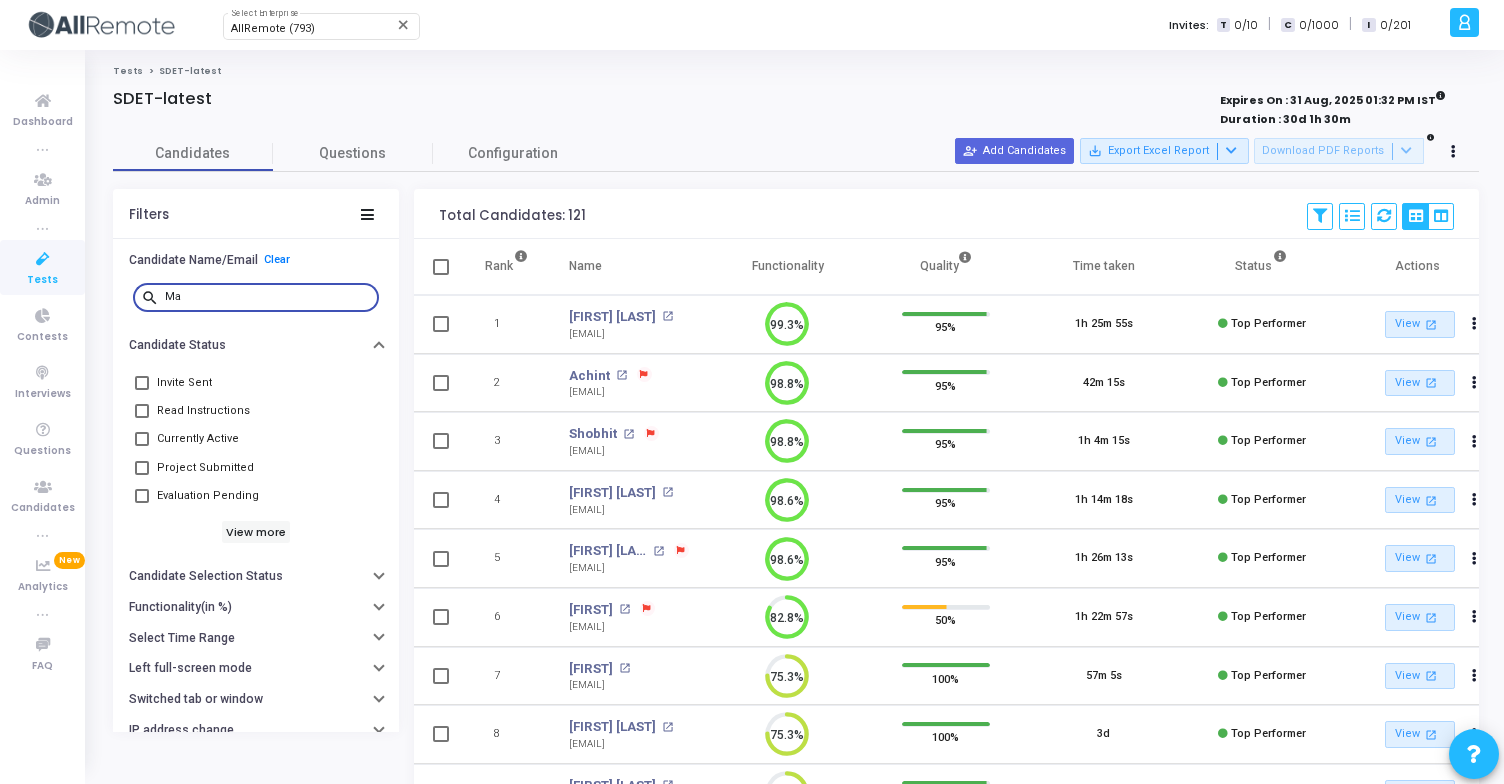type on "M" 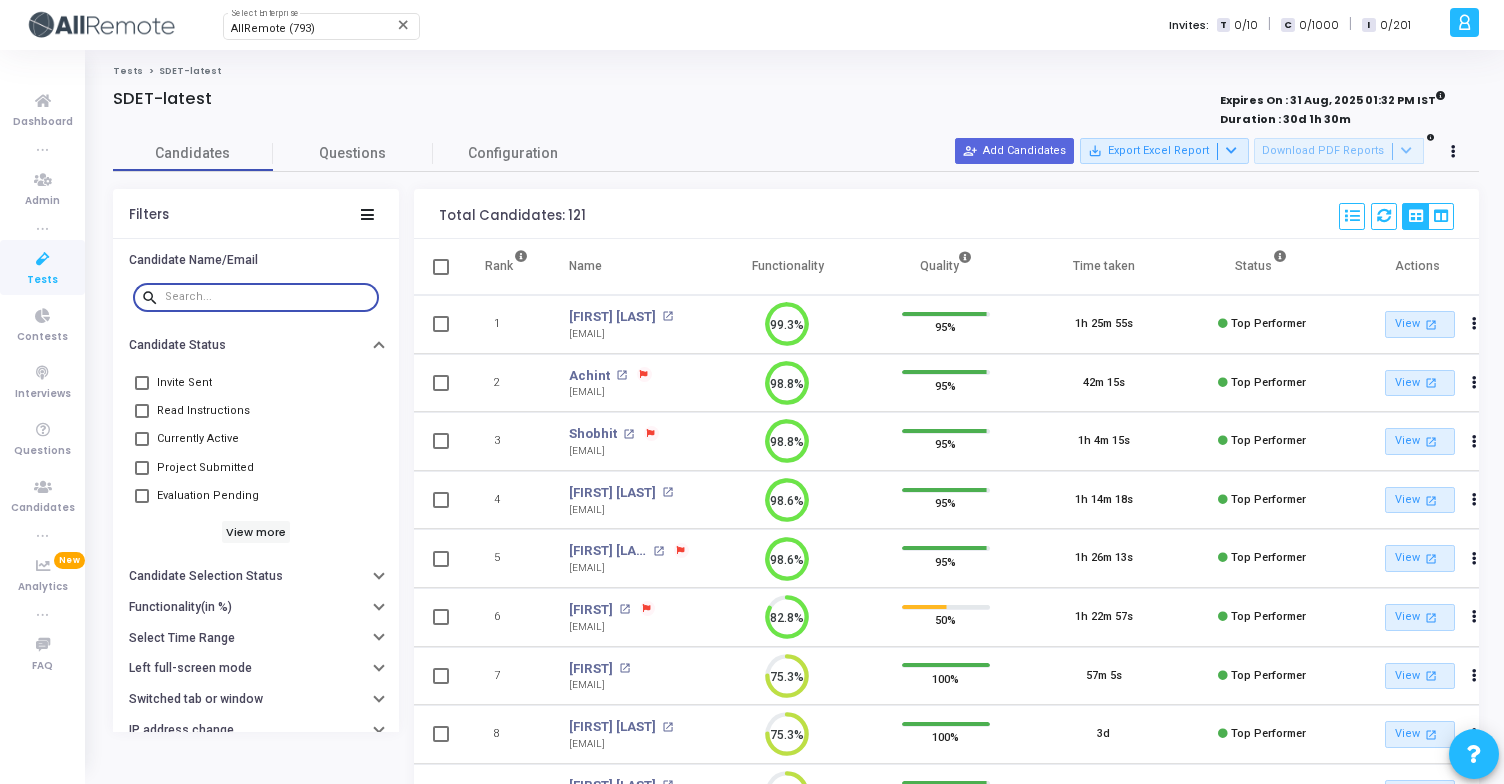 type on "A" 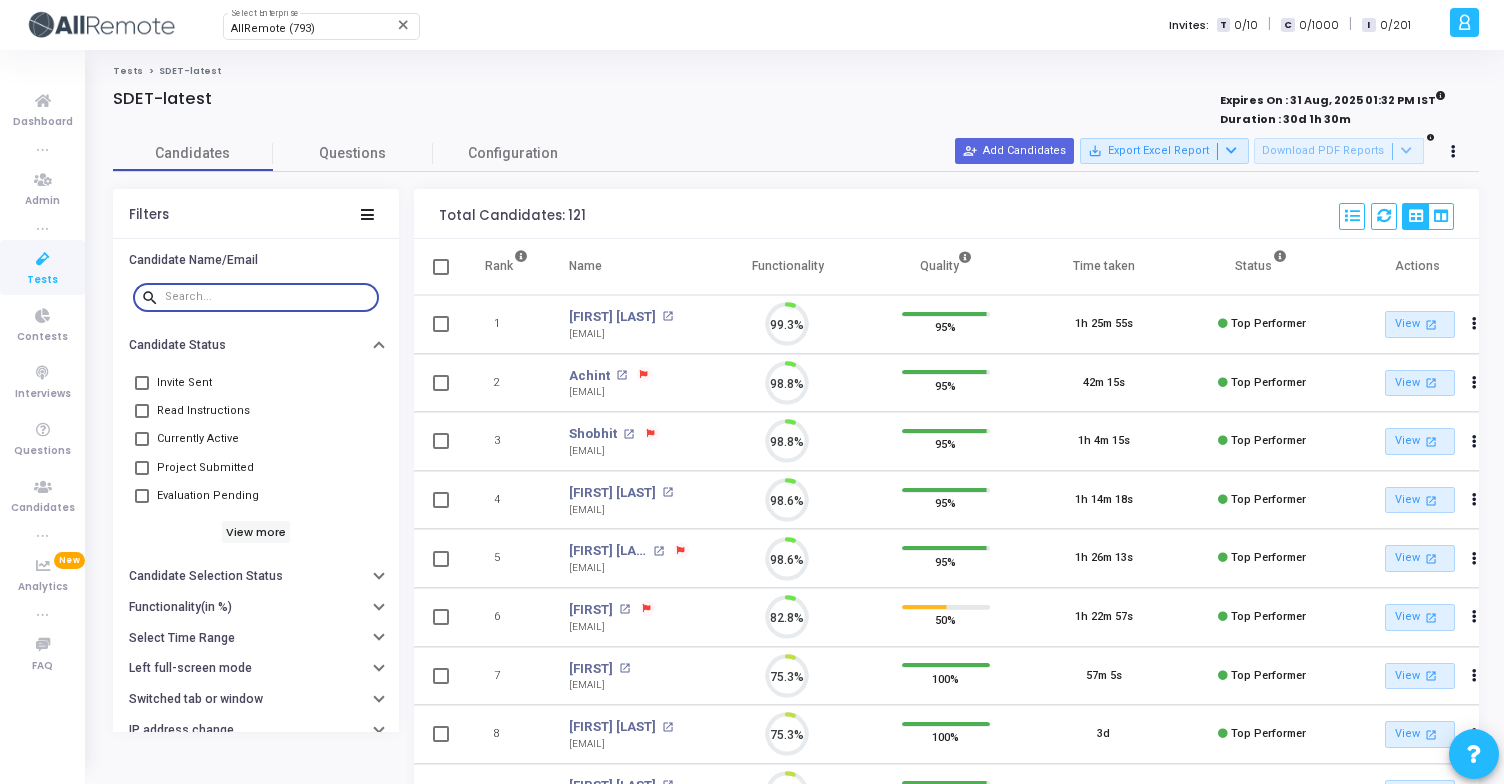 scroll, scrollTop: 9, scrollLeft: 9, axis: both 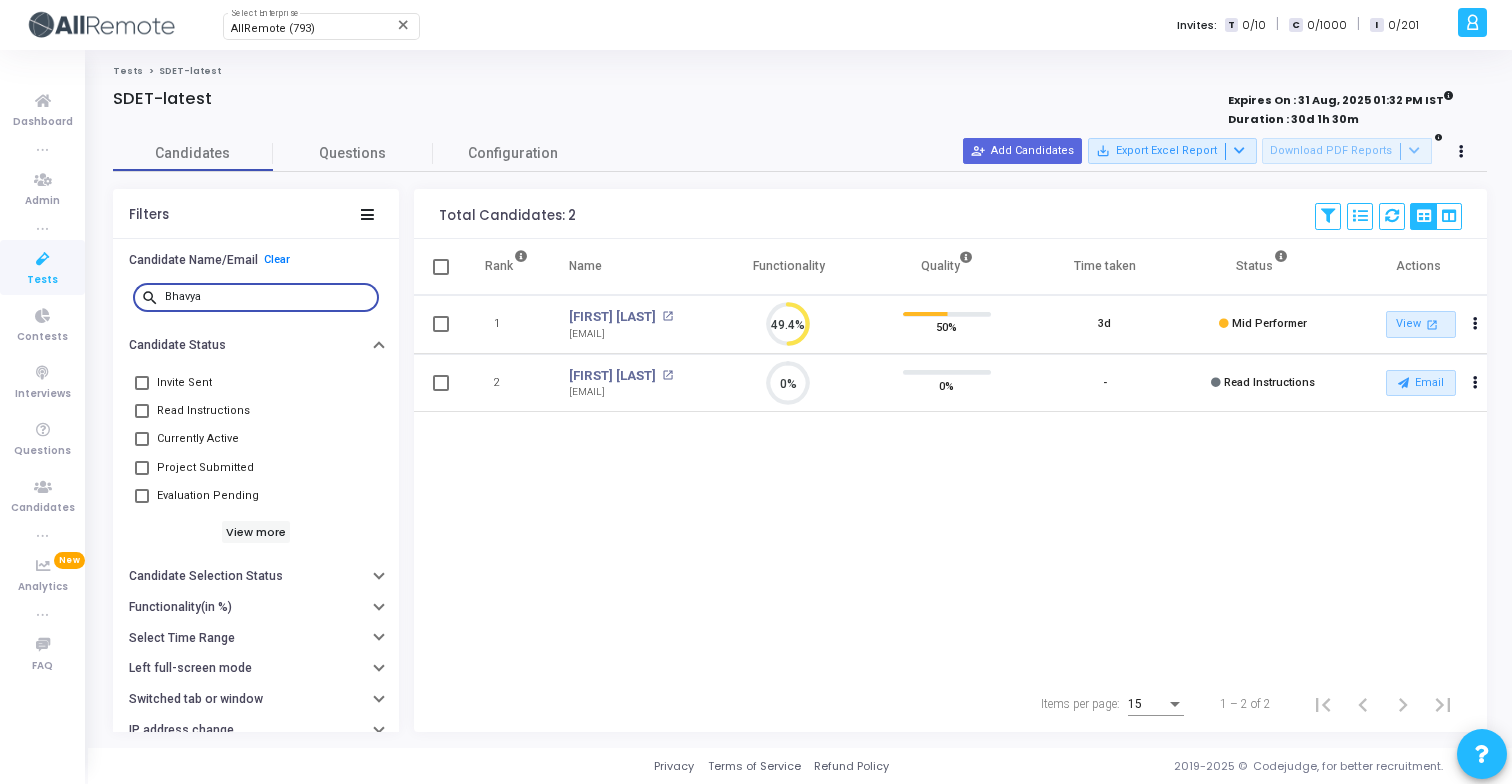 type on "Bhavya" 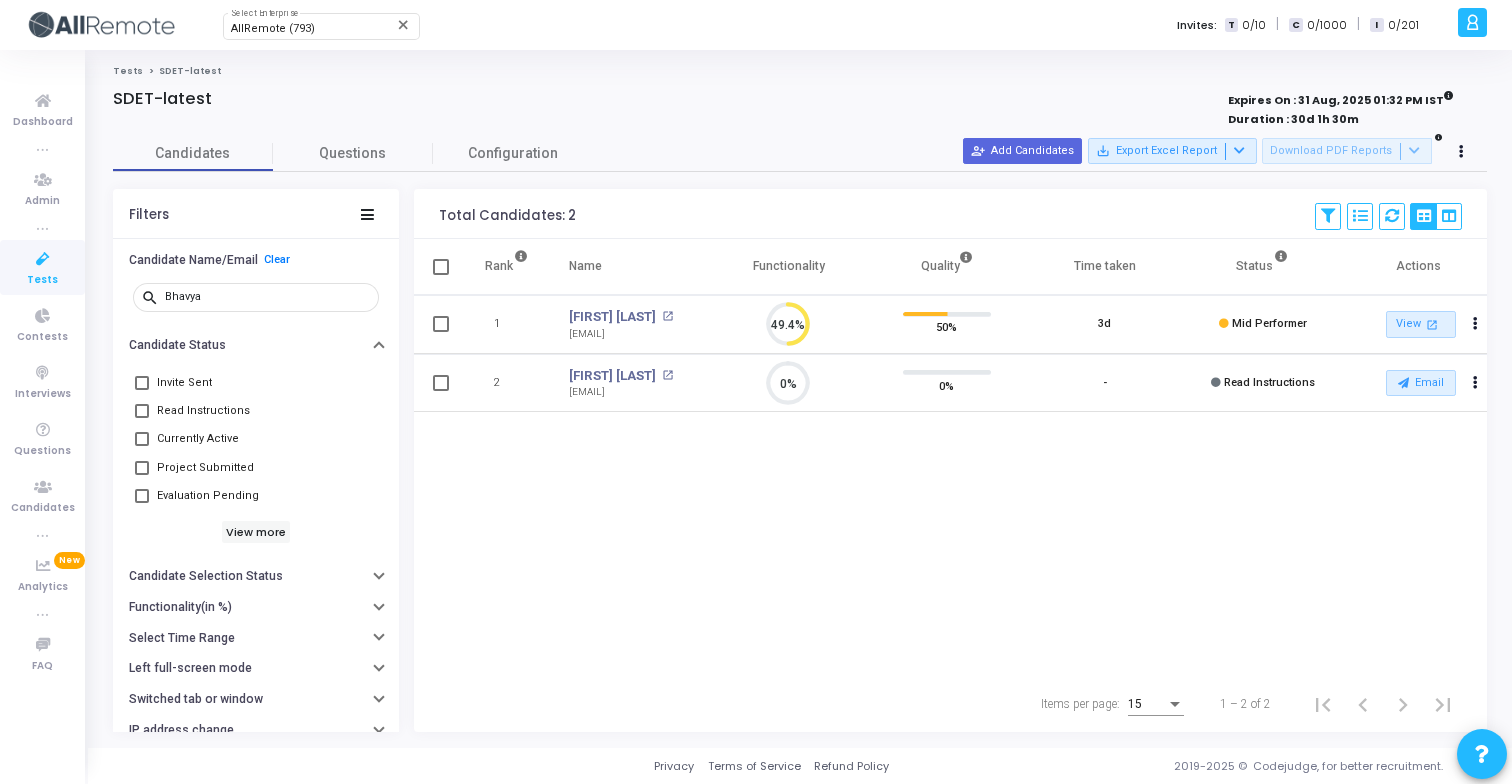 click on "Rank   Name   Functionality   Quality   Time taken   Status   Actions    1  [FIRST] [LAST] open_in_new  [EMAIL]  49.4%  50%   3d   Mid Performer   View  open_in_new   Report  archive  Archive   Extend Duration  cached  Reset Test  cached  Resend Test   Schedule Interview  content_copy  Copy Public Link  content_copy  Copy Test Invite Link    2  [FIRST] [LAST] open_in_new  [EMAIL]  0%  0%   -   Read Instructions   Email  archive  Archive  drafts  Cancel Invite  content_copy  Copy Test Invite Link  cached  Resend Test  close  Disable Camera Proctor  close  Disable Screen Sharing  close  Hide Application Logs  close  Hide Exception Messages" at bounding box center [950, 457] 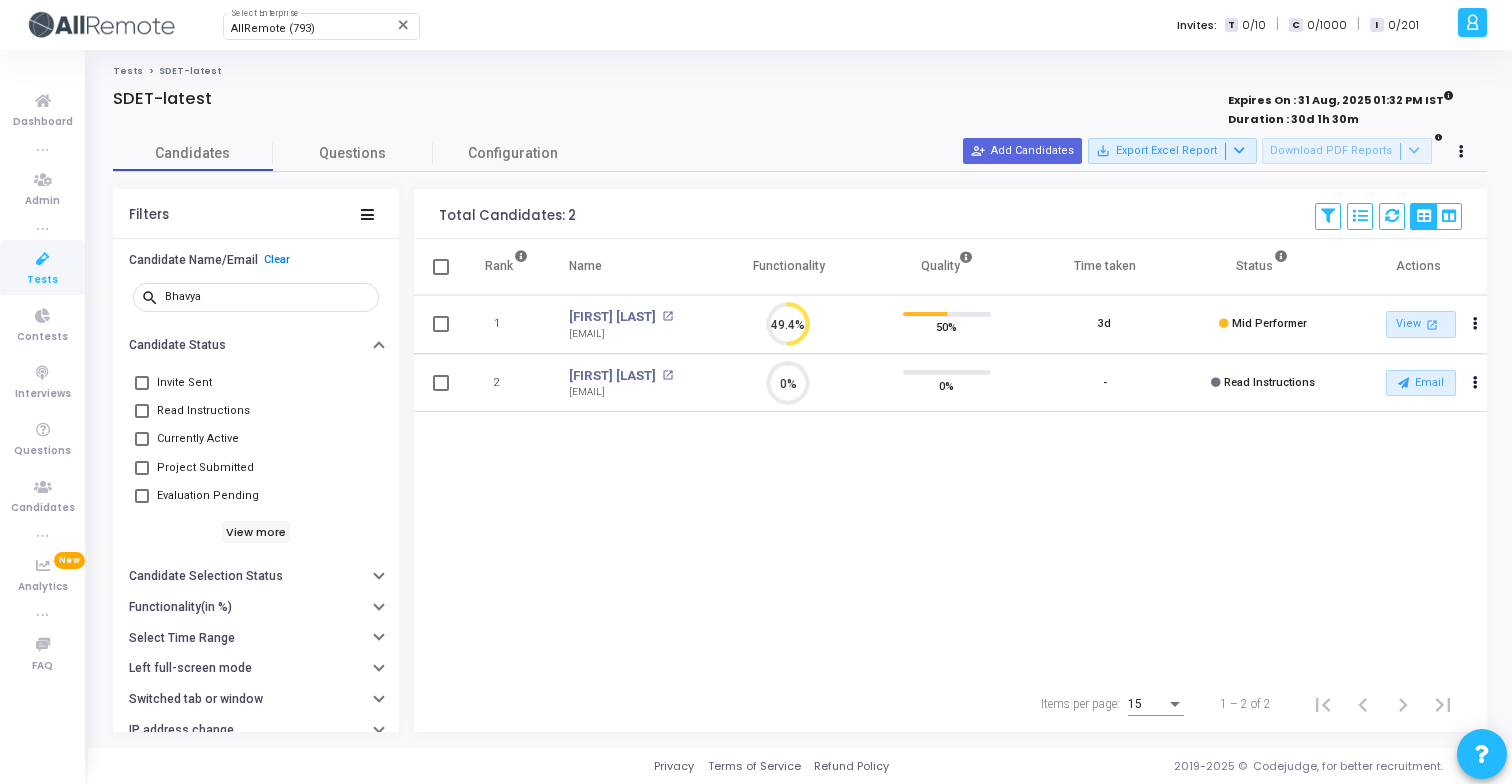 click on "Rank   Name   Functionality   Quality   Time taken   Status   Actions    1  [FIRST] [LAST] open_in_new  [EMAIL]  49.4%  50%   3d   Mid Performer   View  open_in_new   Report  archive  Archive   Extend Duration  cached  Reset Test  cached  Resend Test   Schedule Interview  content_copy  Copy Public Link  content_copy  Copy Test Invite Link    2  [FIRST] [LAST] open_in_new  [EMAIL]  0%  0%   -   Read Instructions   Email  archive  Archive  drafts  Cancel Invite  content_copy  Copy Test Invite Link  cached  Resend Test  close  Disable Camera Proctor  close  Disable Screen Sharing  close  Hide Application Logs  close  Hide Exception Messages" at bounding box center [950, 457] 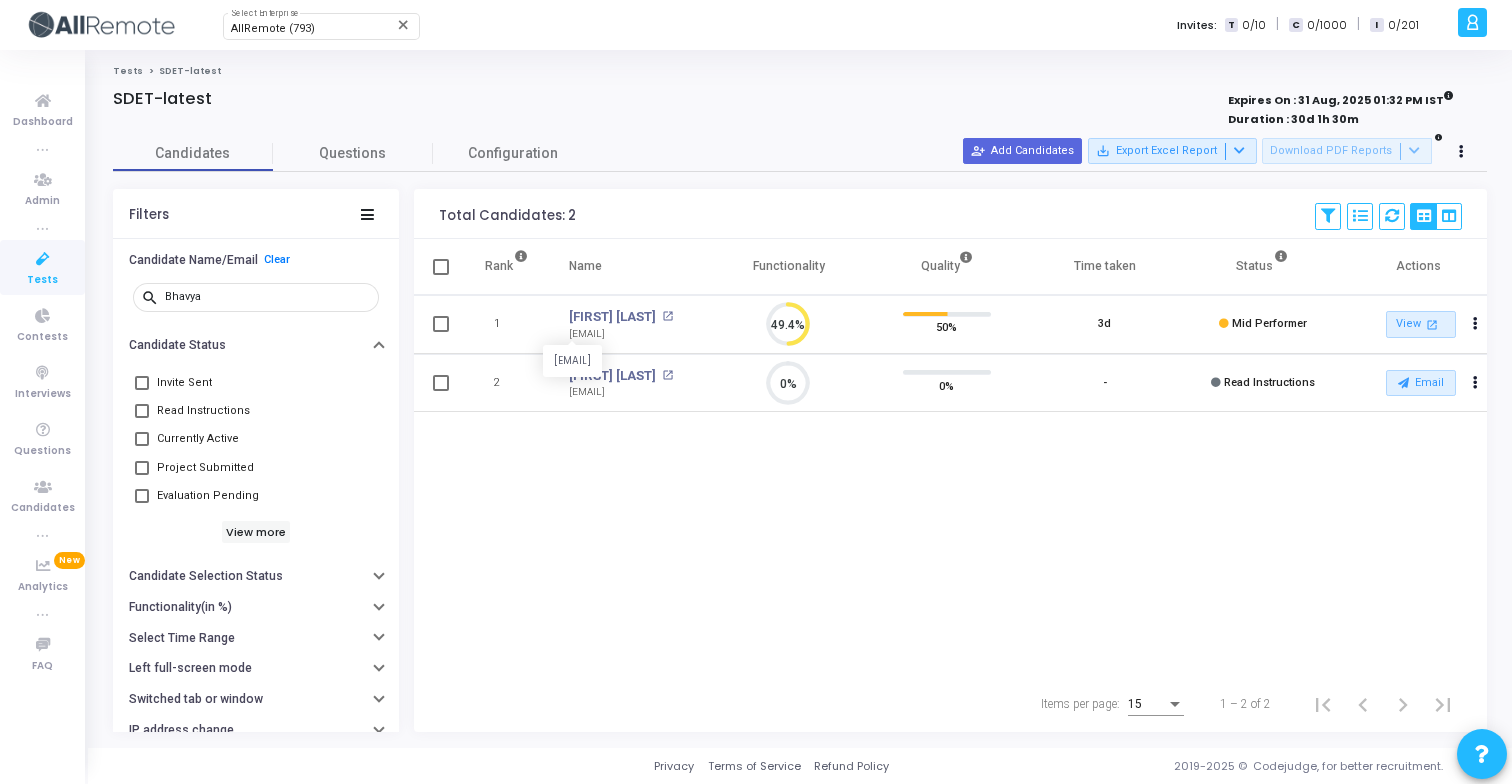 click on "[EMAIL]" at bounding box center [621, 334] 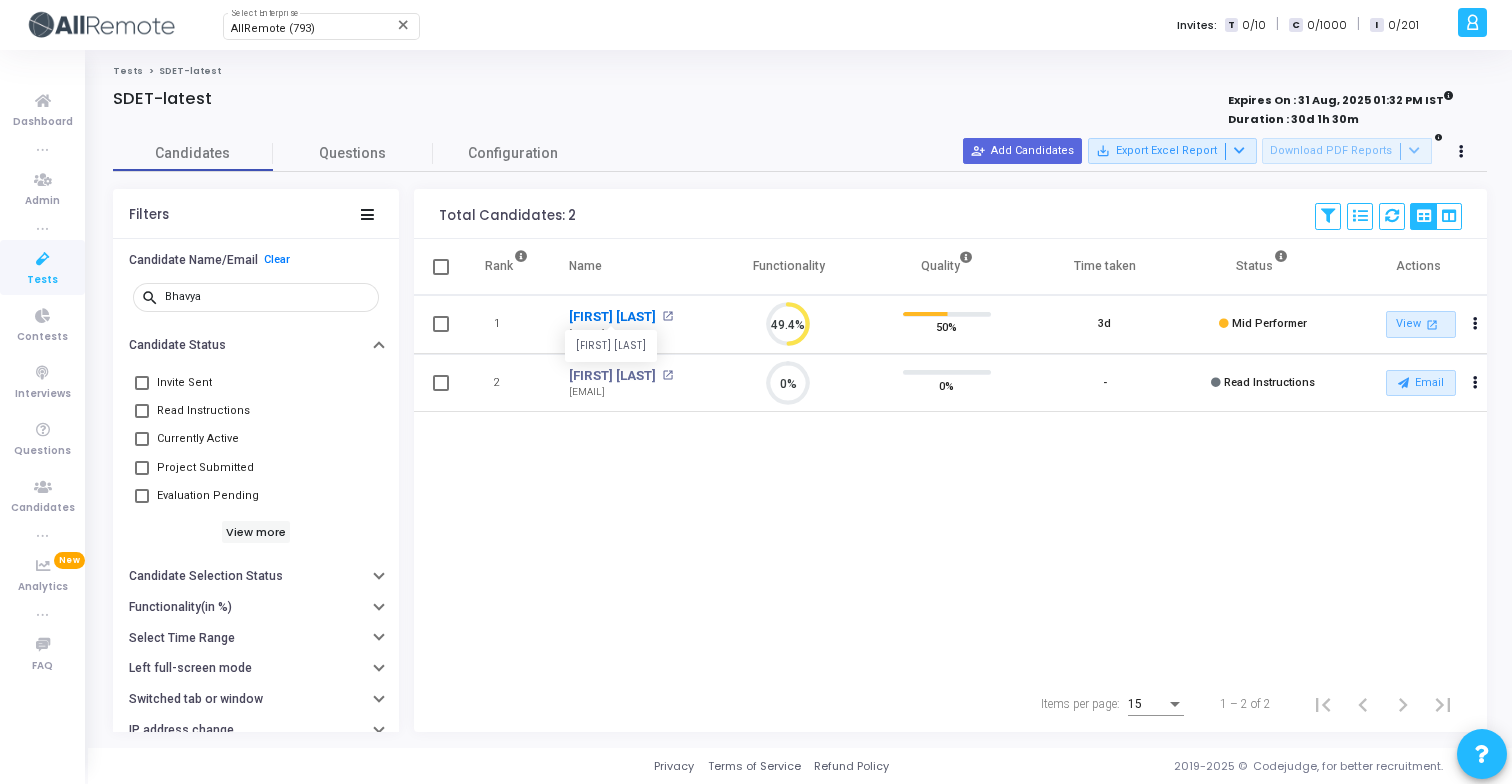 click on "[FIRST] [LAST]" at bounding box center (612, 317) 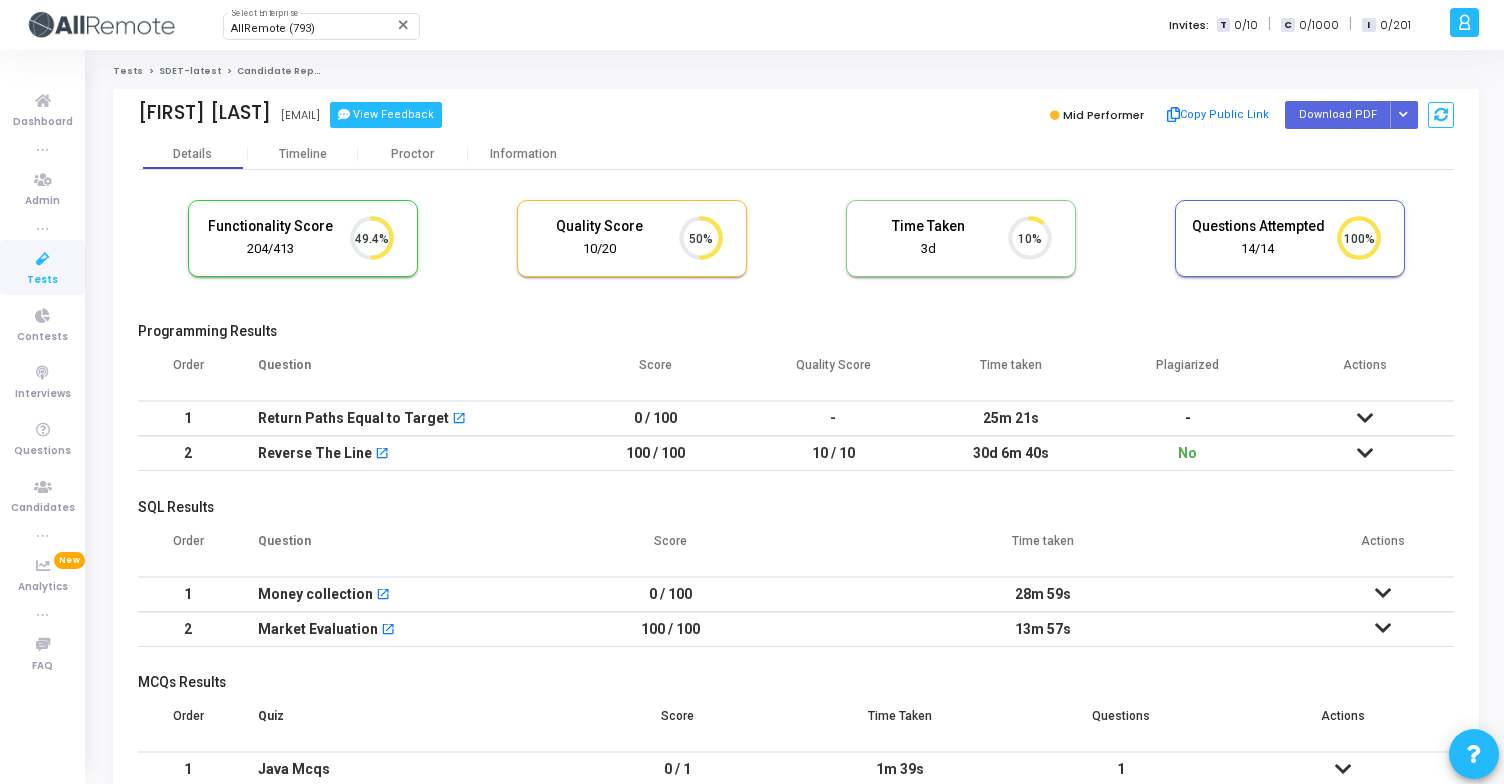 click on "View Feedback" 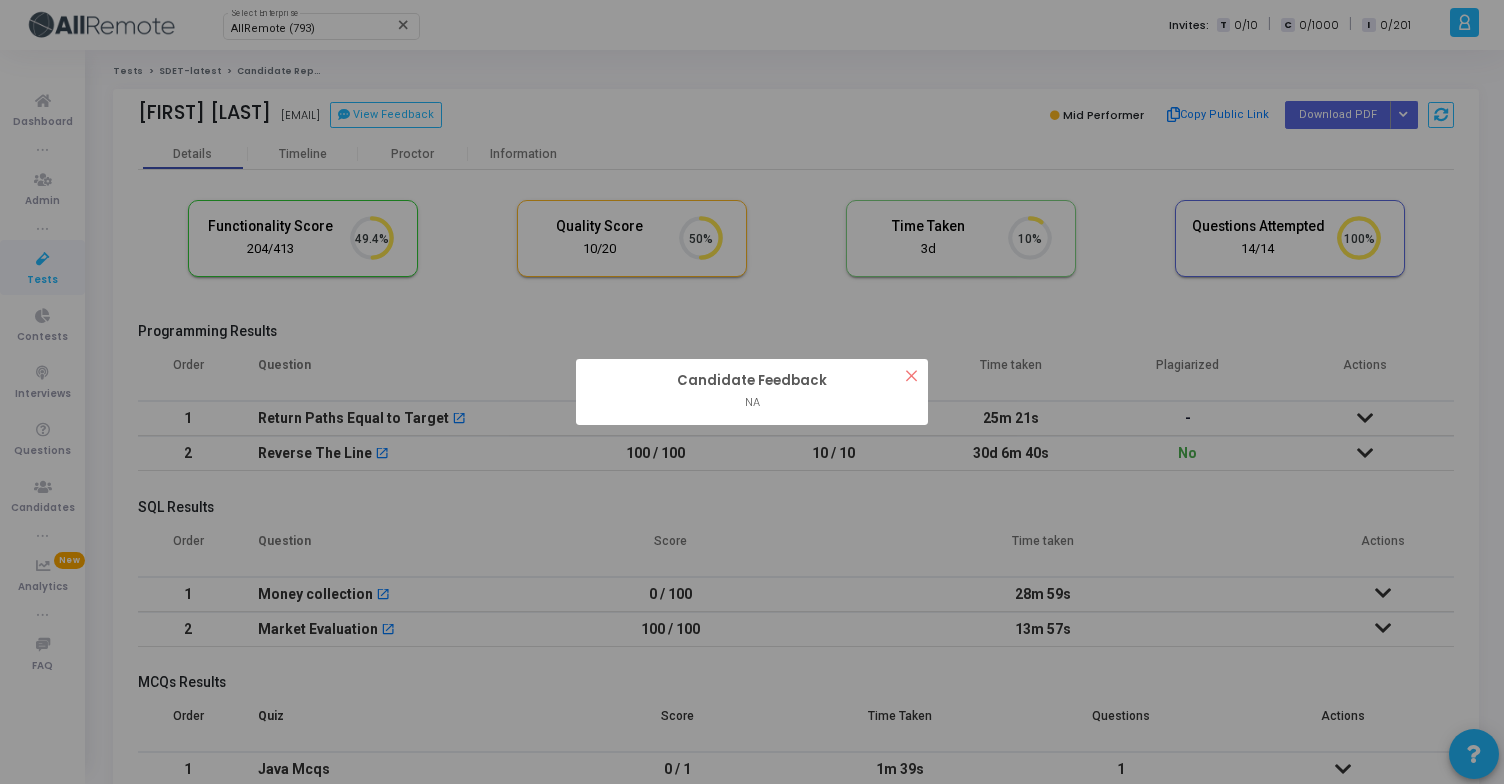click on "×" at bounding box center (911, 375) 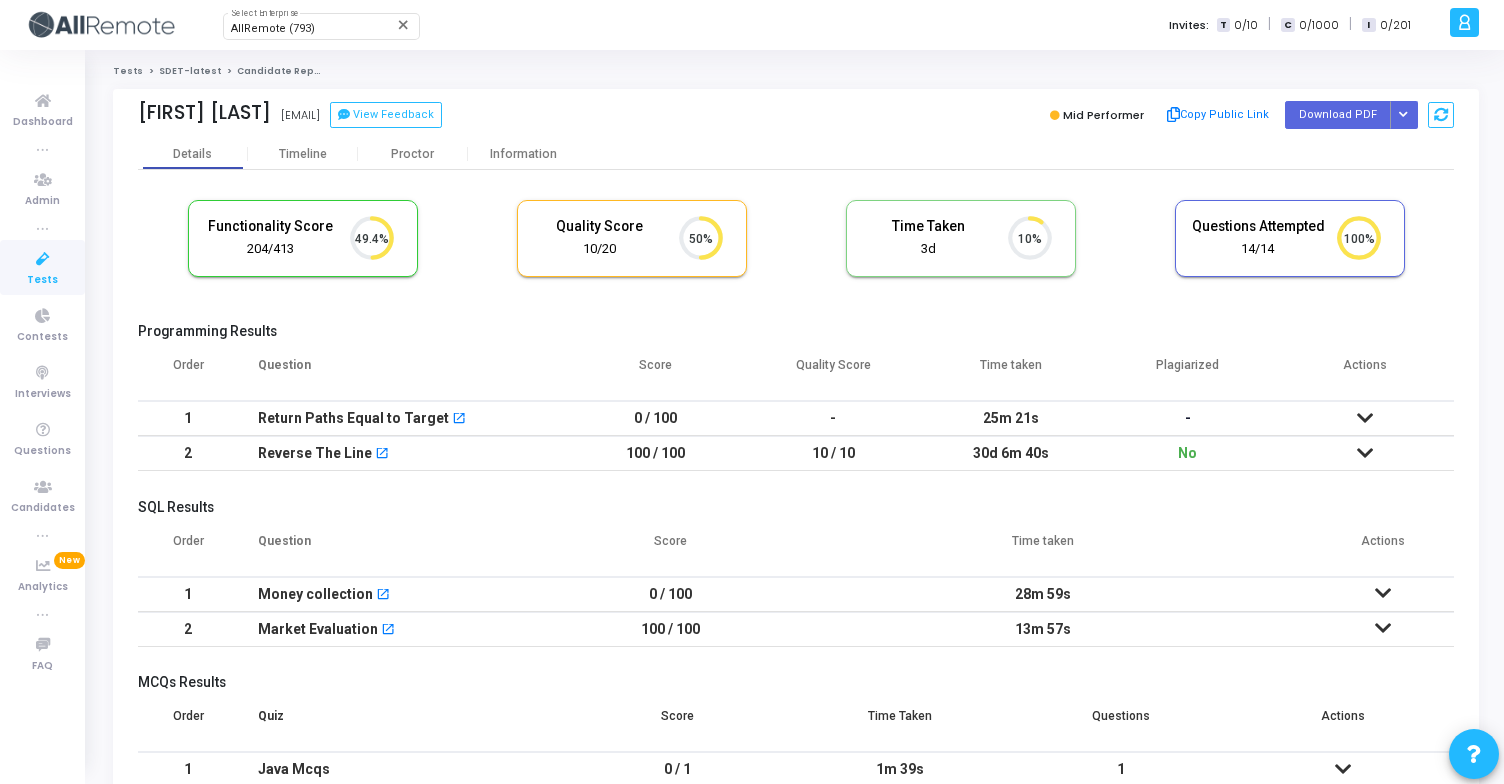 click on "SDET-latest" 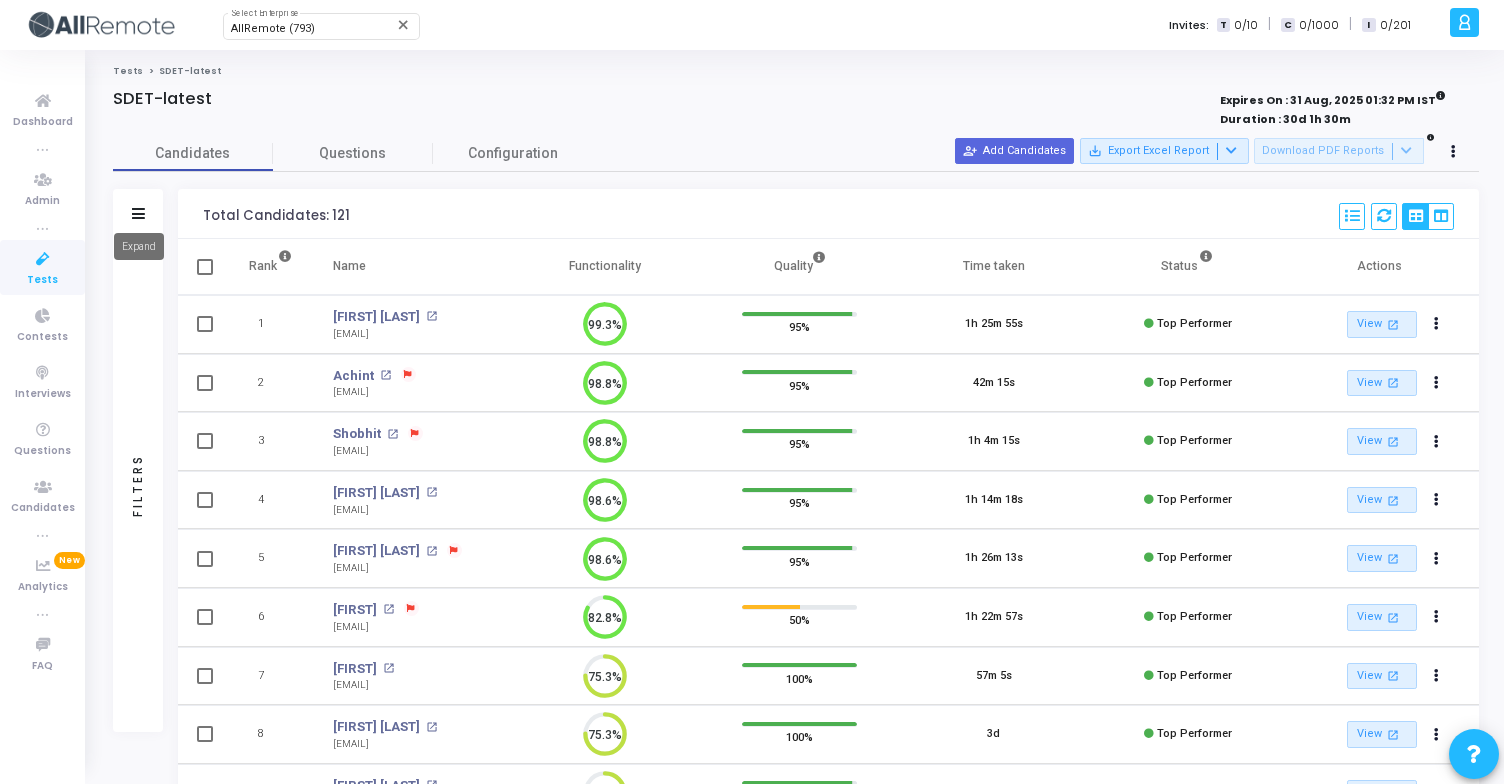 click at bounding box center [138, 213] 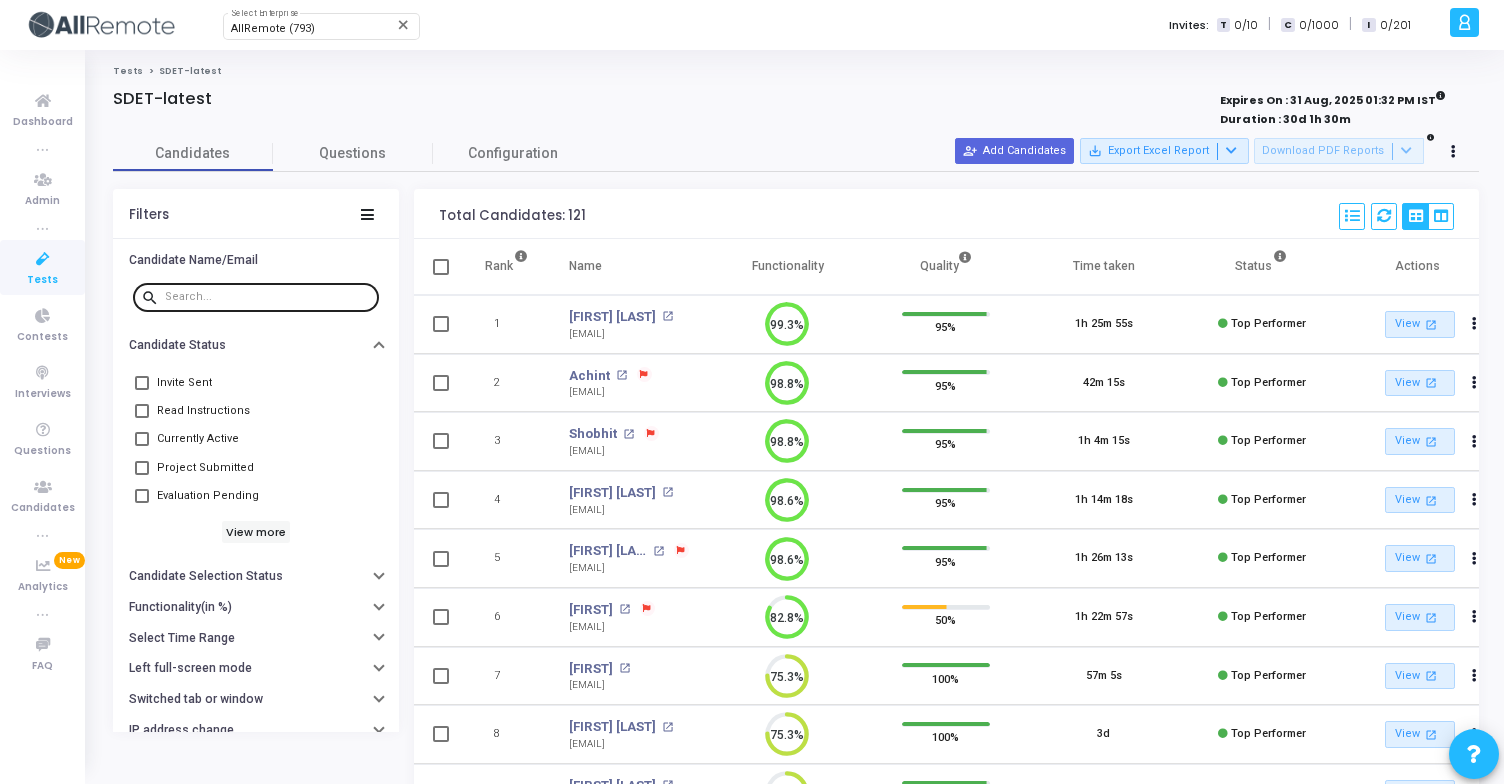 click at bounding box center (268, 297) 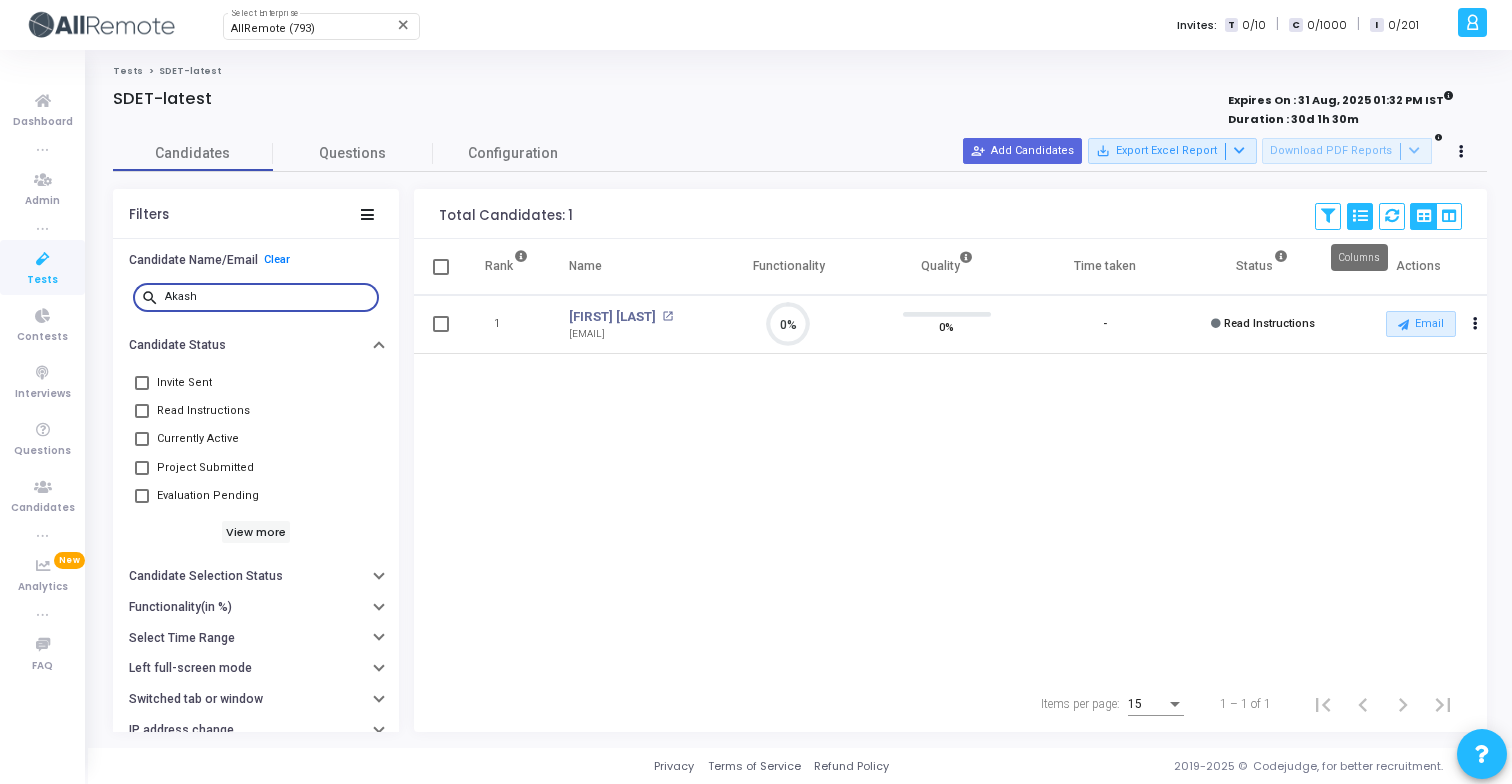 type on "Akash" 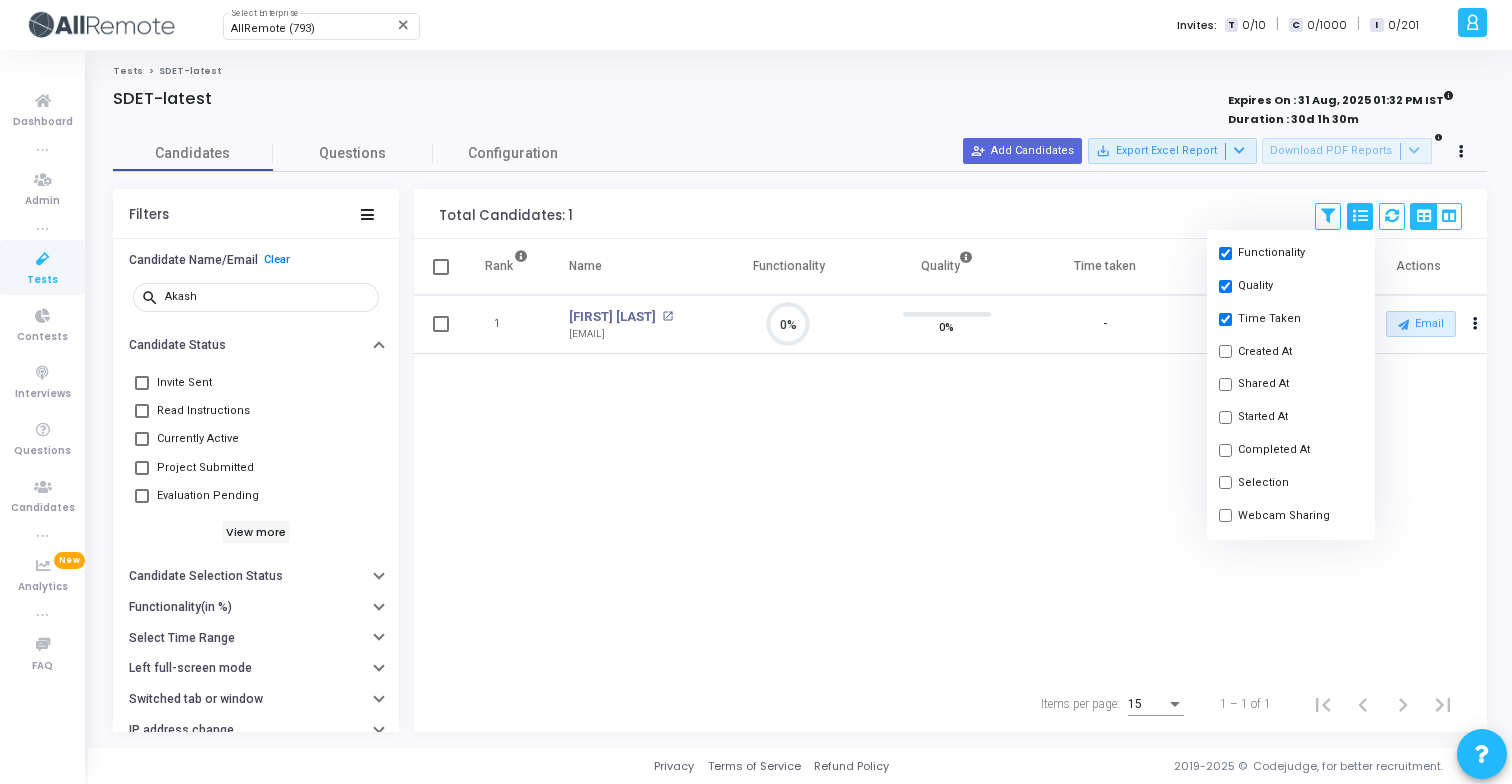 click on "Created At" at bounding box center [1291, 351] 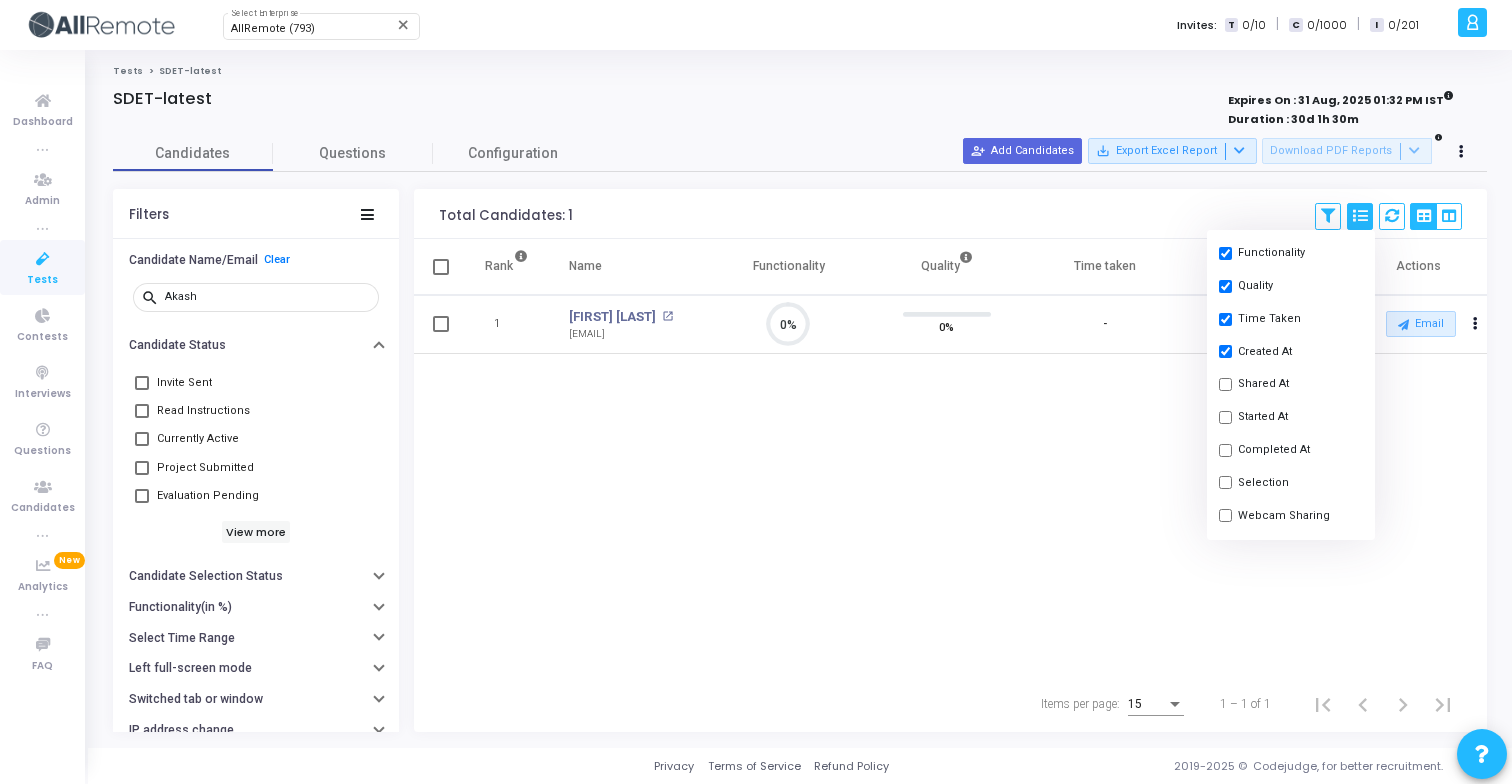 checkbox on "true" 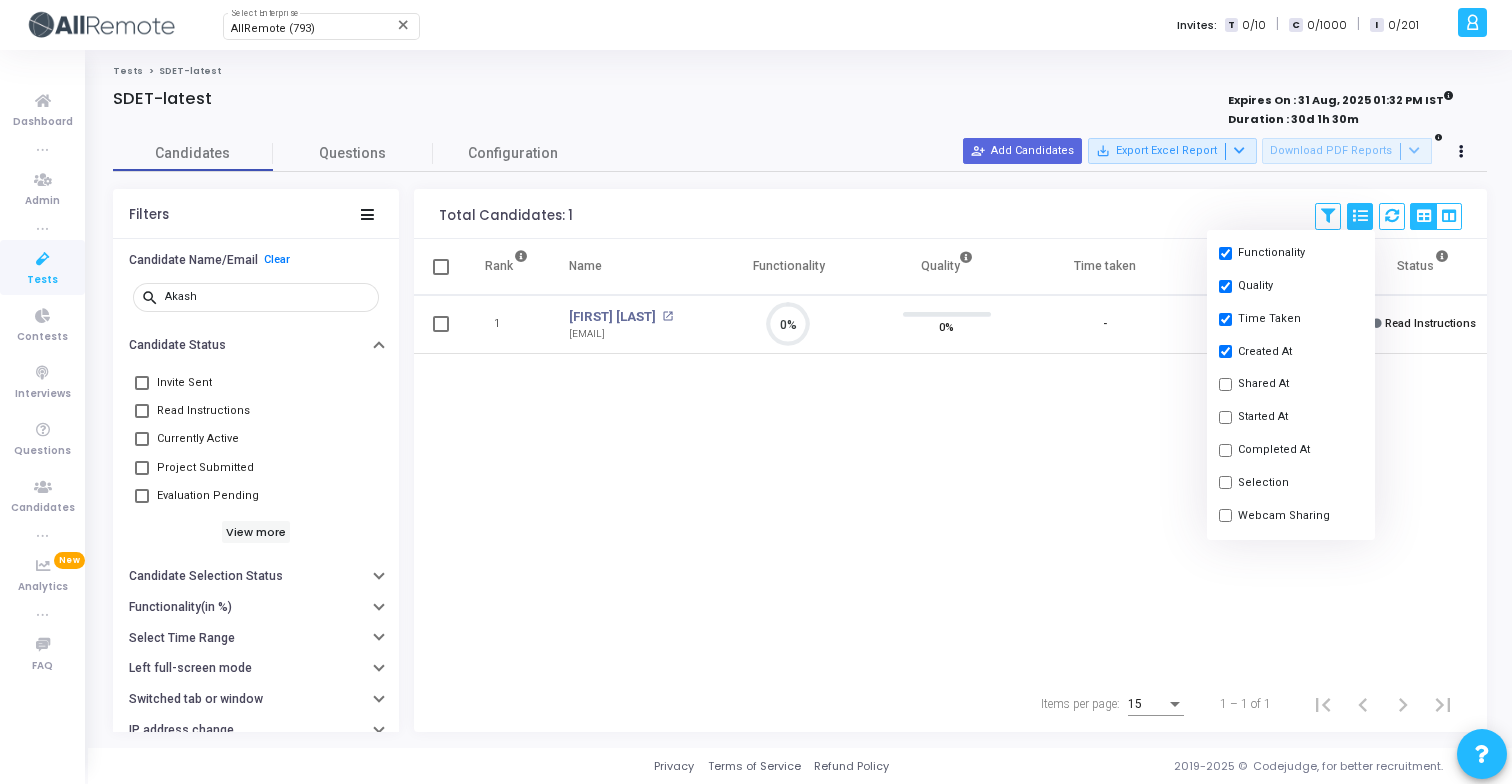 click on "Shared At" at bounding box center [1291, 384] 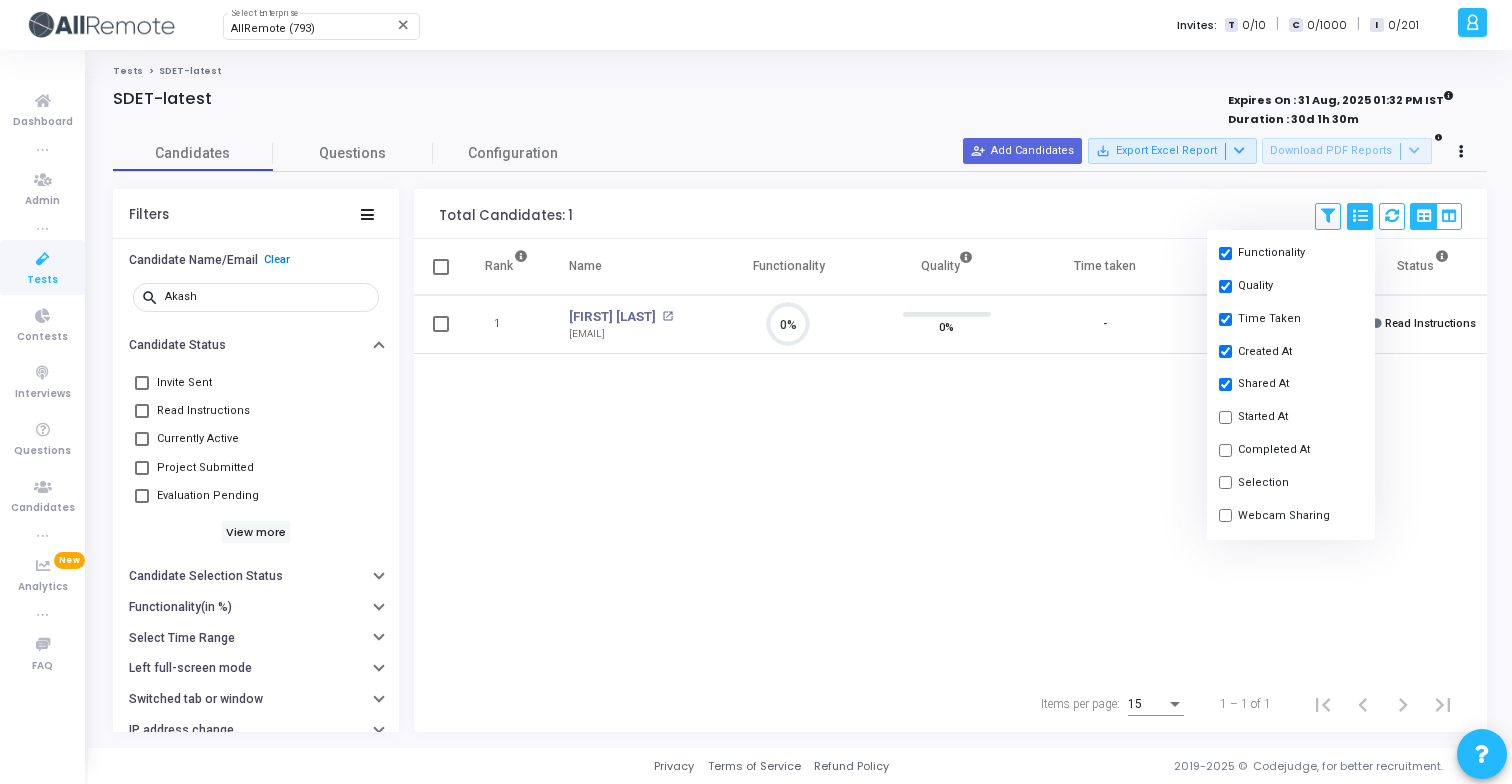 checkbox on "true" 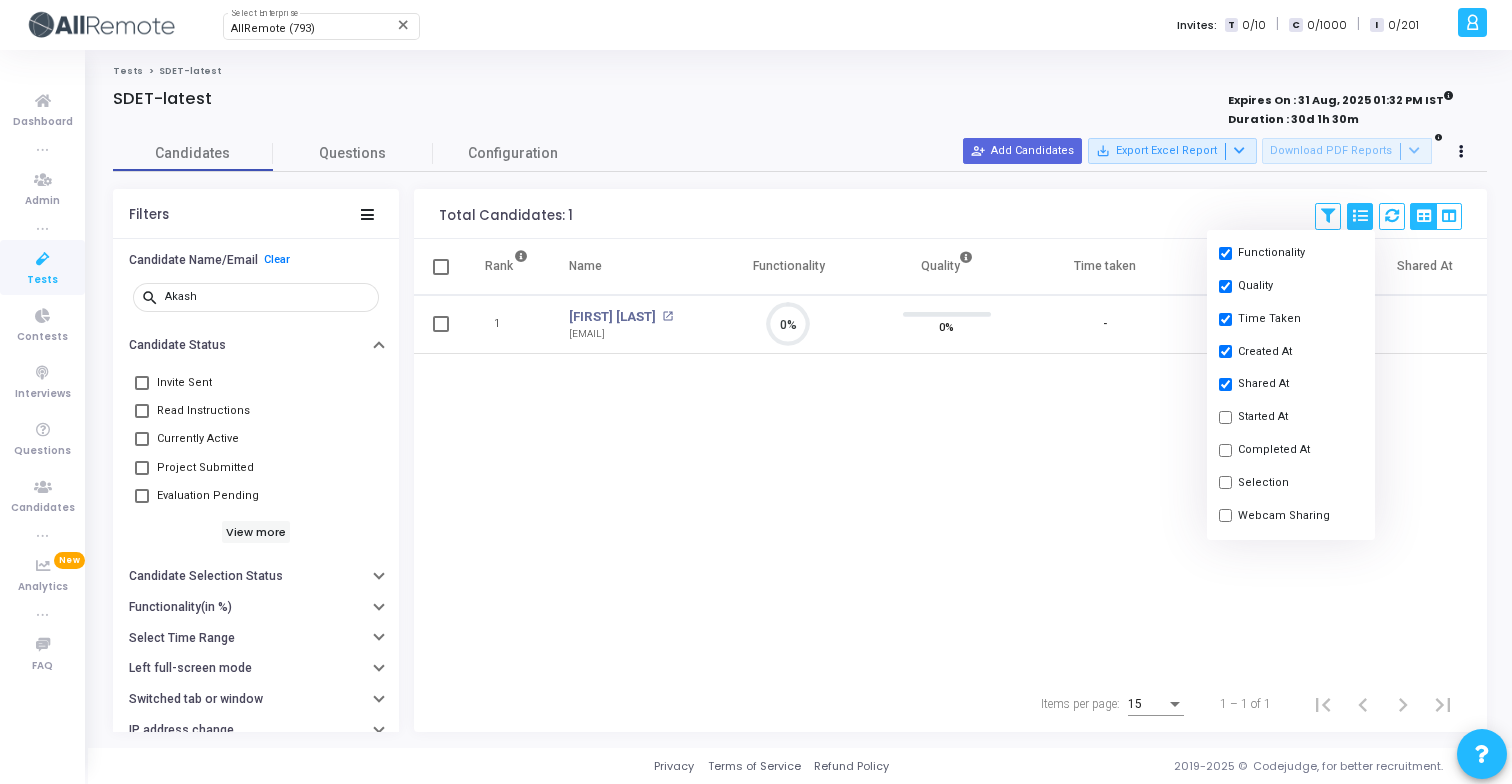 click on "Started At" at bounding box center (1291, 417) 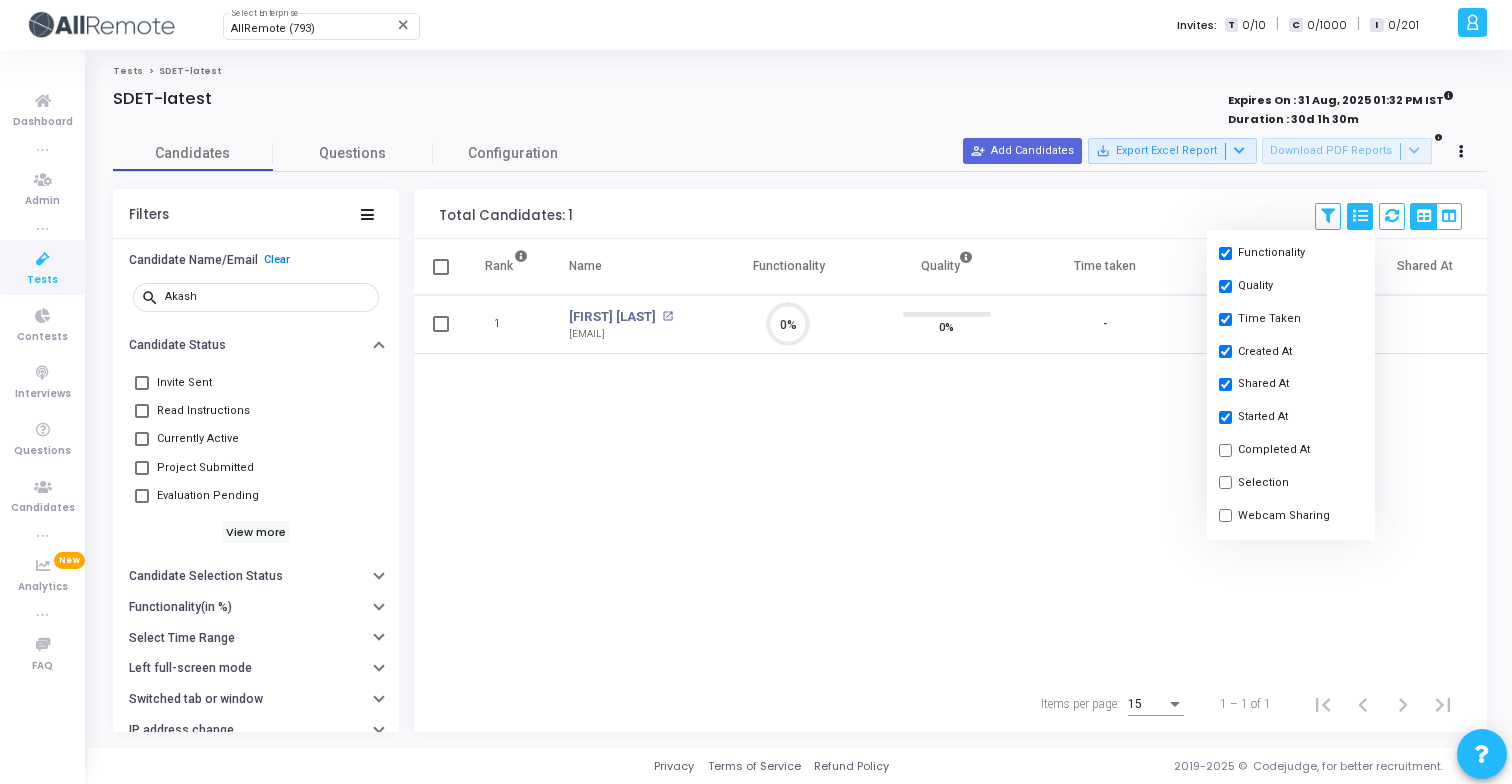 checkbox on "true" 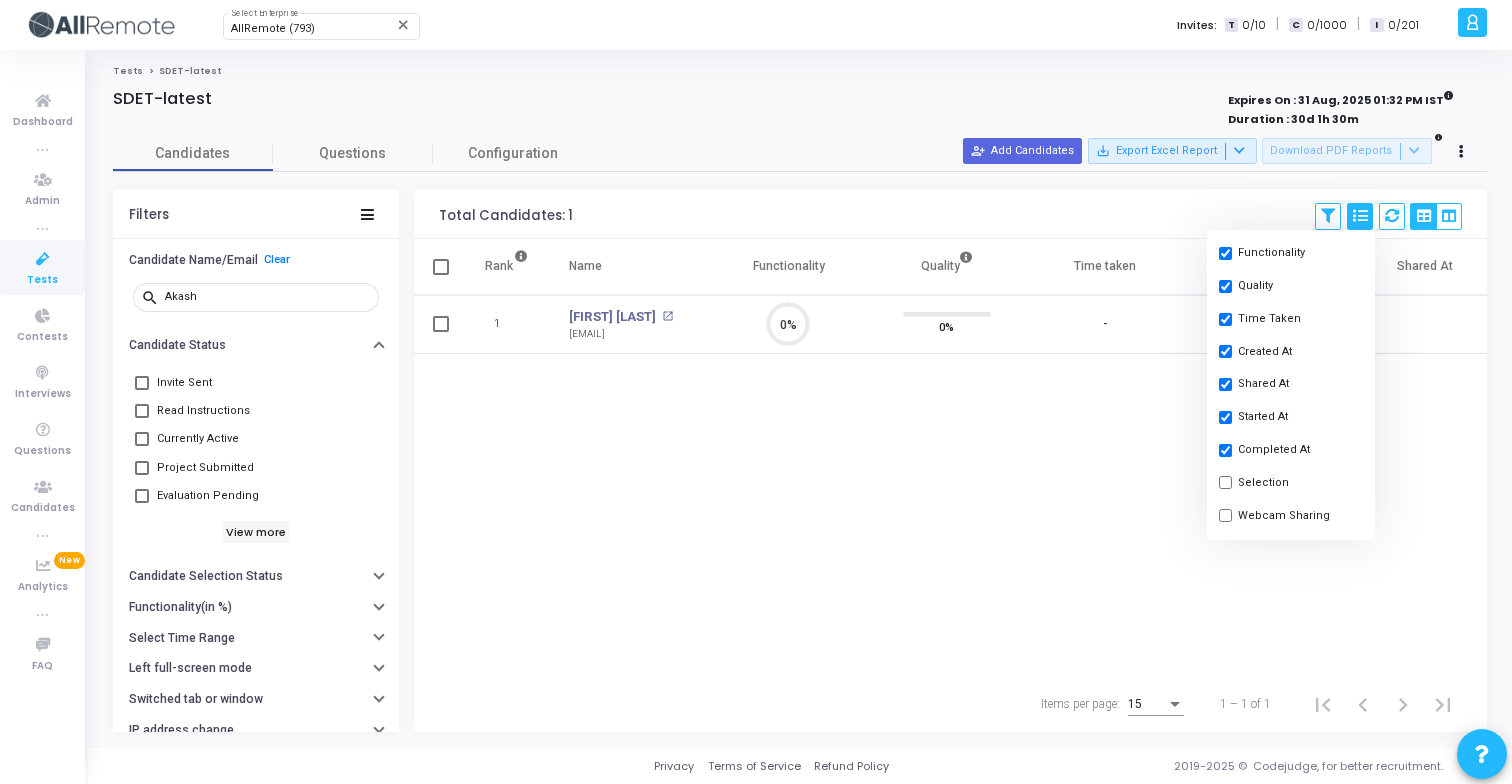 checkbox on "true" 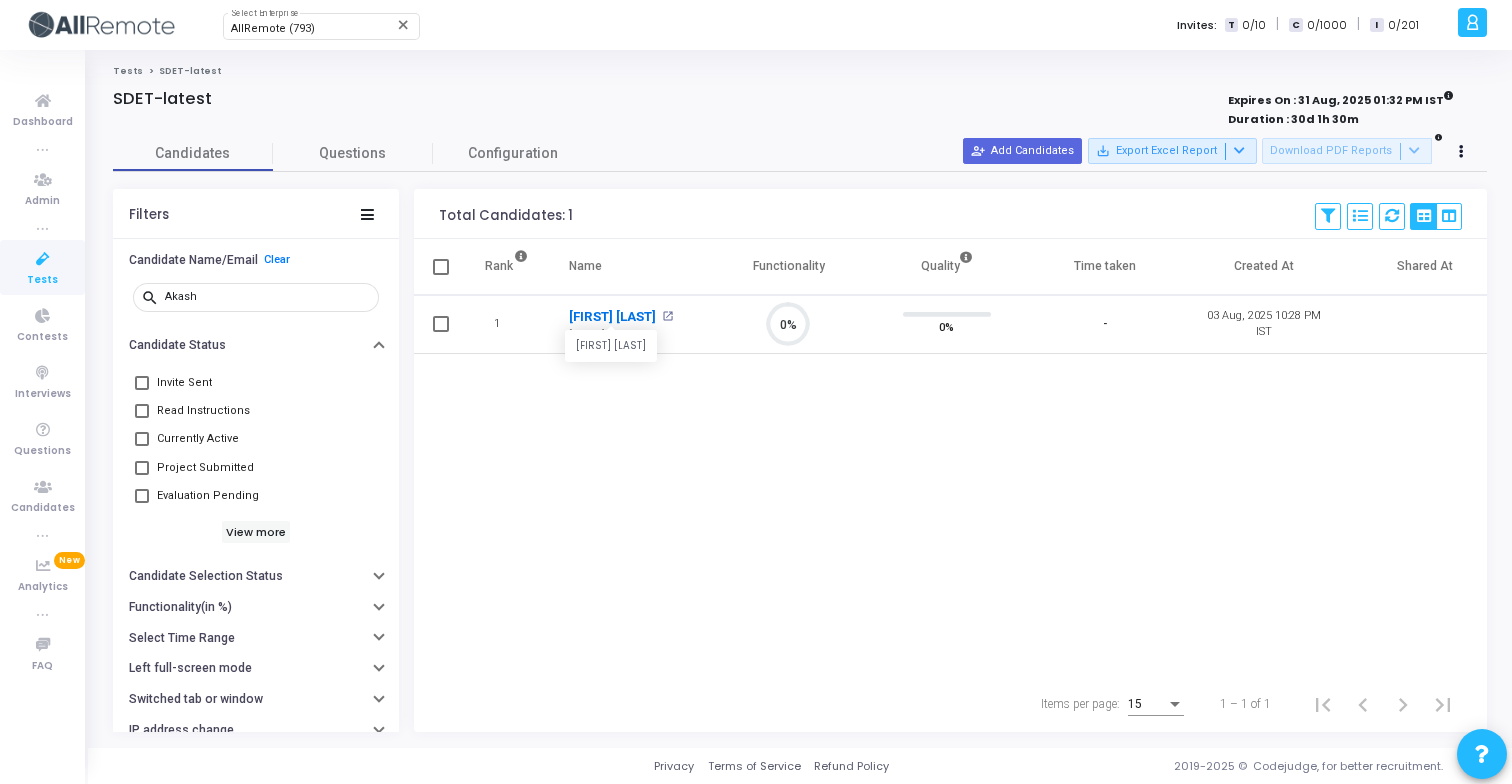 click on "[FIRST] [LAST]" at bounding box center [612, 317] 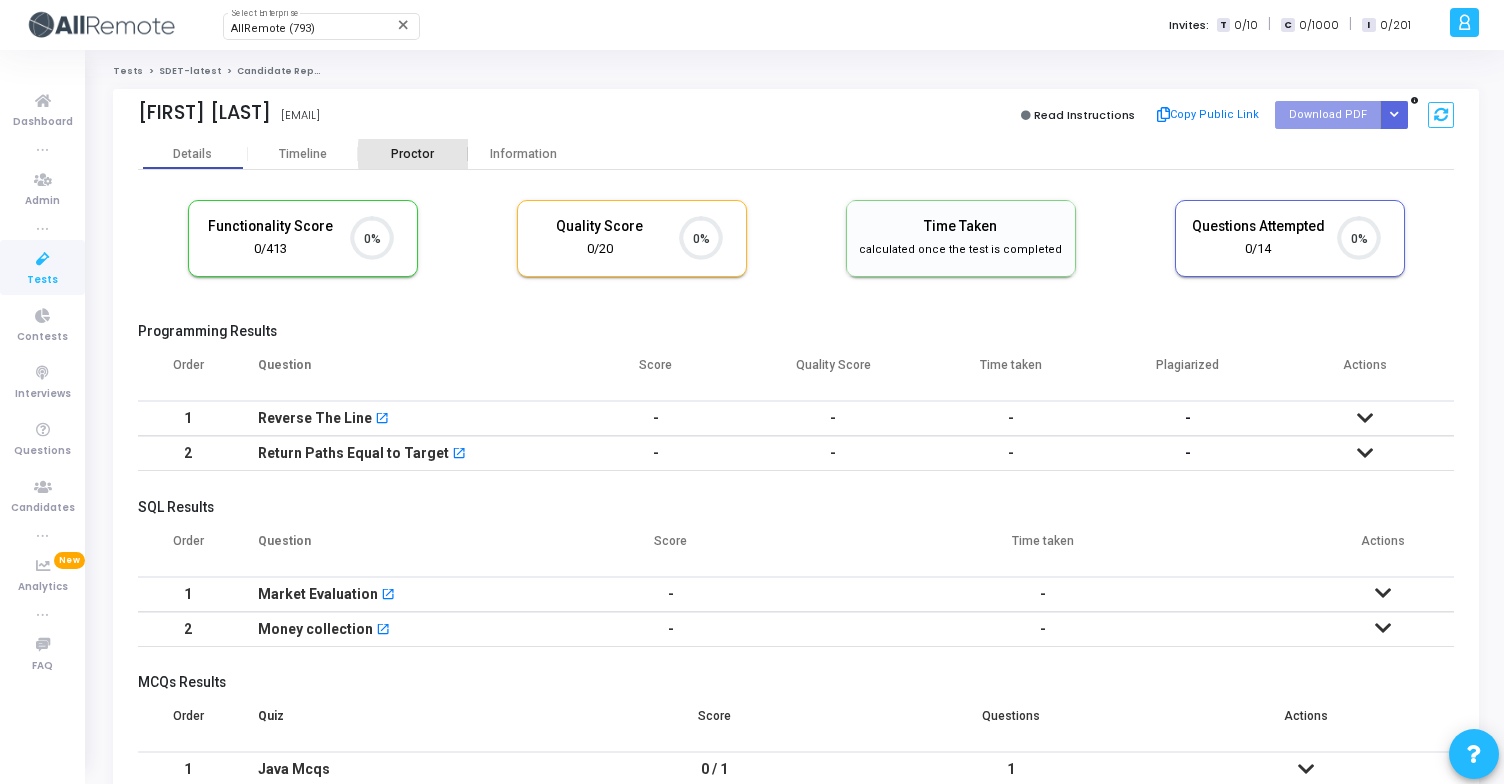click on "Proctor" at bounding box center (413, 154) 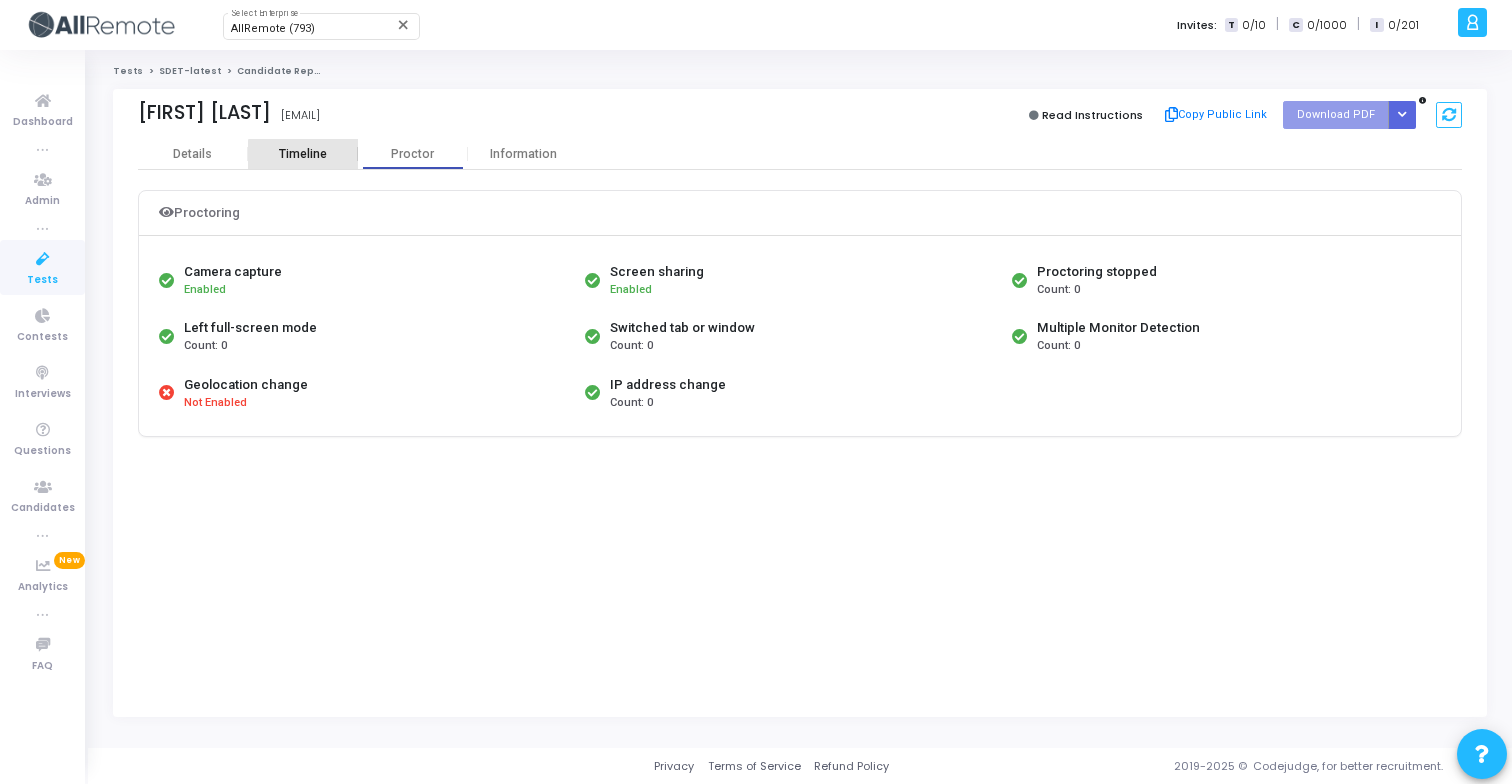 click on "Timeline" at bounding box center [303, 154] 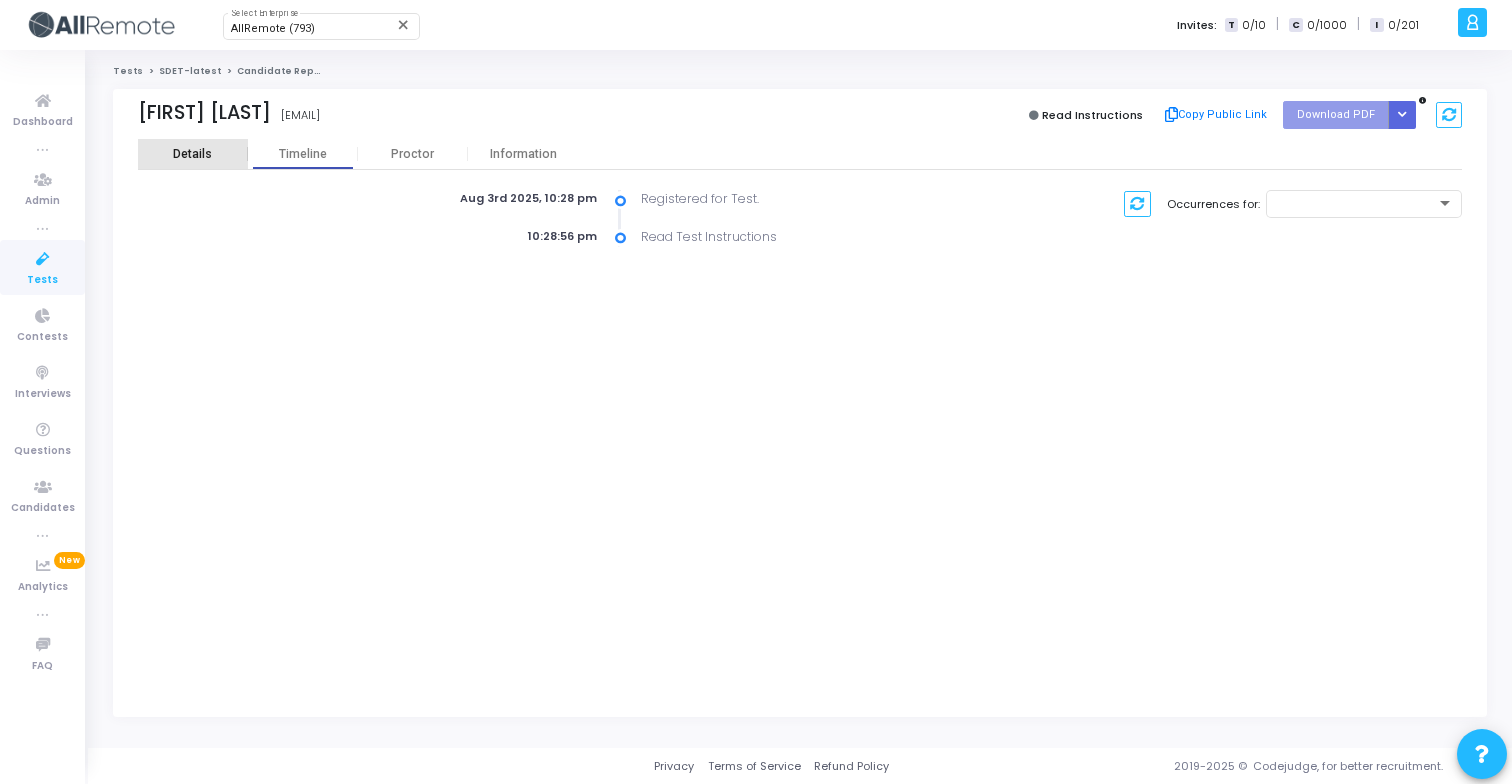 click on "Details" at bounding box center [193, 154] 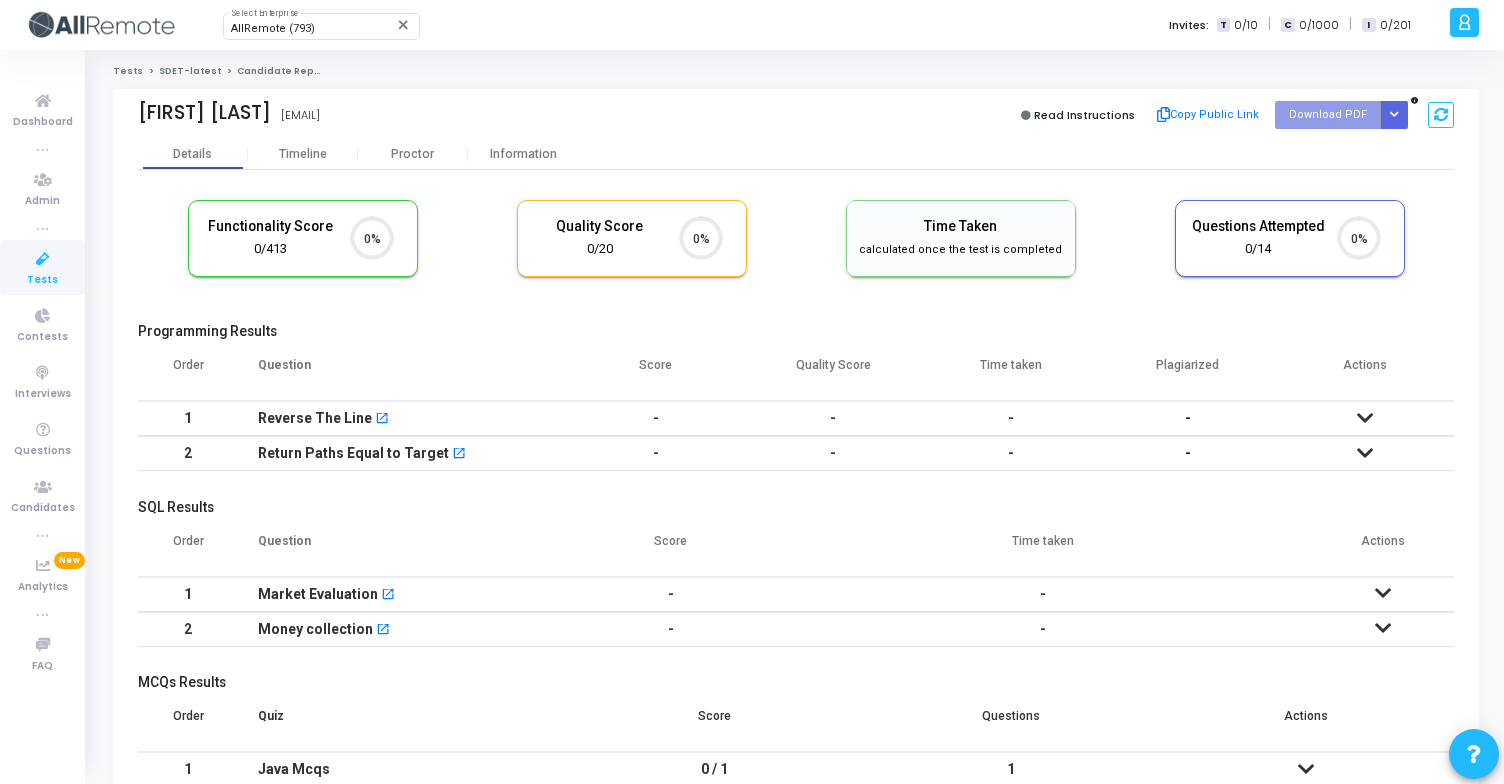 click on "Tests" at bounding box center [42, 267] 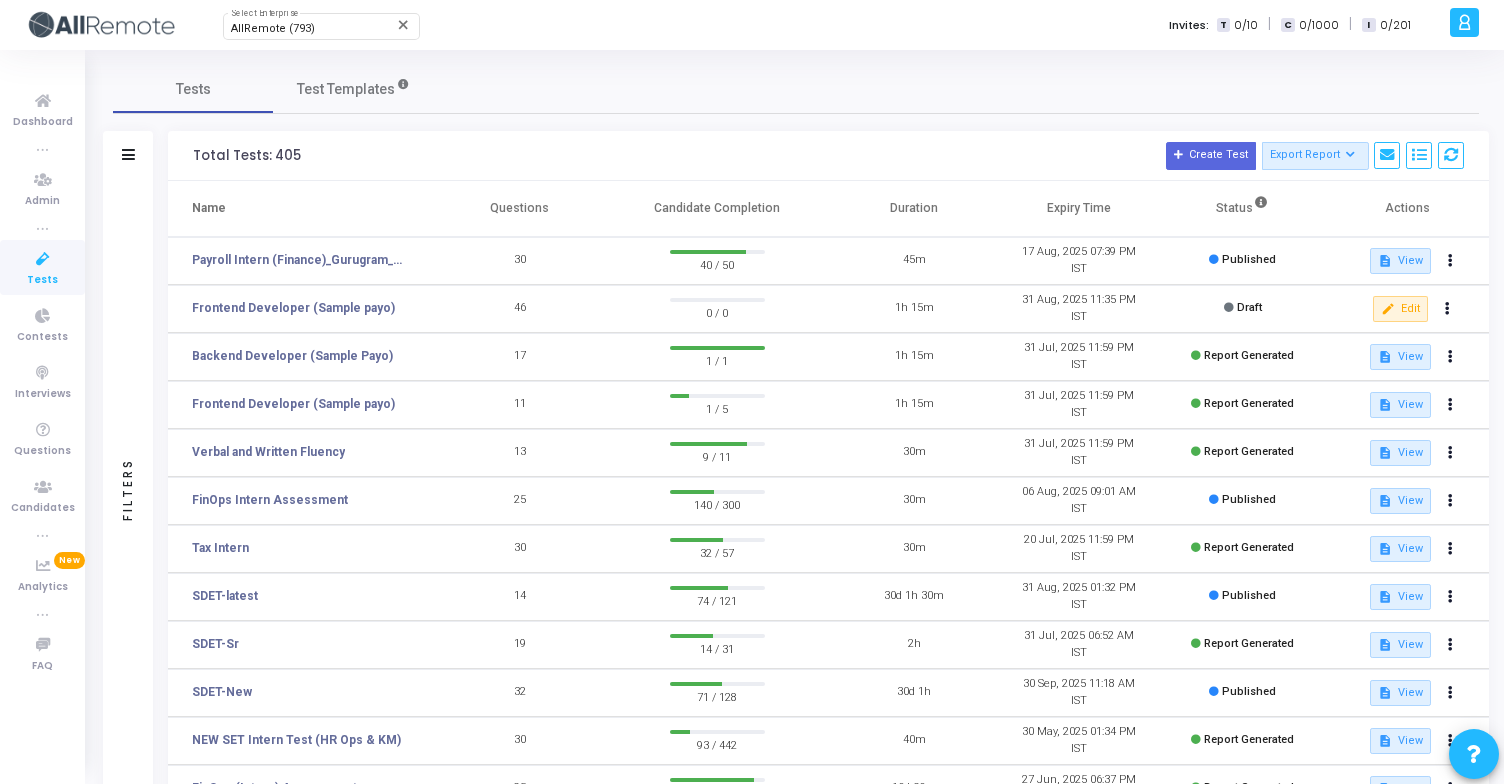 click on "Tax Intern" 